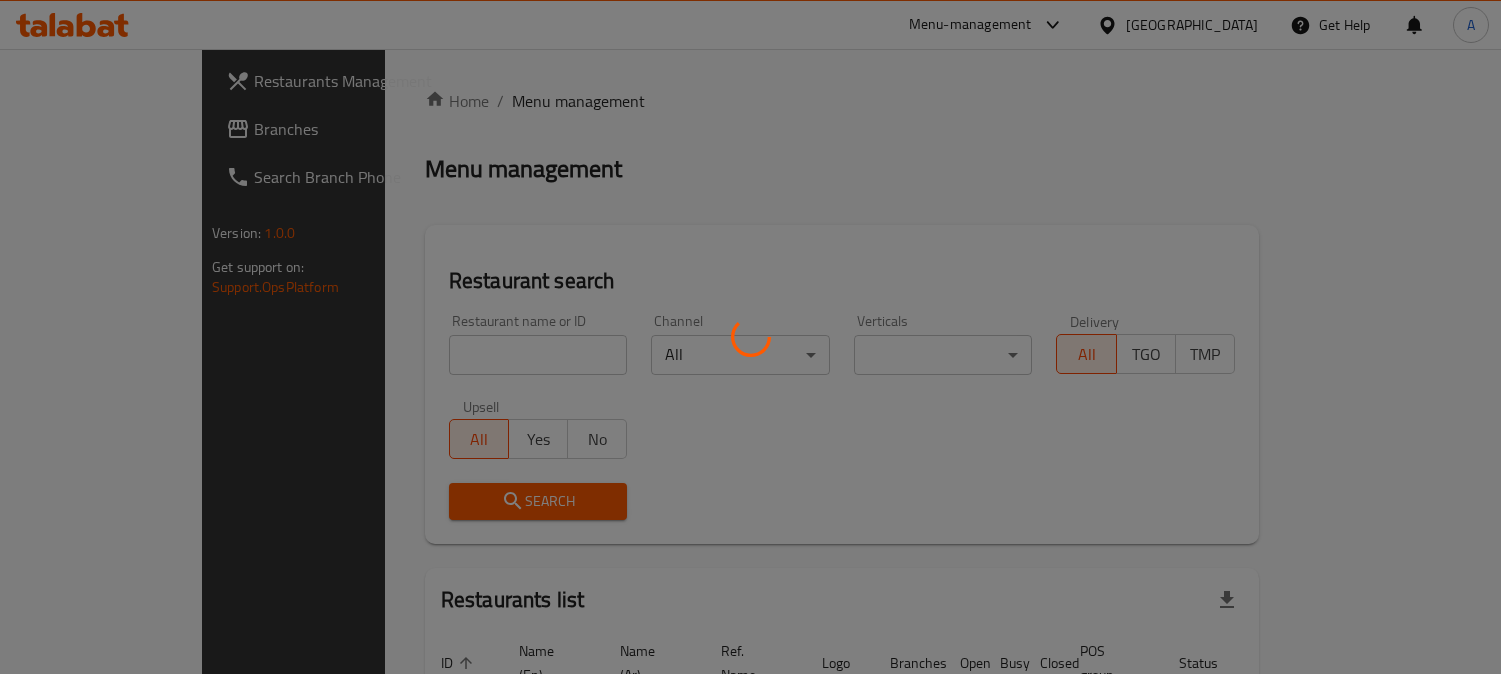 scroll, scrollTop: 0, scrollLeft: 0, axis: both 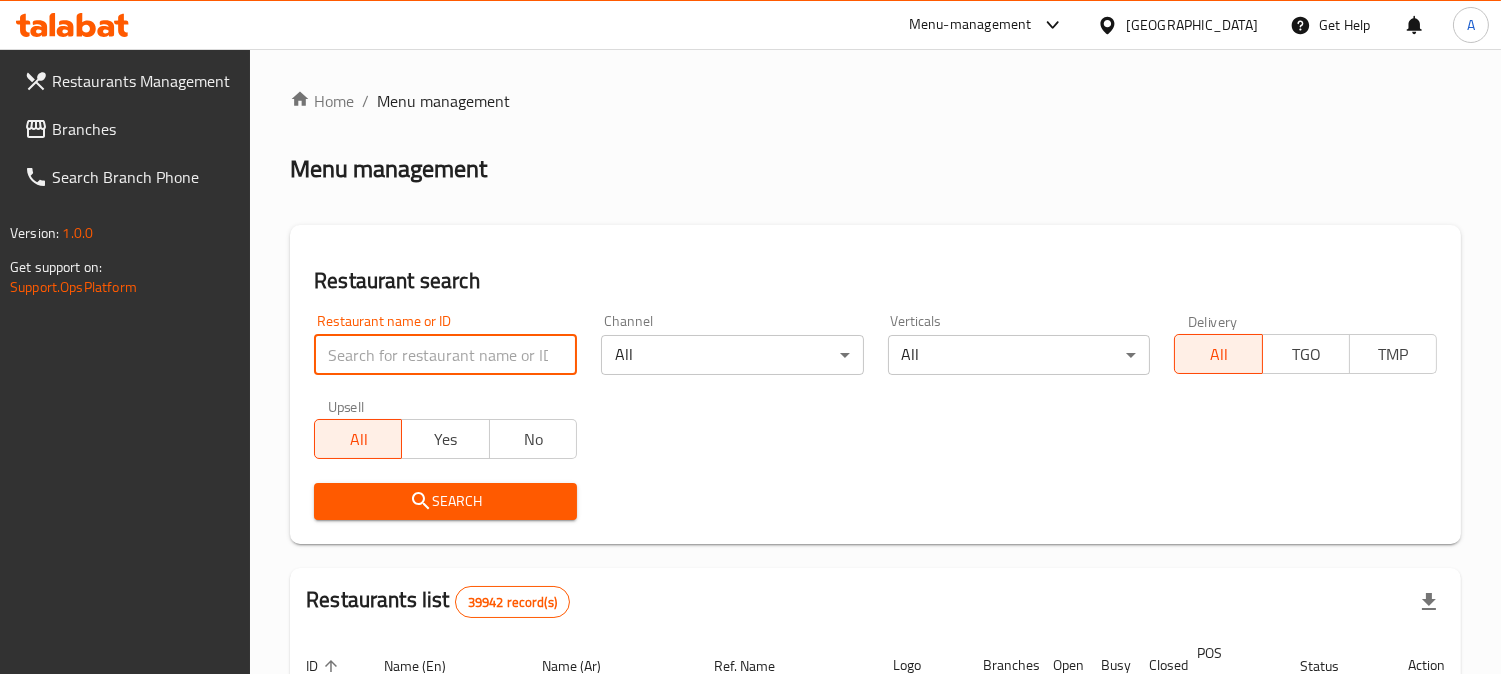 click at bounding box center [445, 355] 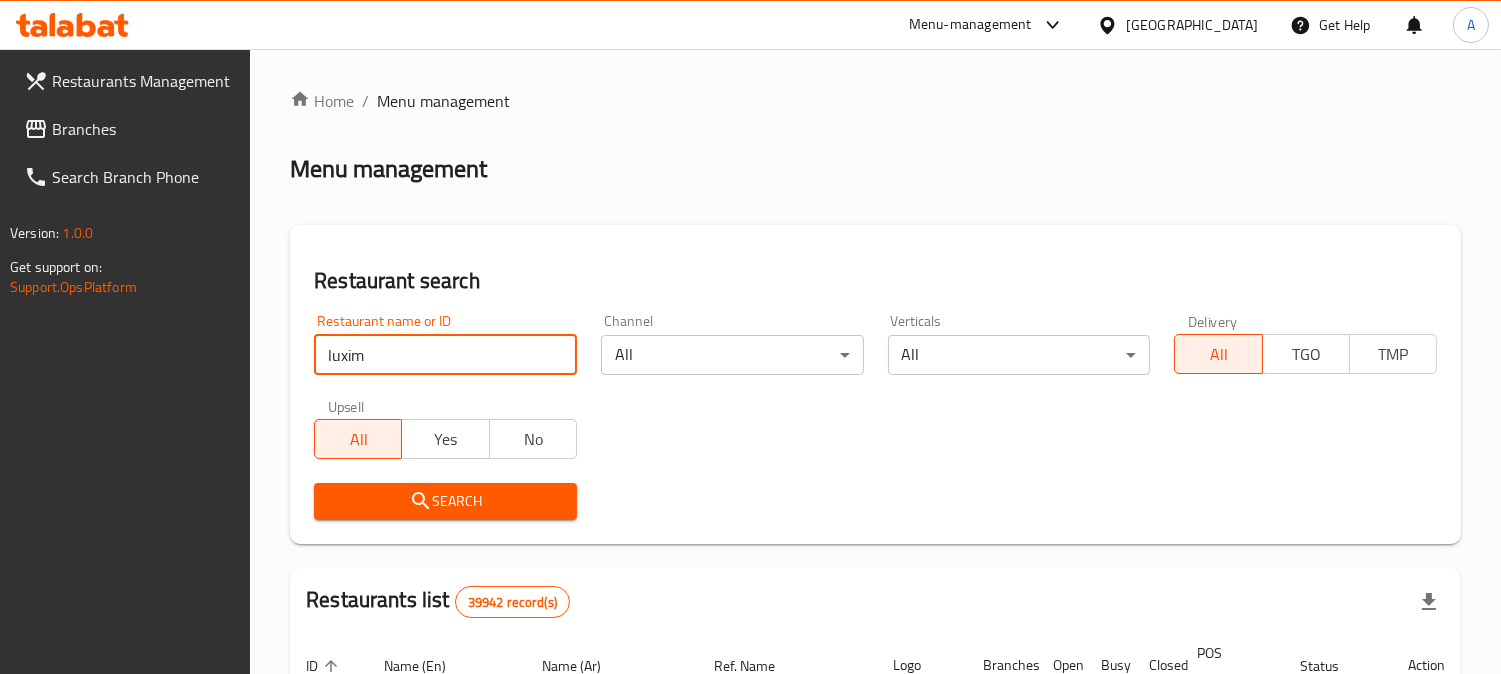 type on "luxim" 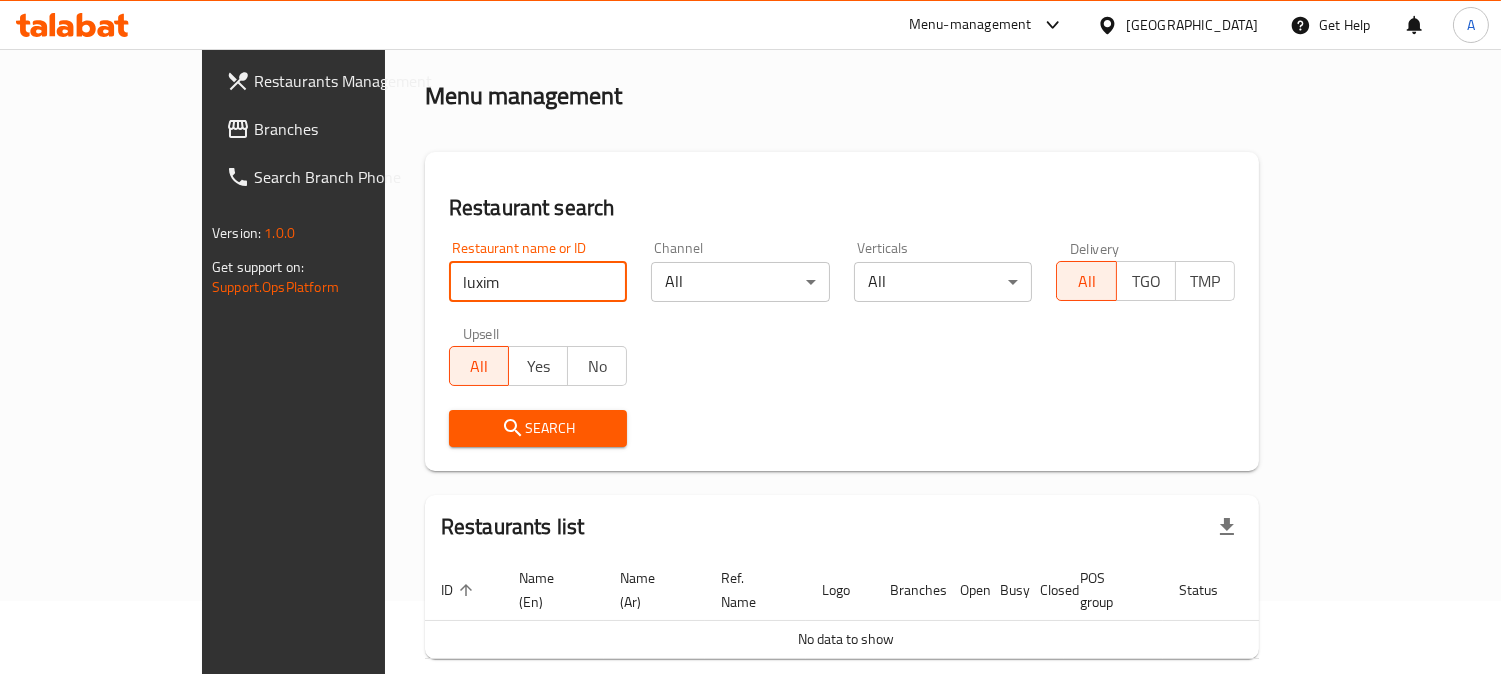 scroll, scrollTop: 142, scrollLeft: 0, axis: vertical 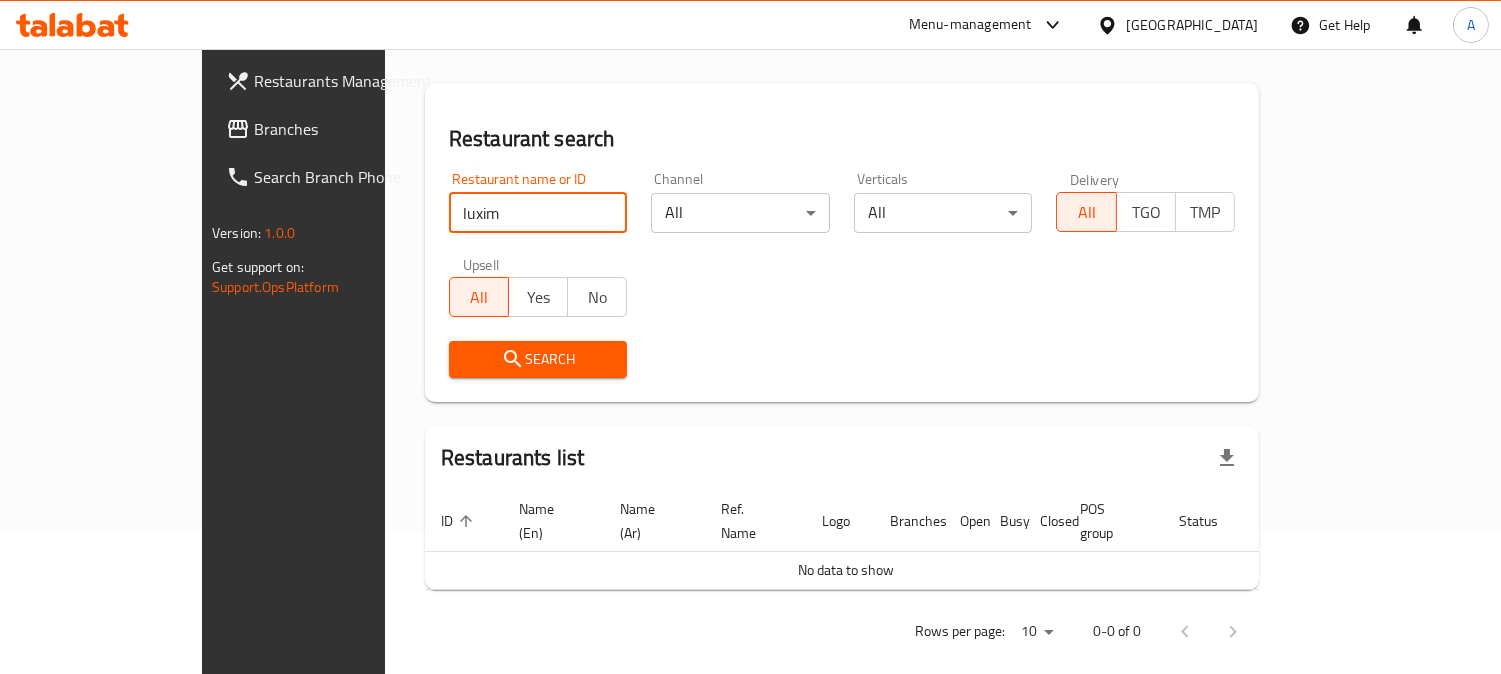 click on "Branches" at bounding box center [345, 129] 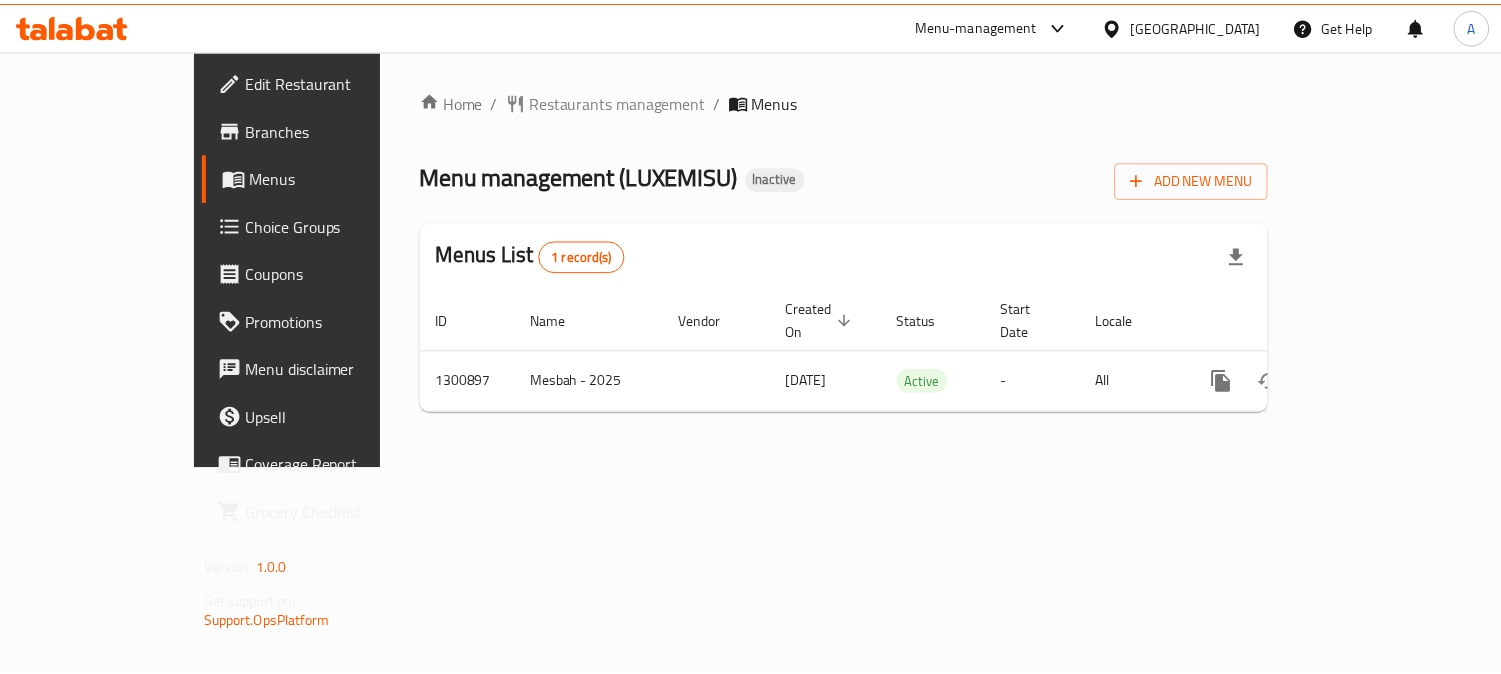 scroll, scrollTop: 0, scrollLeft: 0, axis: both 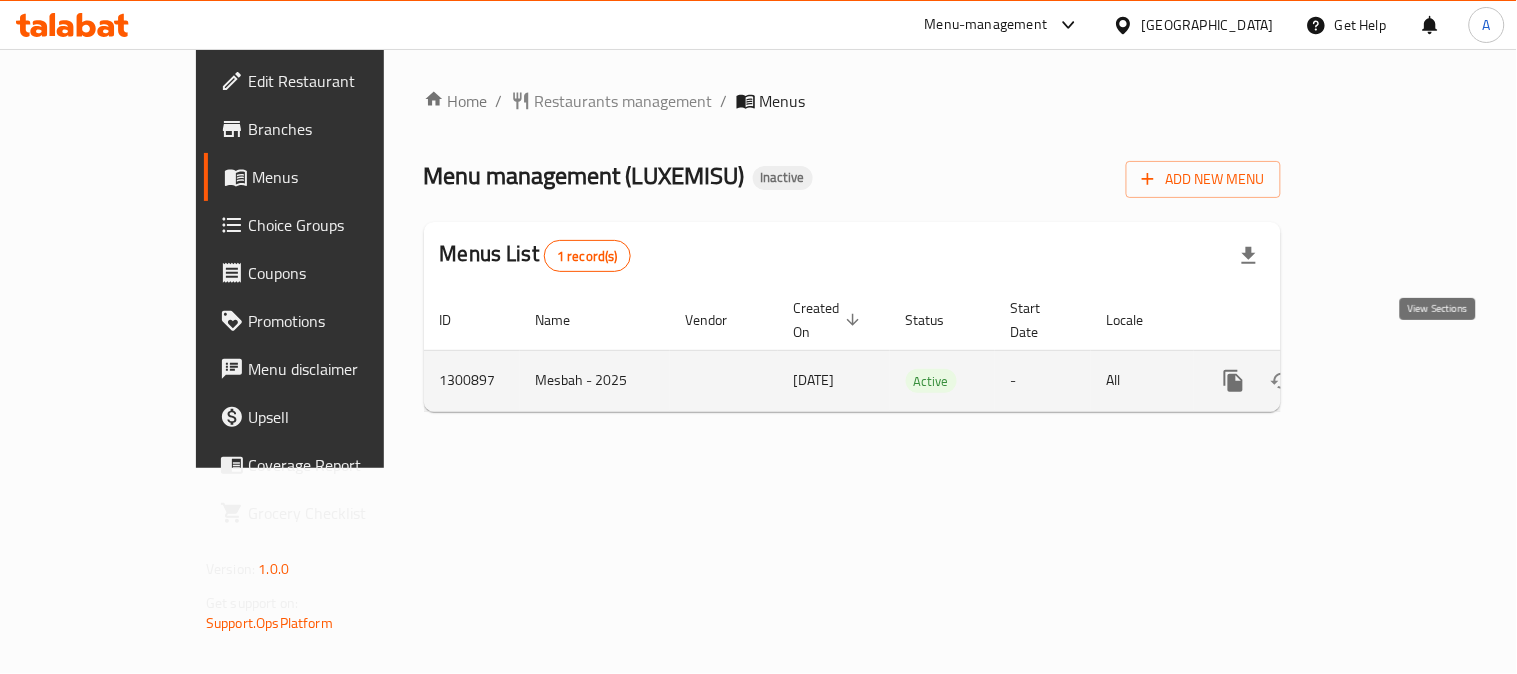 click 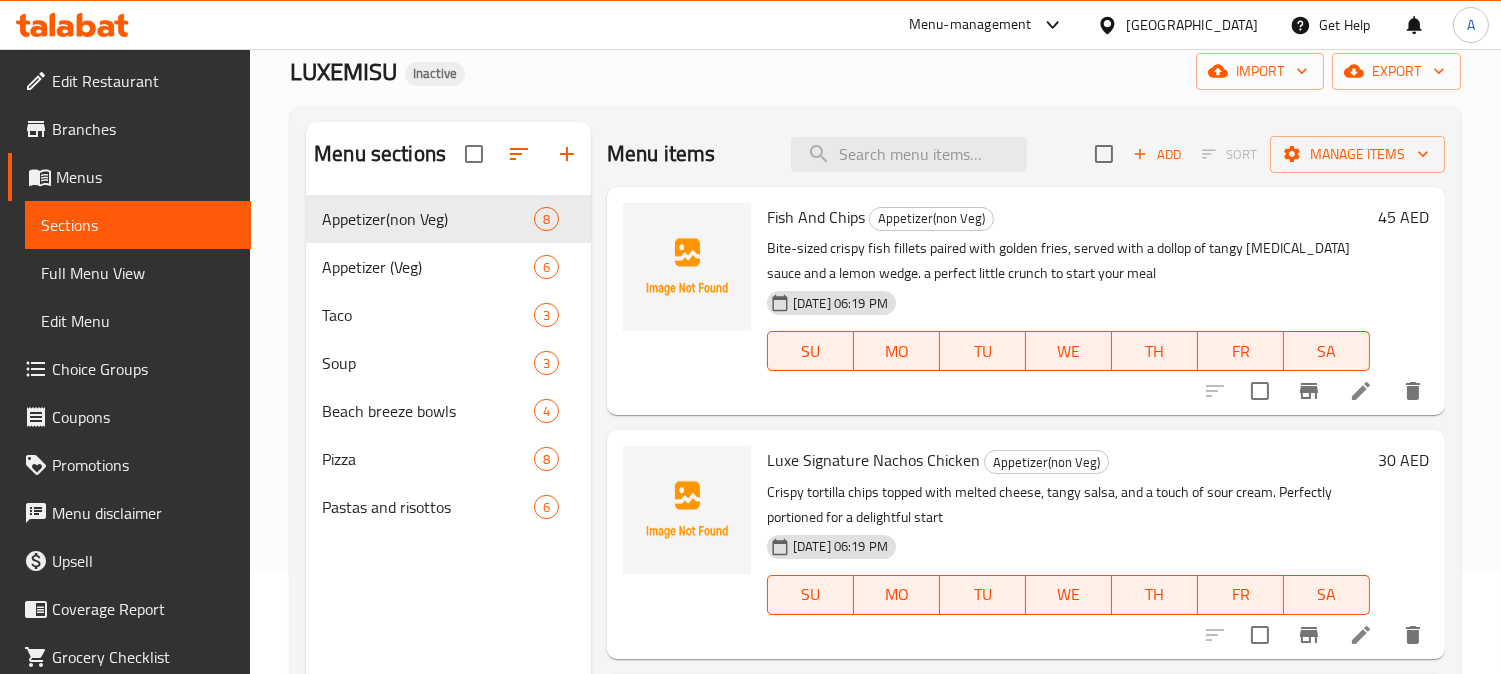 scroll, scrollTop: 0, scrollLeft: 0, axis: both 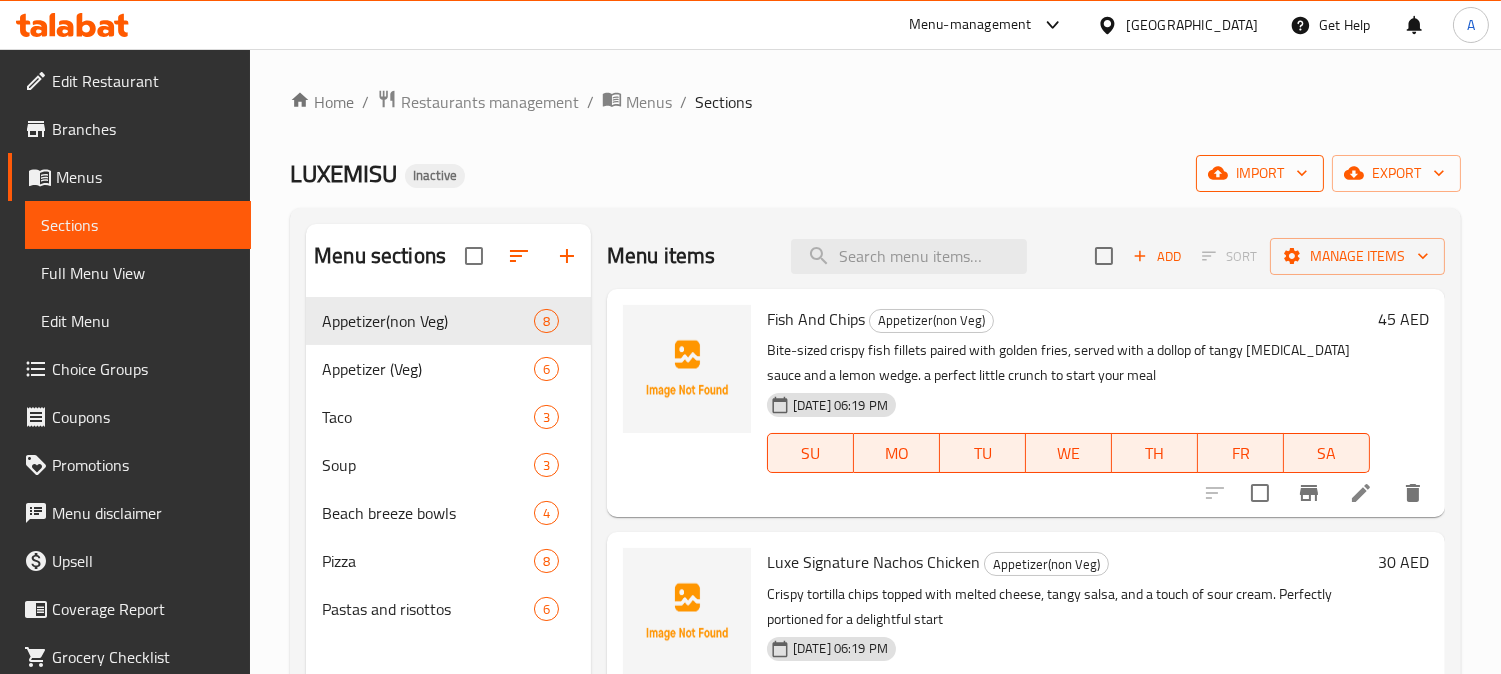 click on "import" at bounding box center [1260, 173] 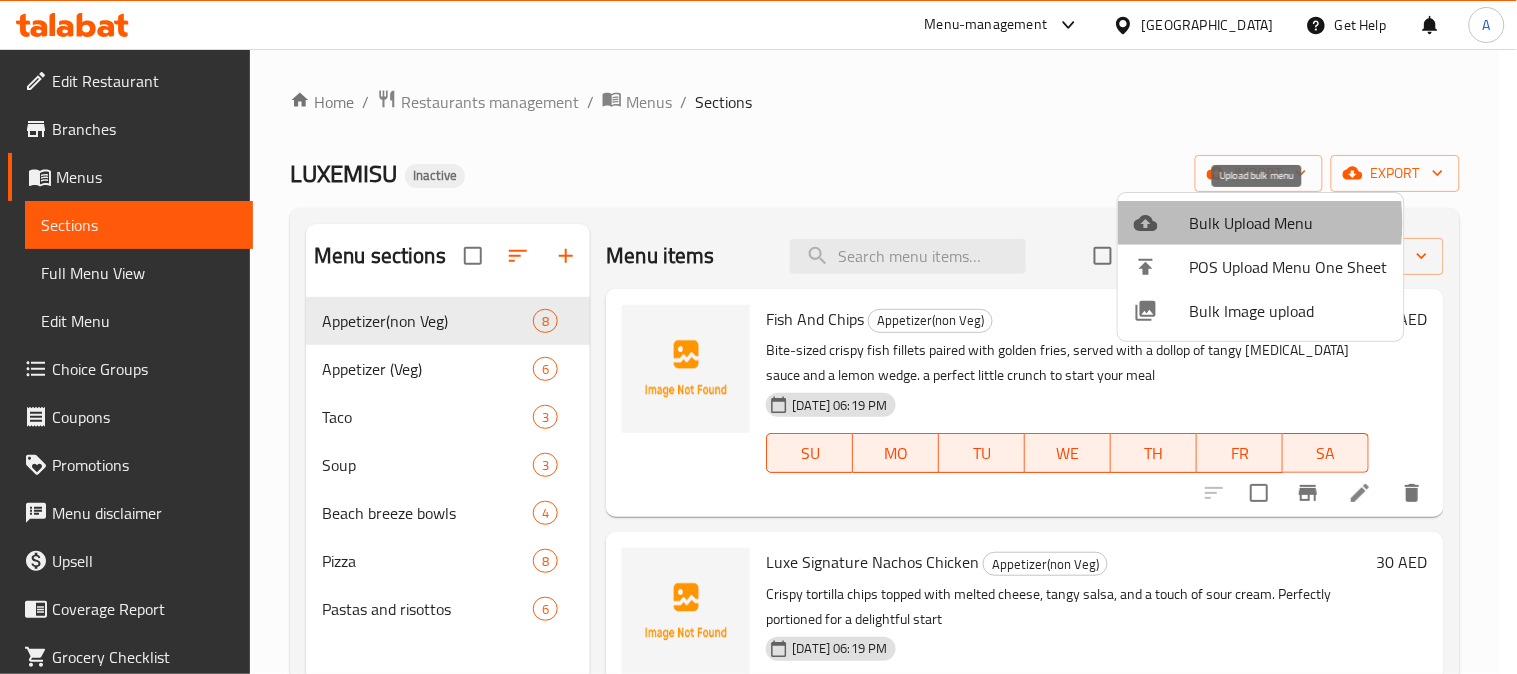 click on "Bulk Upload Menu" at bounding box center [1289, 223] 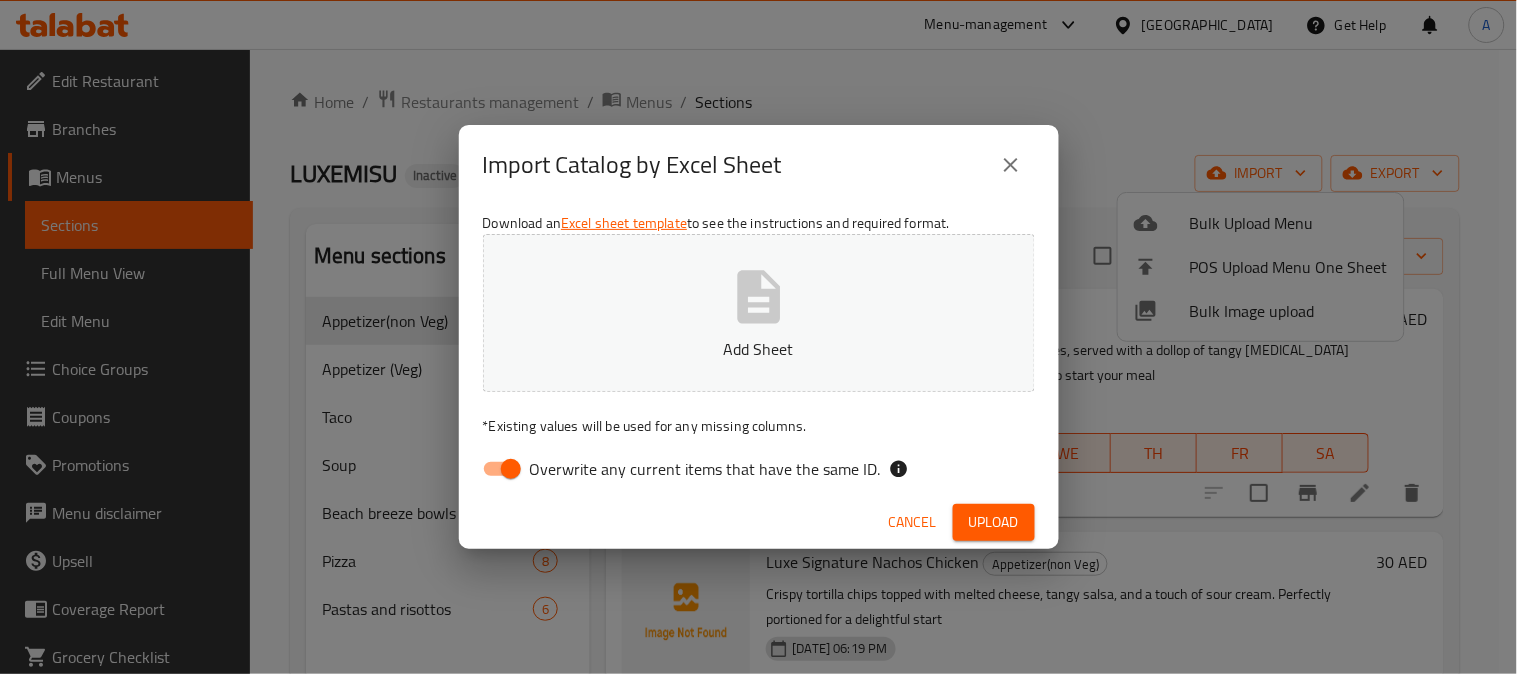 click on "Overwrite any current items that have the same ID." at bounding box center [705, 469] 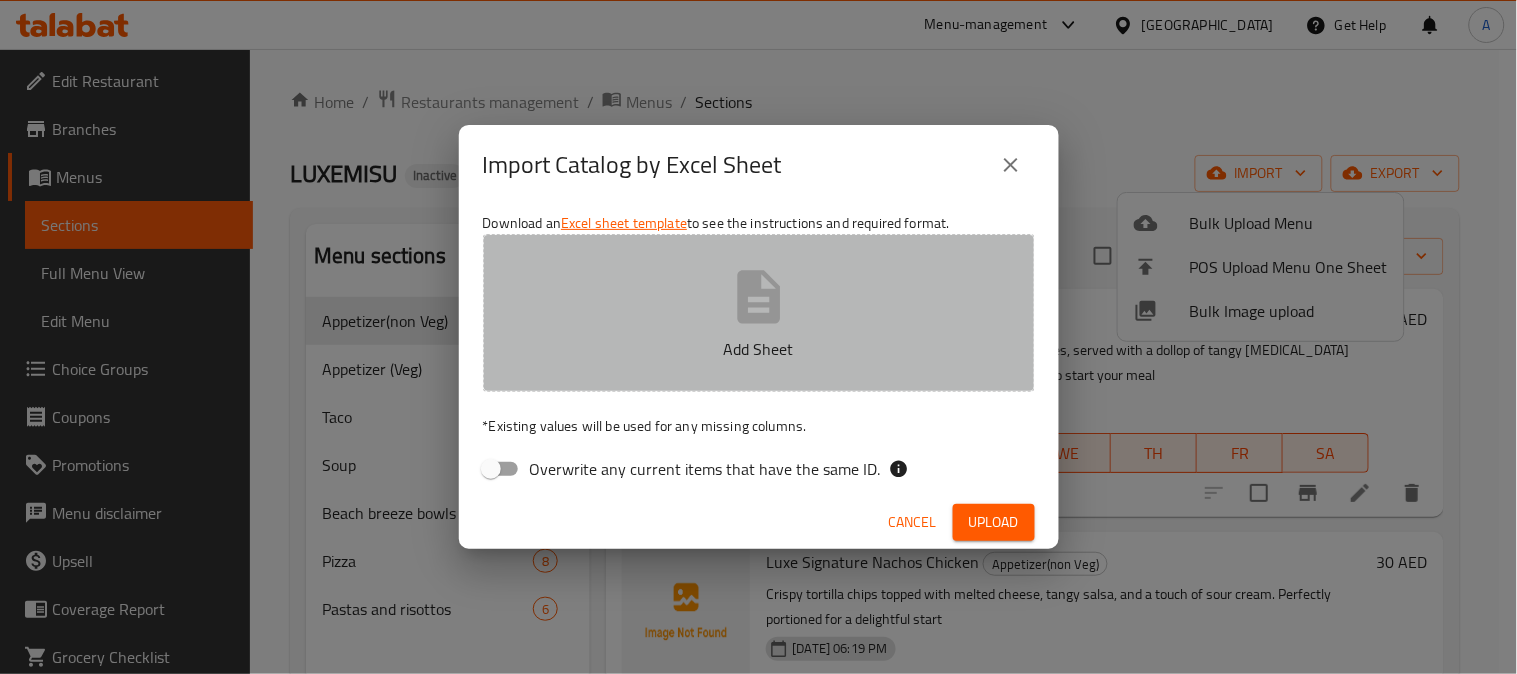 click 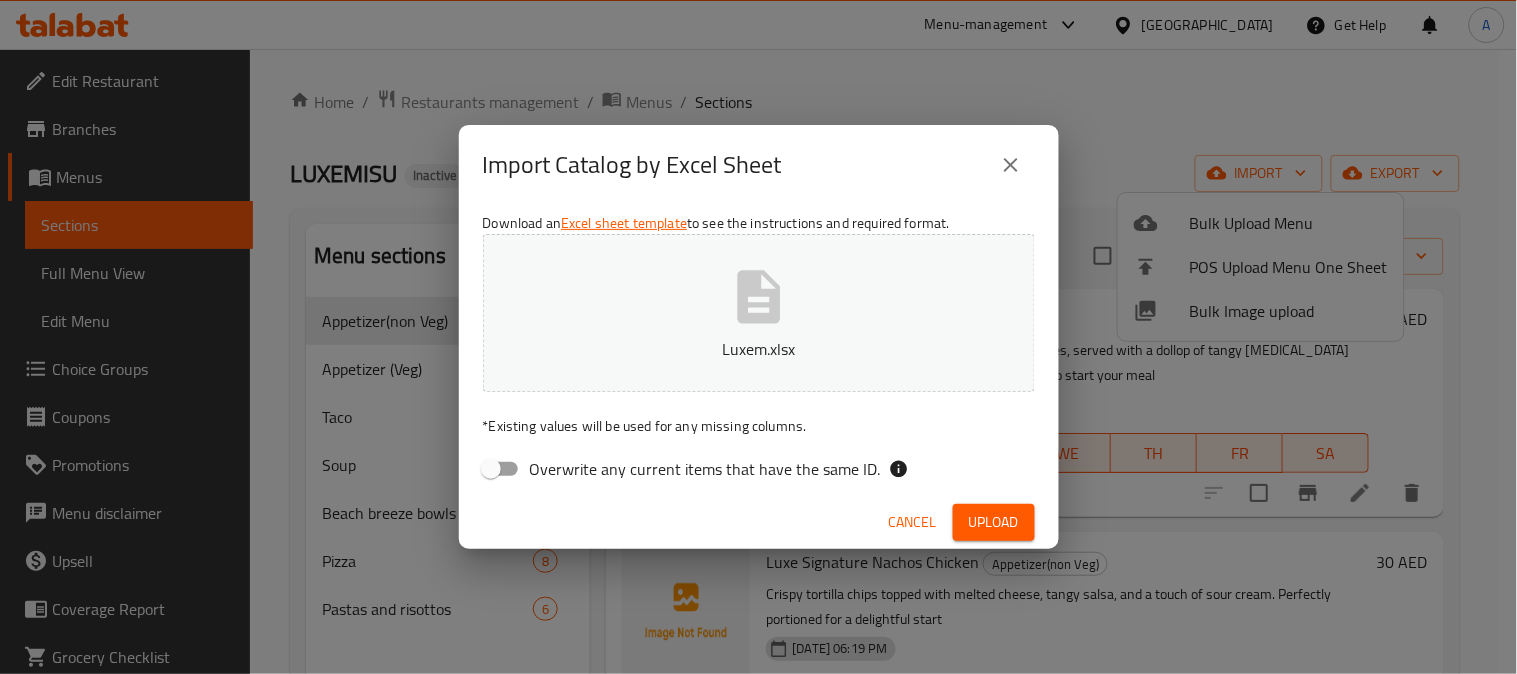 click on "Upload" at bounding box center (994, 522) 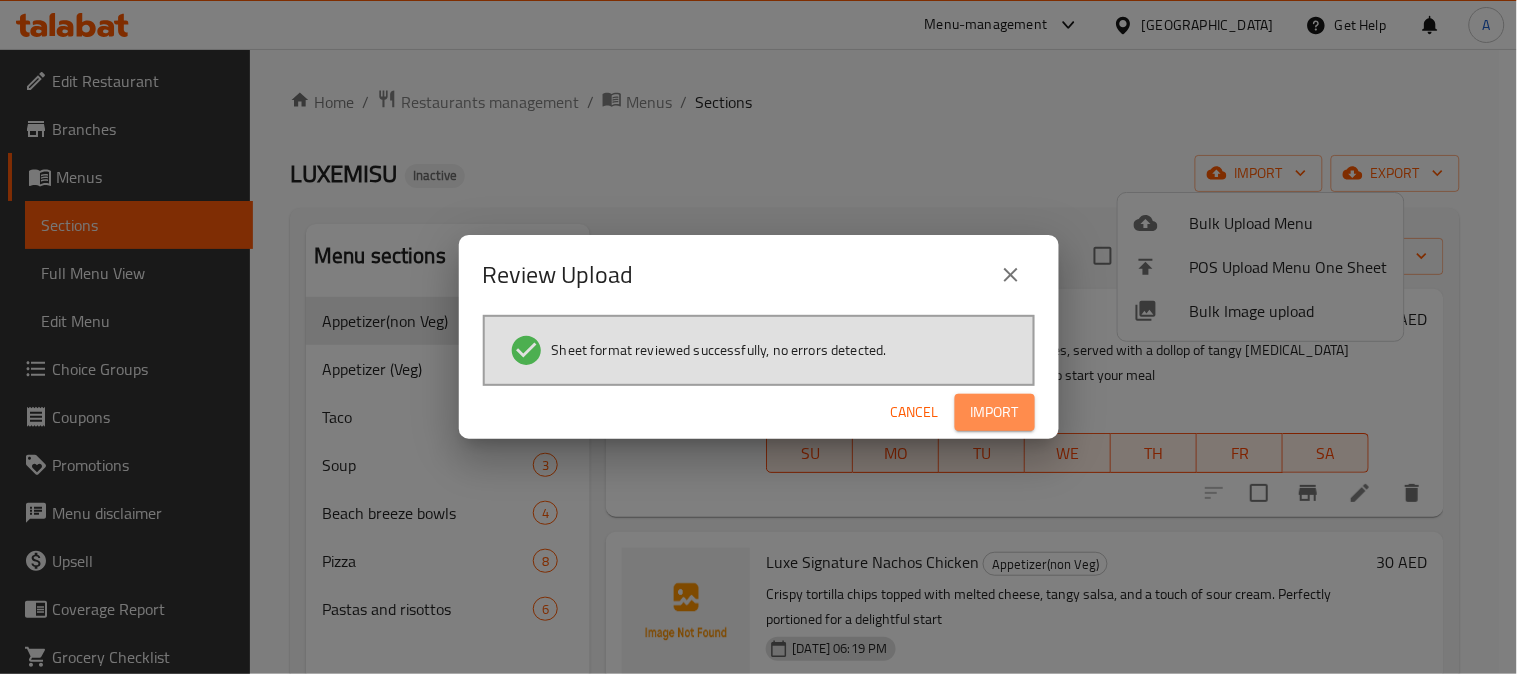 drag, startPoint x: 1002, startPoint y: 400, endPoint x: 1006, endPoint y: 387, distance: 13.601471 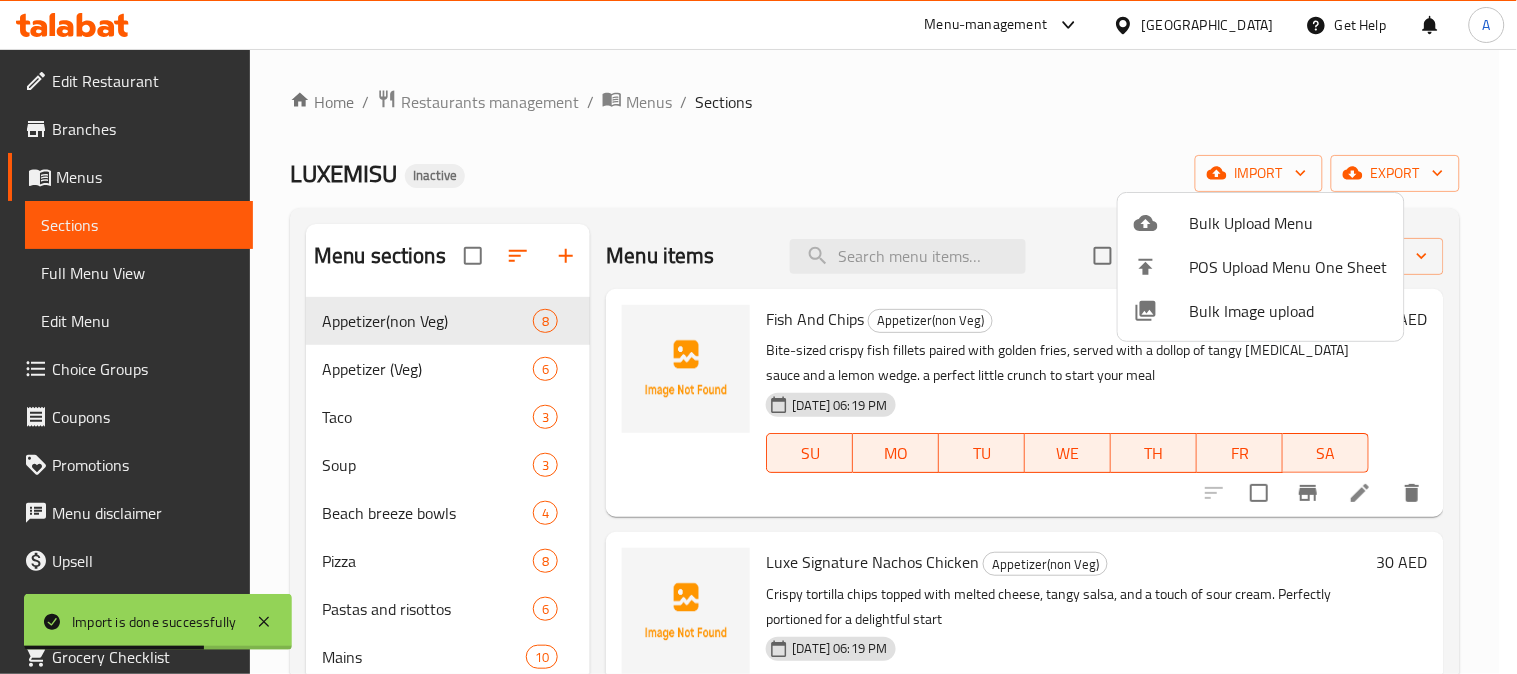 drag, startPoint x: 1072, startPoint y: 127, endPoint x: 1090, endPoint y: 67, distance: 62.641838 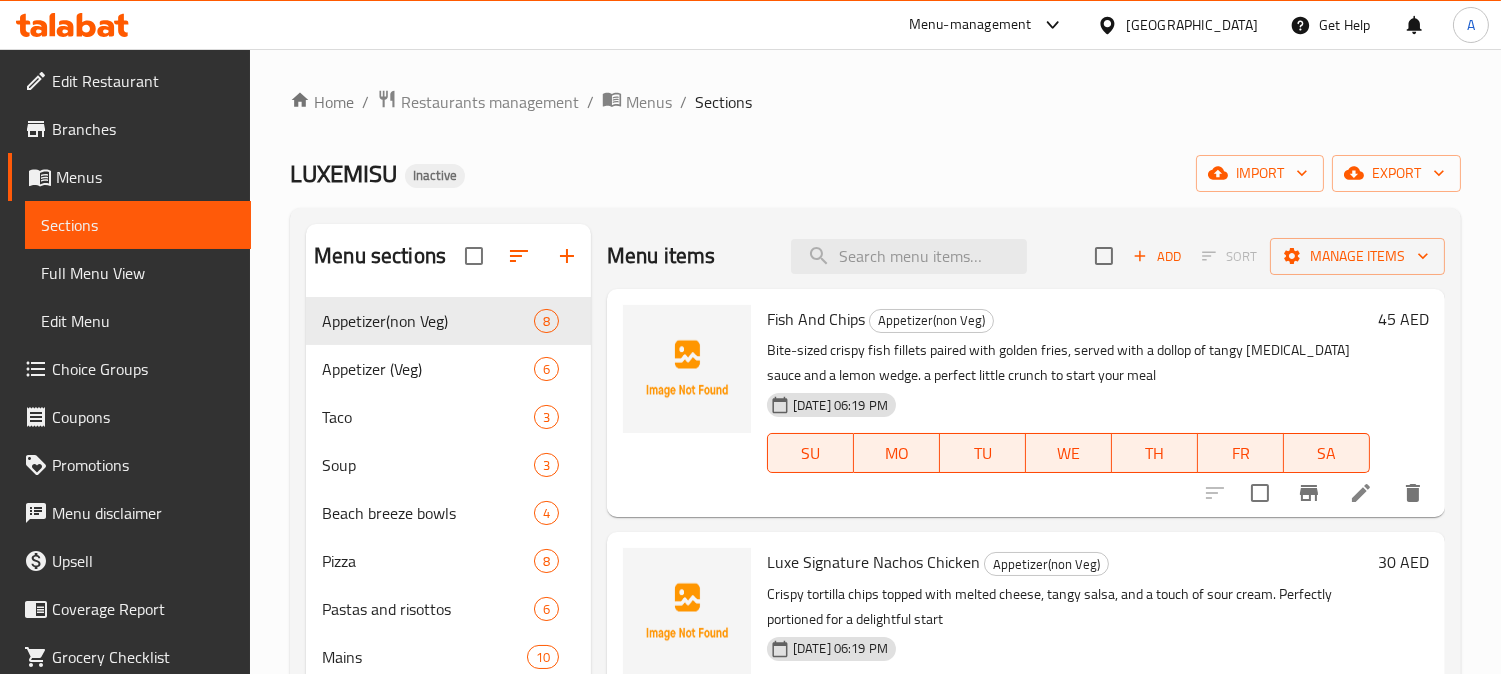 click on "Full Menu View" at bounding box center (138, 273) 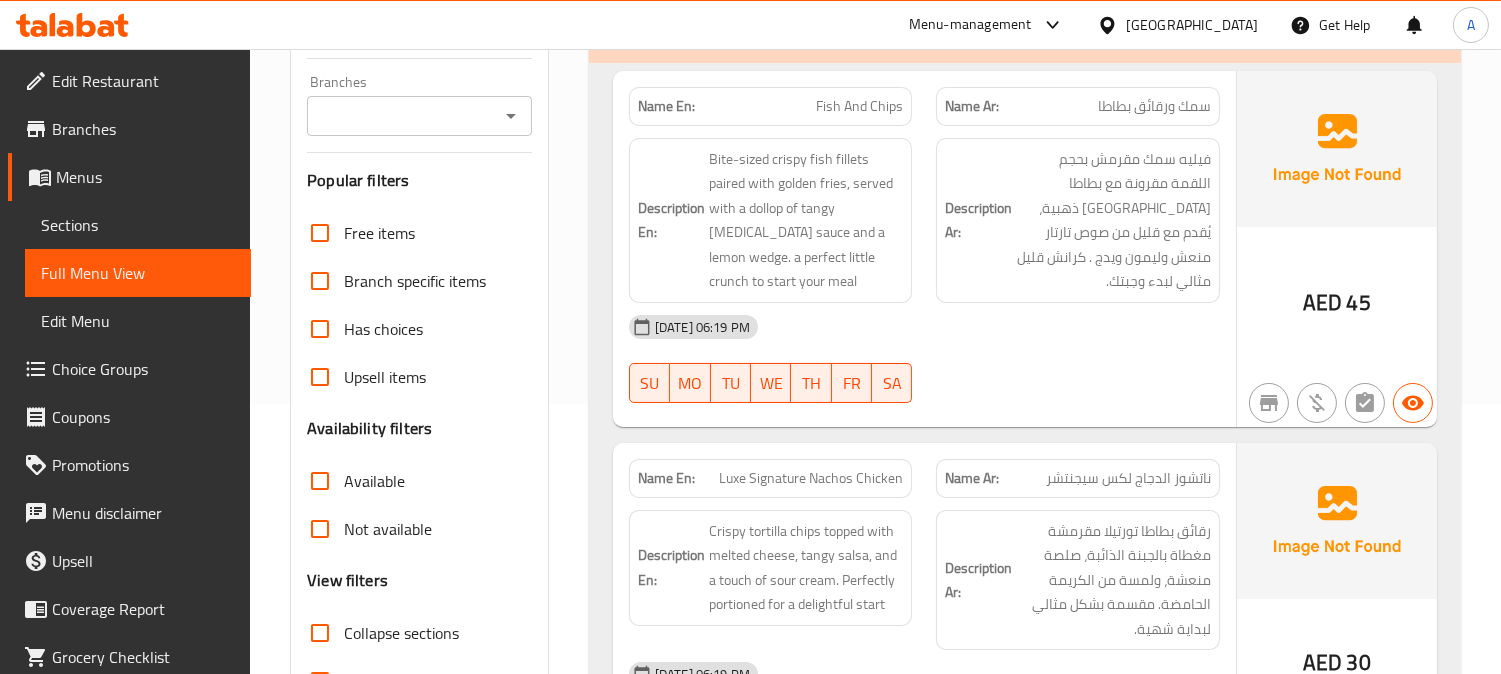 scroll, scrollTop: 444, scrollLeft: 0, axis: vertical 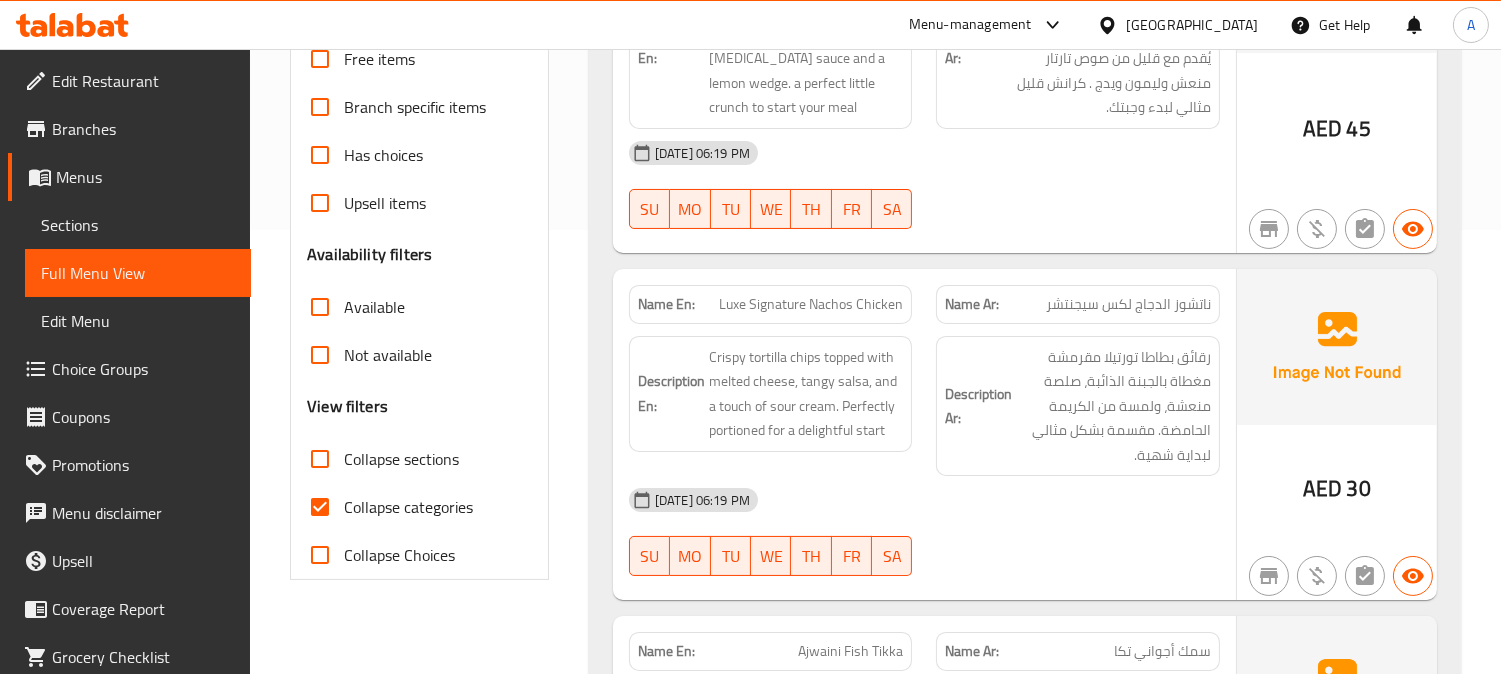 click on "Collapse sections" at bounding box center [320, 459] 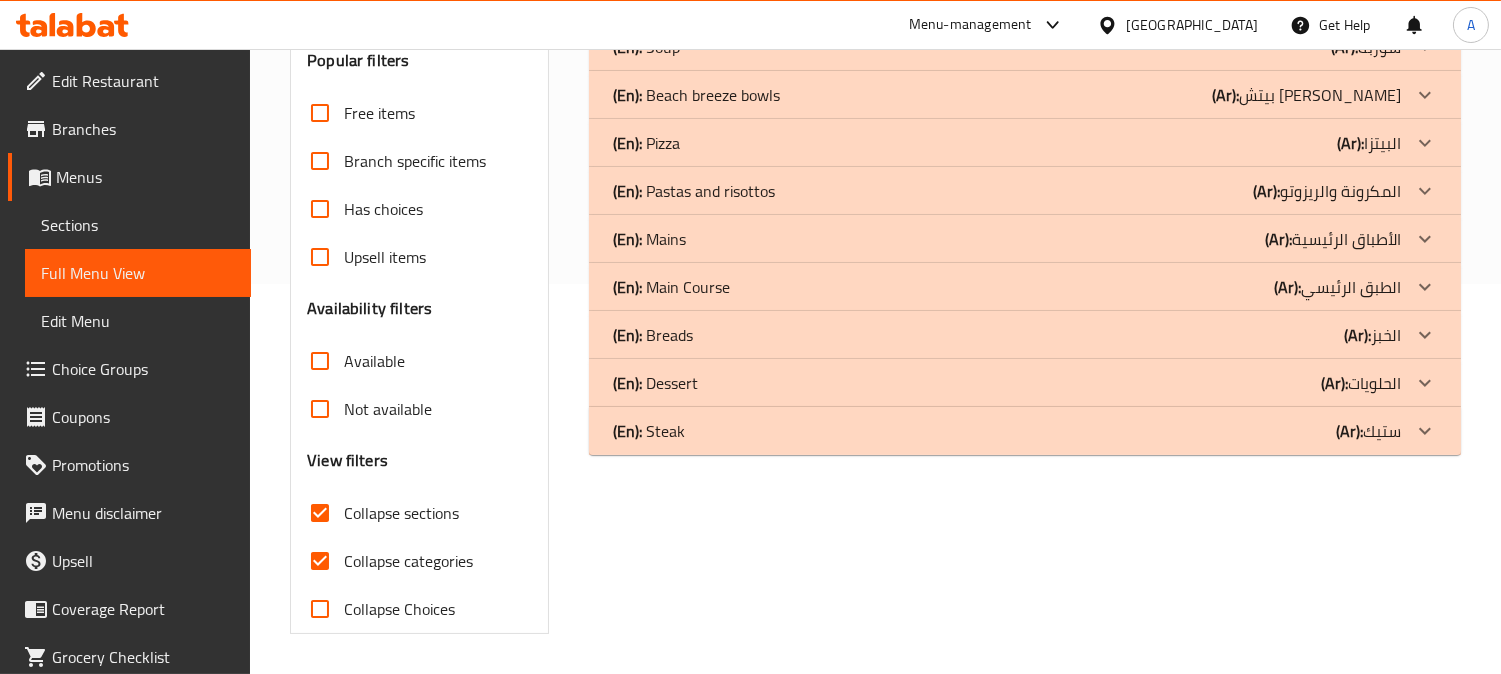 scroll, scrollTop: 390, scrollLeft: 0, axis: vertical 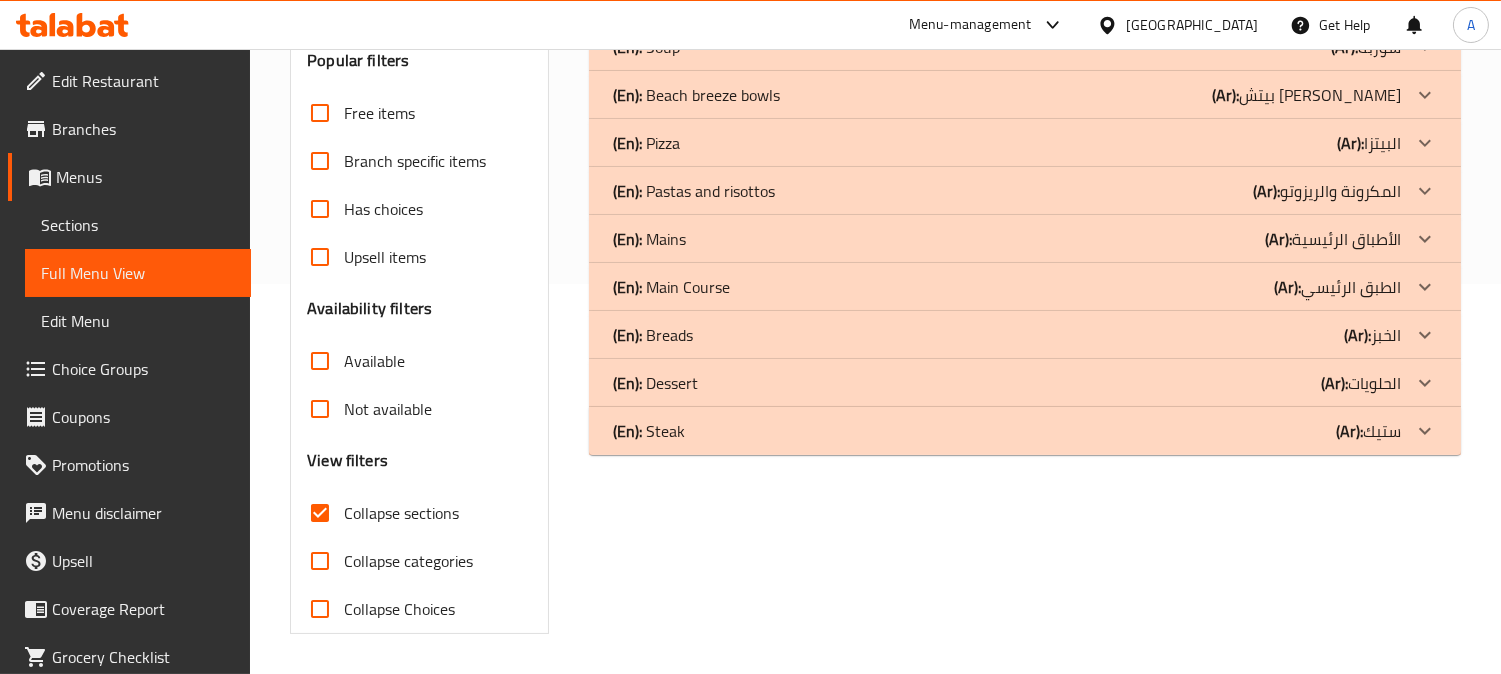 click on "(En):   Steak (Ar): ستيك" at bounding box center (1007, -97) 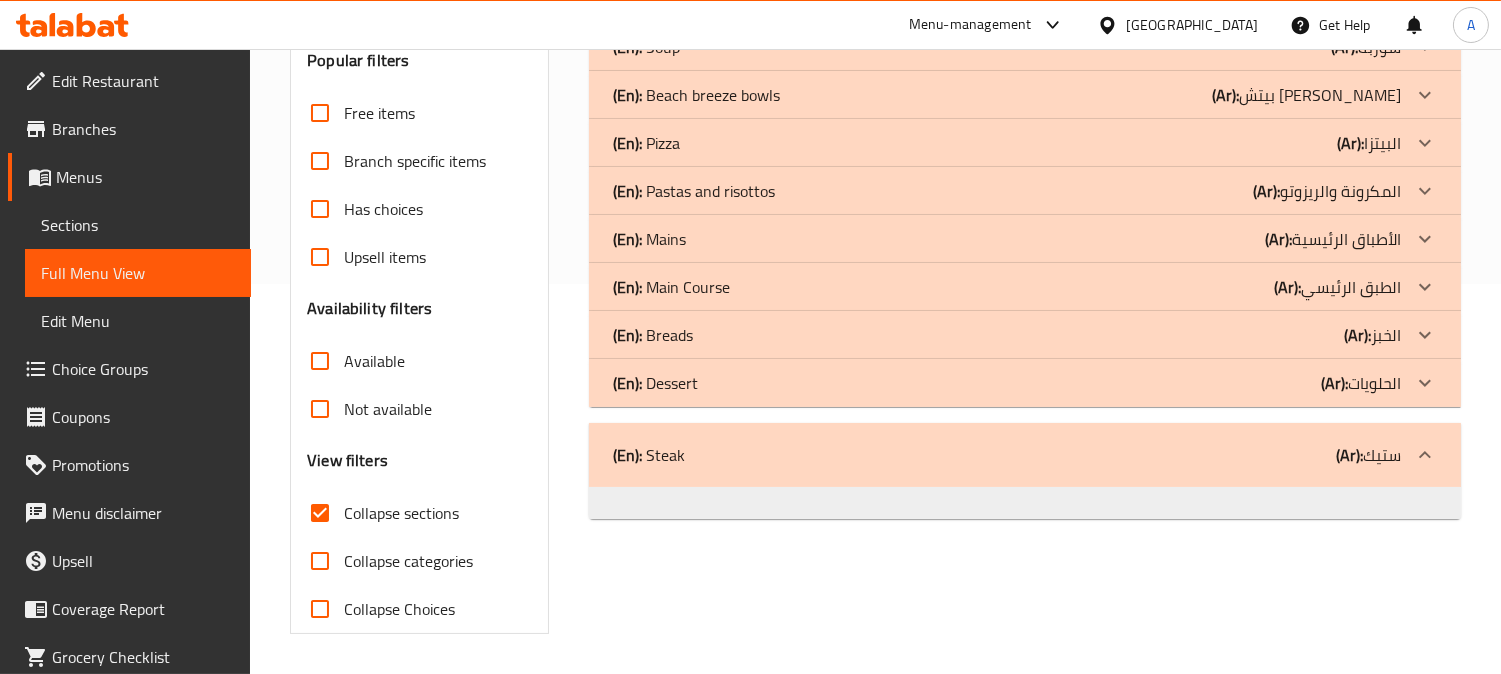 click on "(En):   Dessert (Ar): الحلويات" at bounding box center [1007, -97] 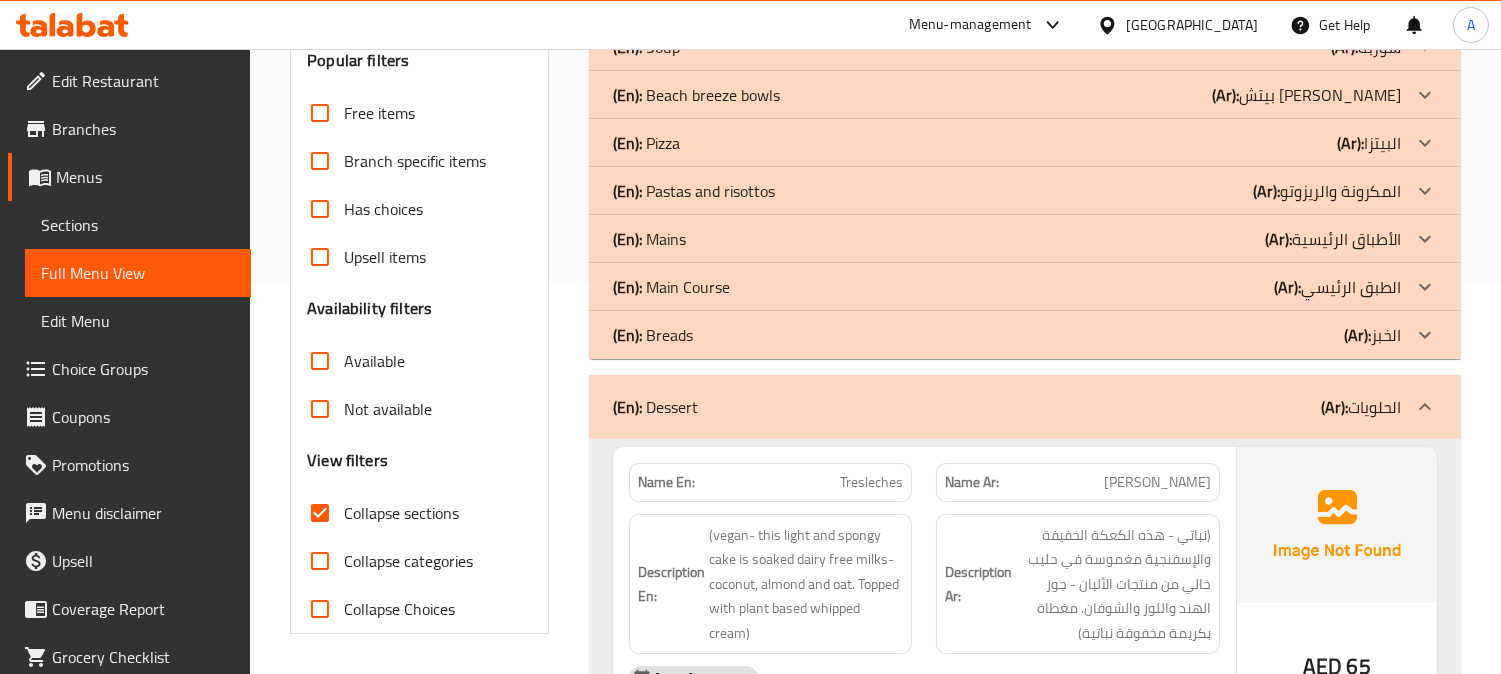click on "(En):   Breads (Ar): الخبز" at bounding box center [1007, -97] 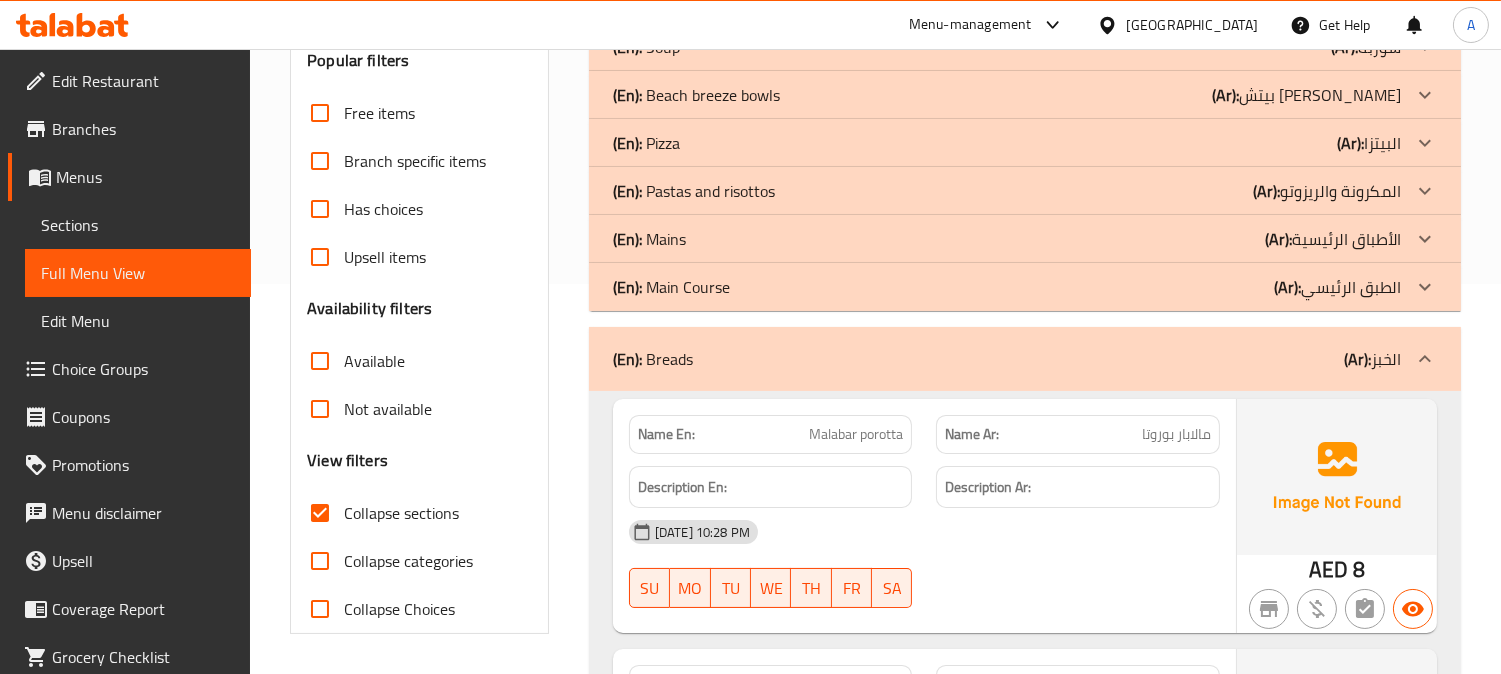 click on "(En):   Main Course (Ar): الطبق الرئيسي" at bounding box center [1007, -97] 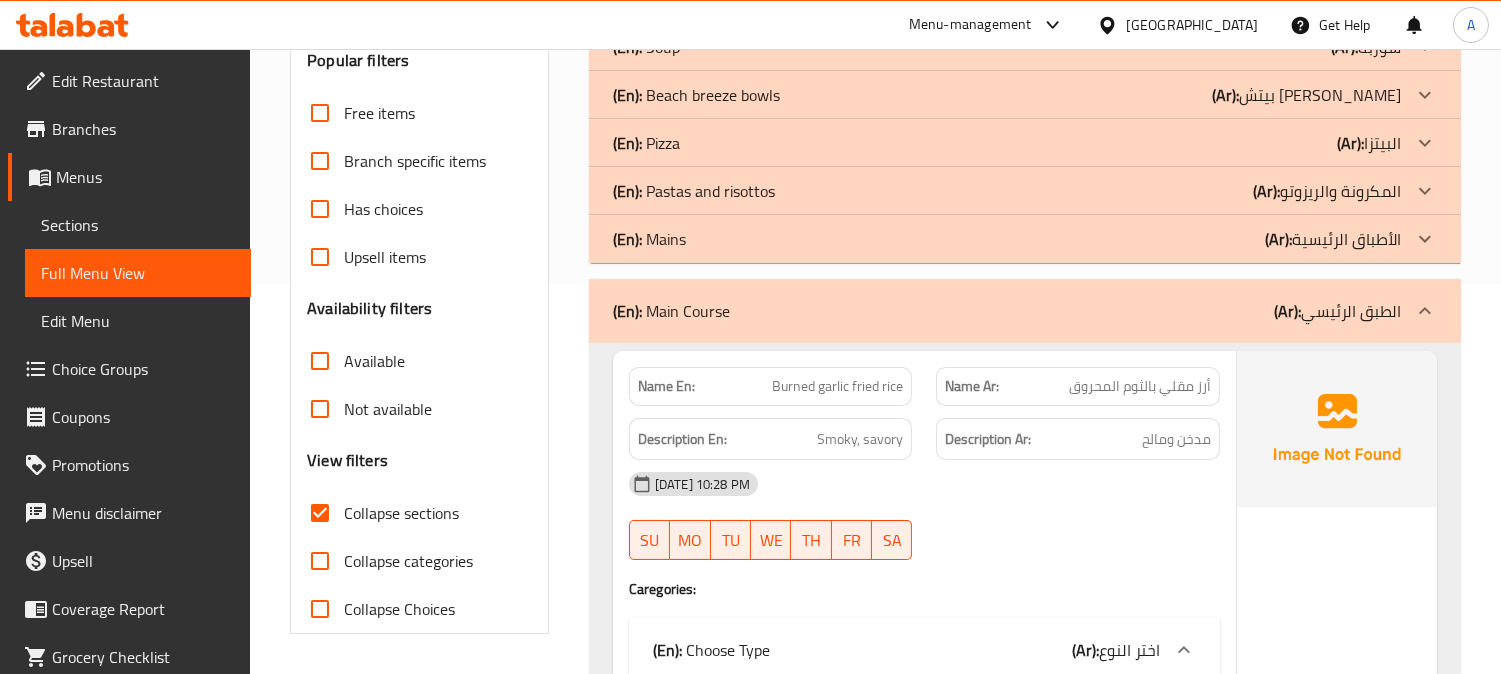 click on "(En):   Mains (Ar): الأطباق الرئيسية" at bounding box center (1007, -97) 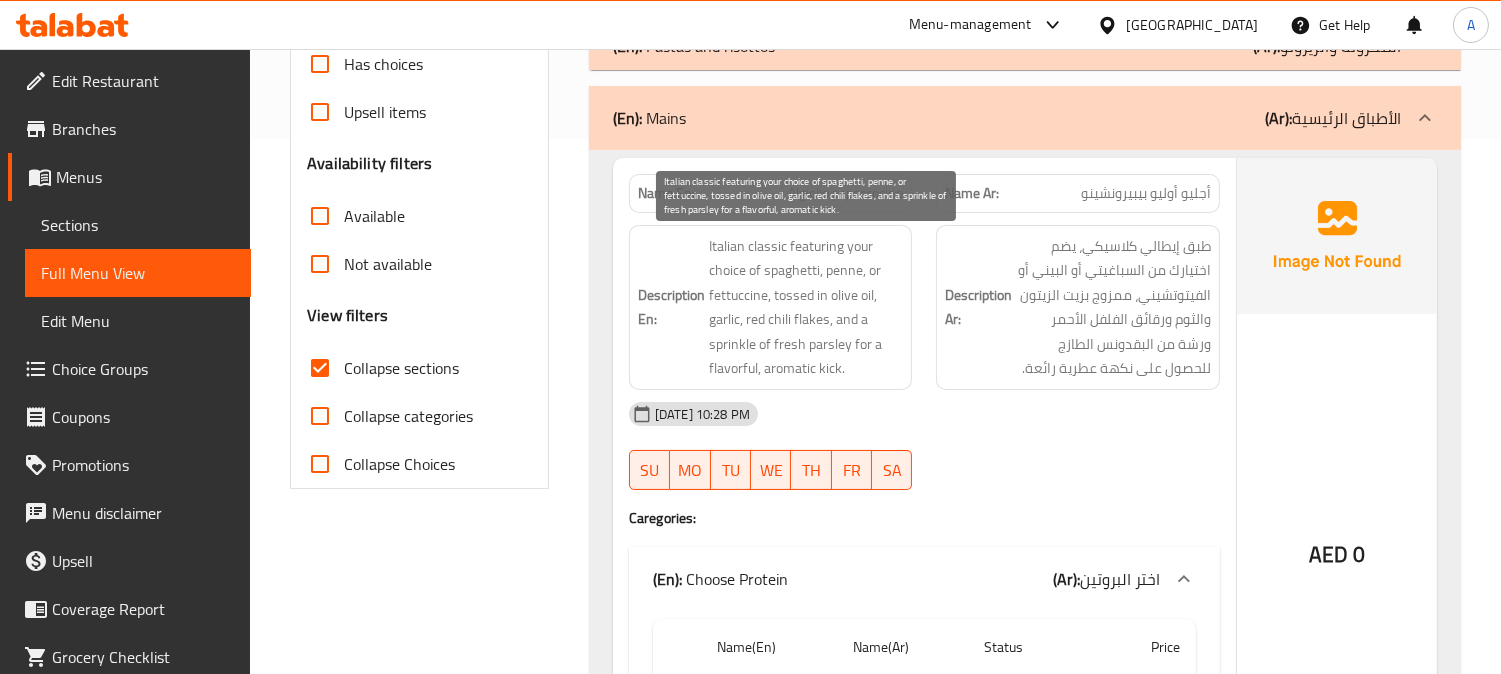 scroll, scrollTop: 501, scrollLeft: 0, axis: vertical 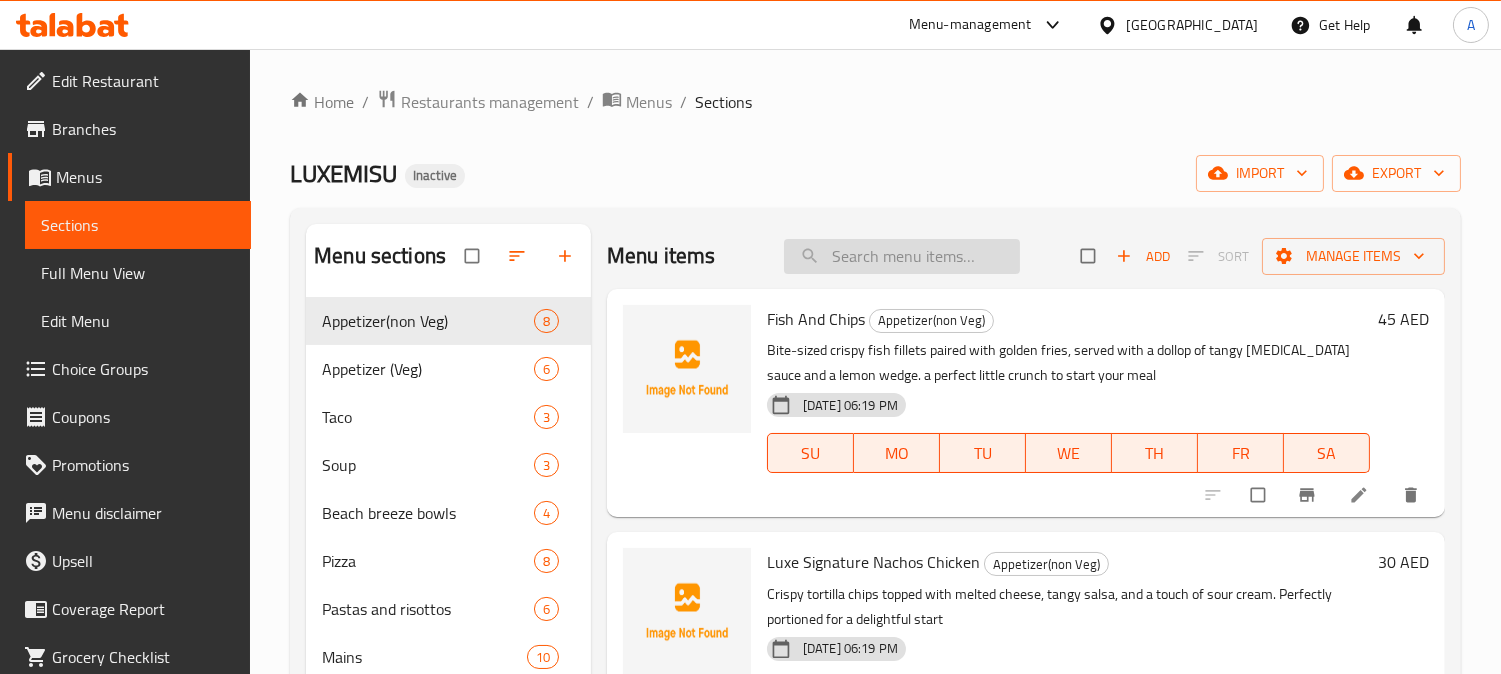 click at bounding box center (902, 256) 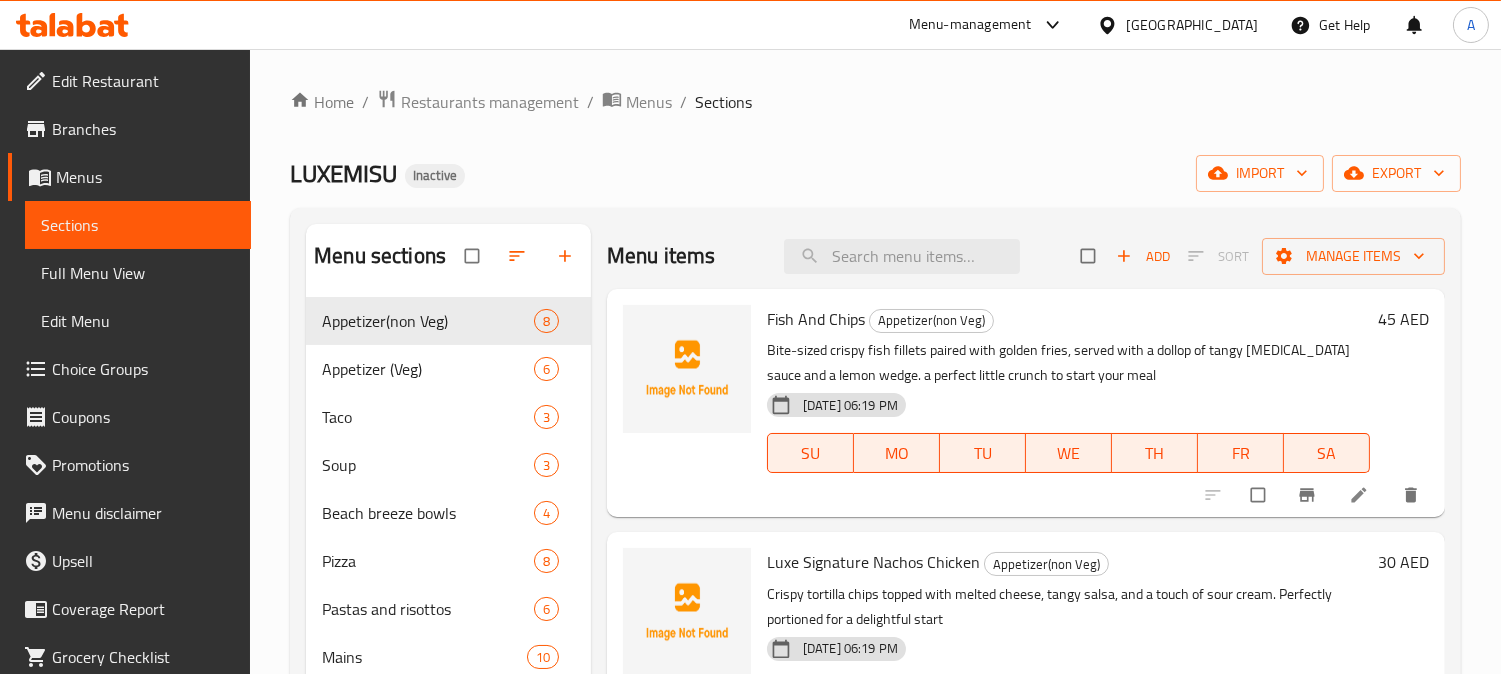 paste on "Mushrom and black" 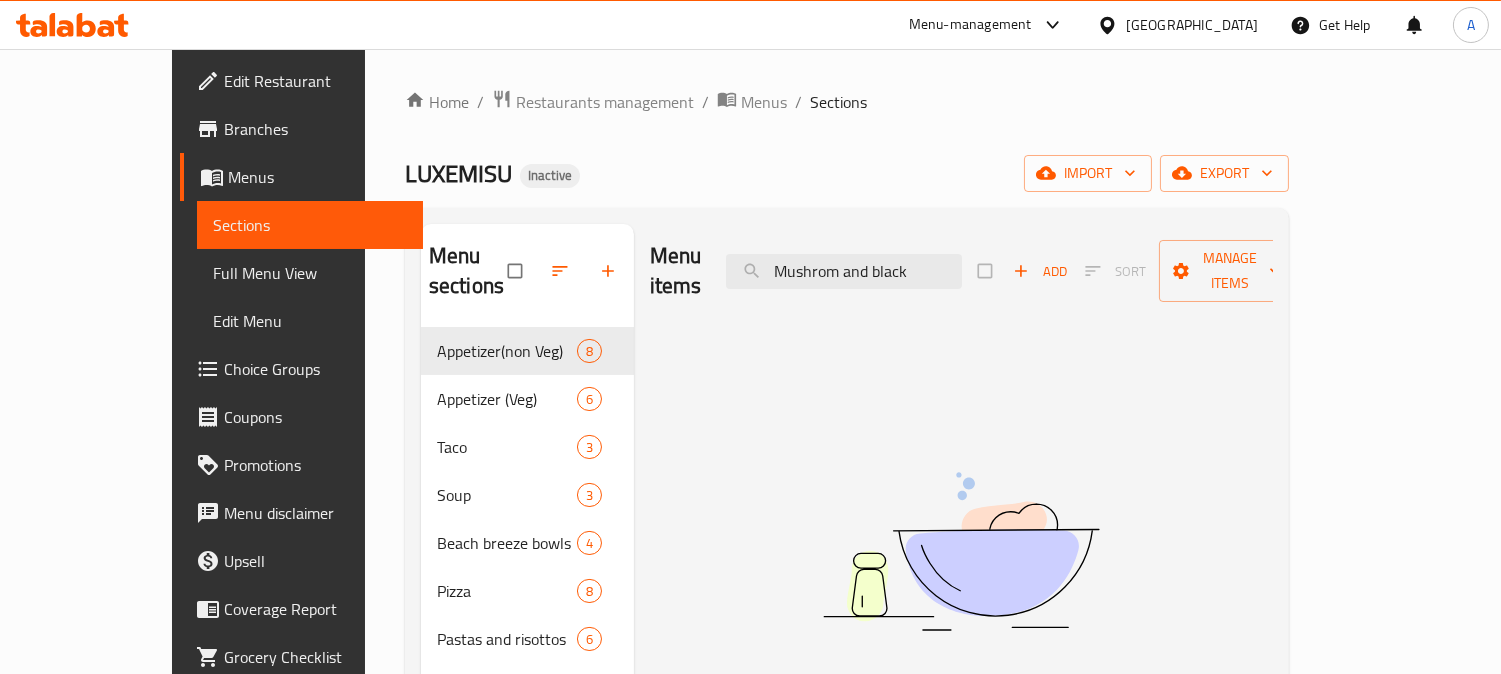 type on "Mushrom and black" 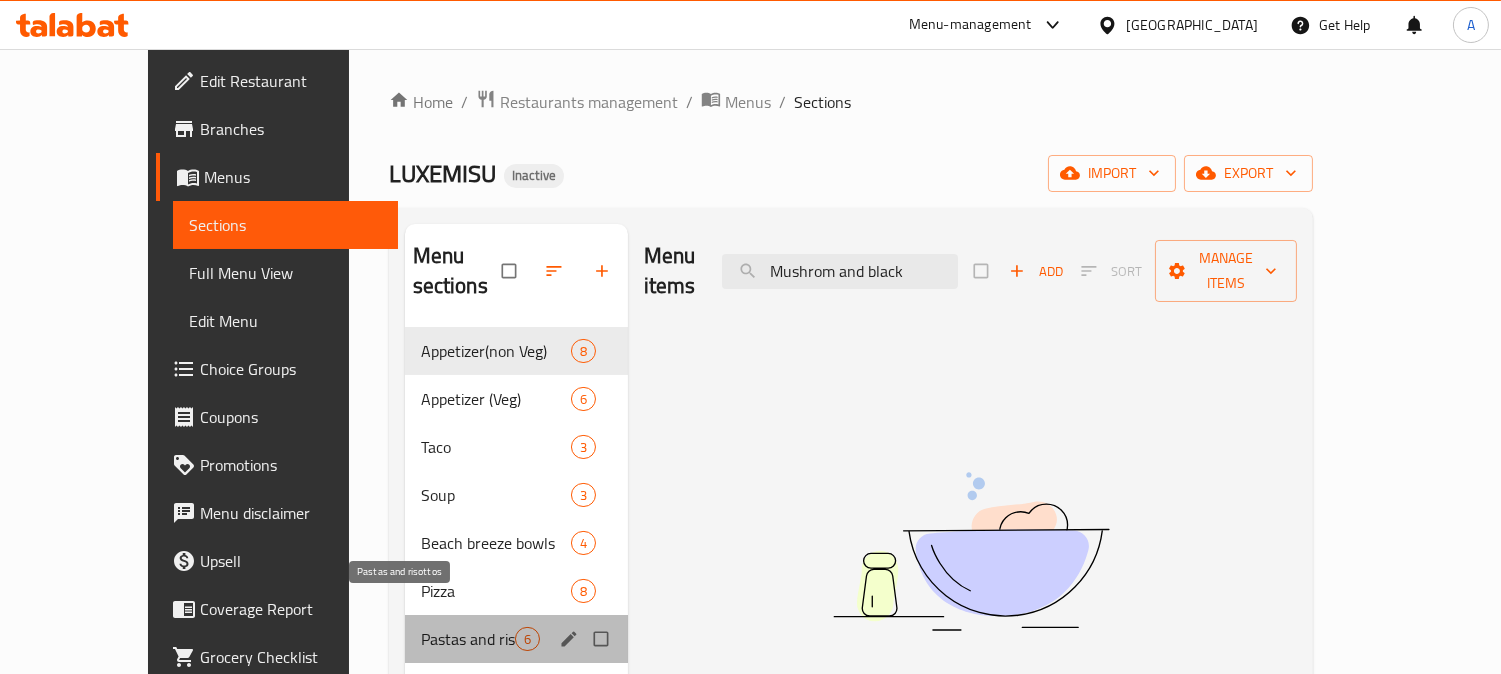 click on "Pastas and risottos" at bounding box center (468, 639) 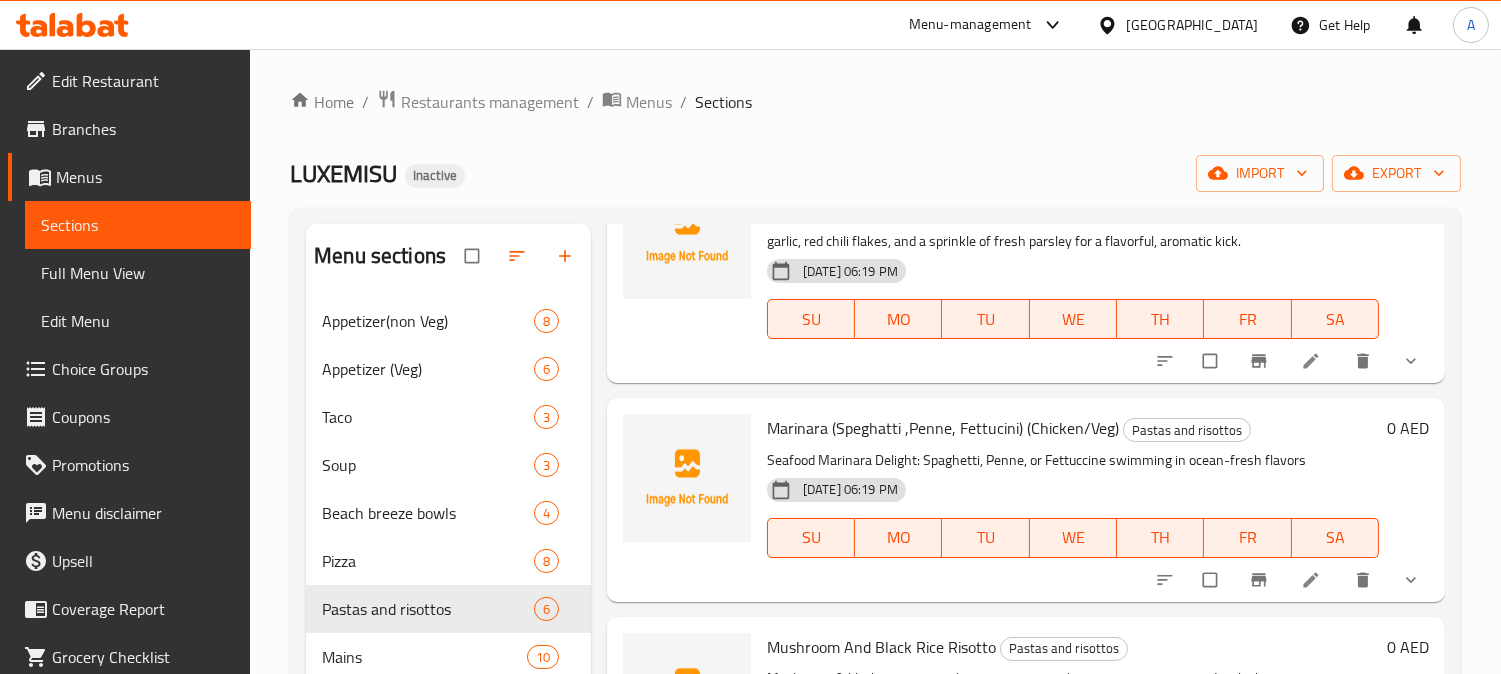 scroll, scrollTop: 666, scrollLeft: 0, axis: vertical 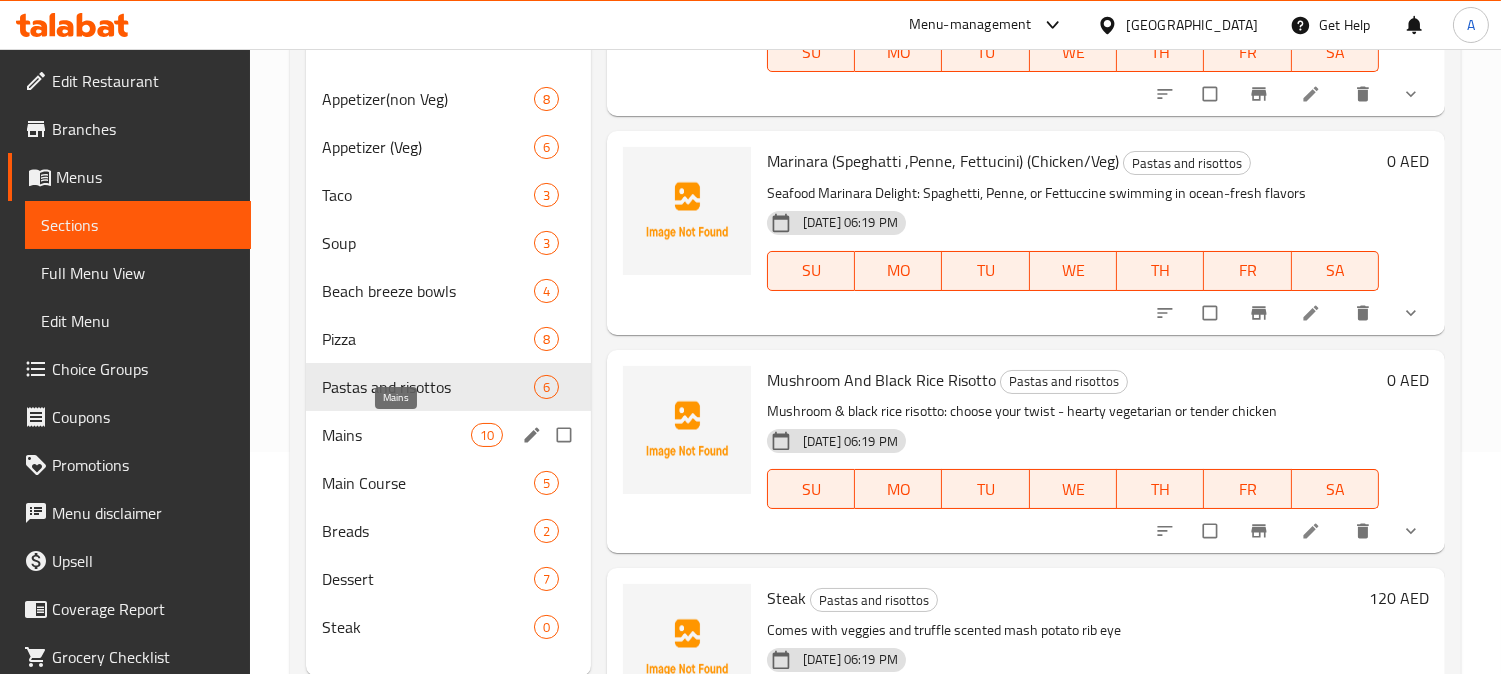 click on "Mains" at bounding box center [396, 435] 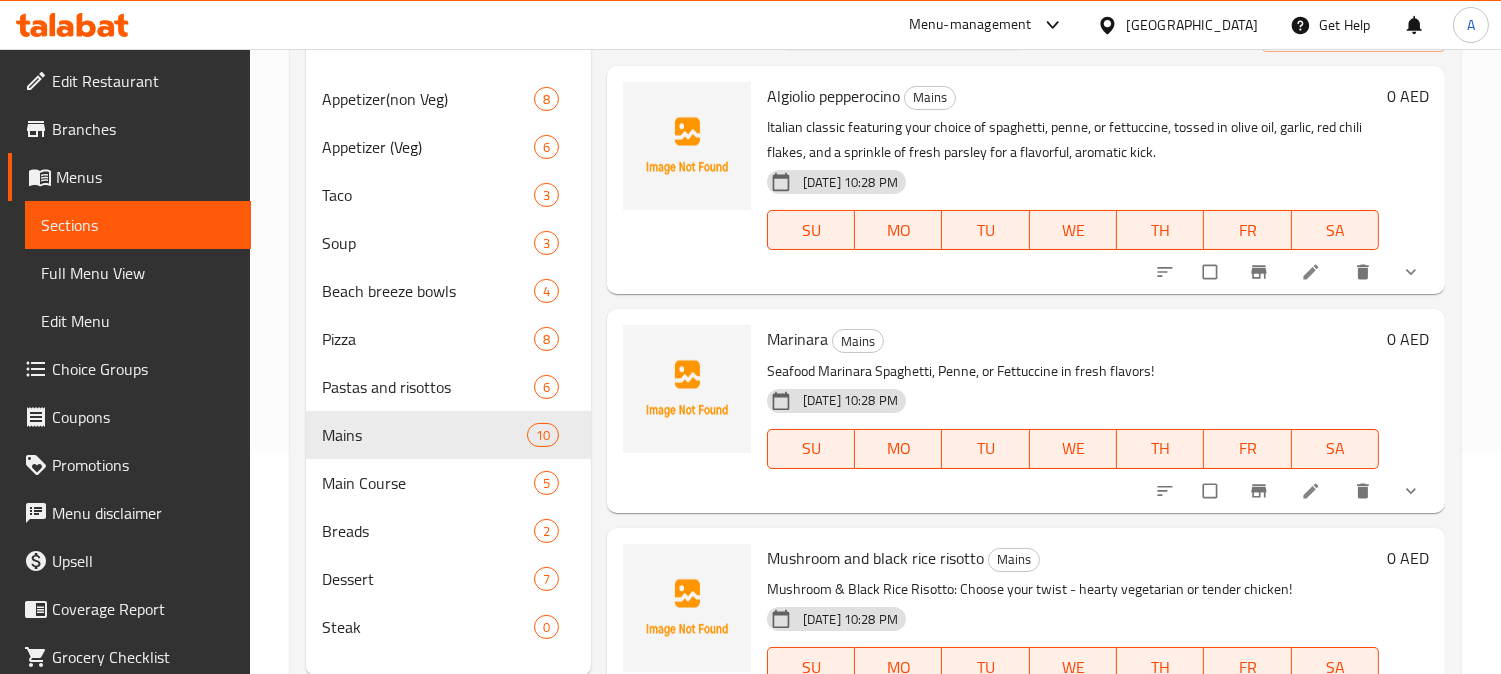 scroll, scrollTop: 0, scrollLeft: 0, axis: both 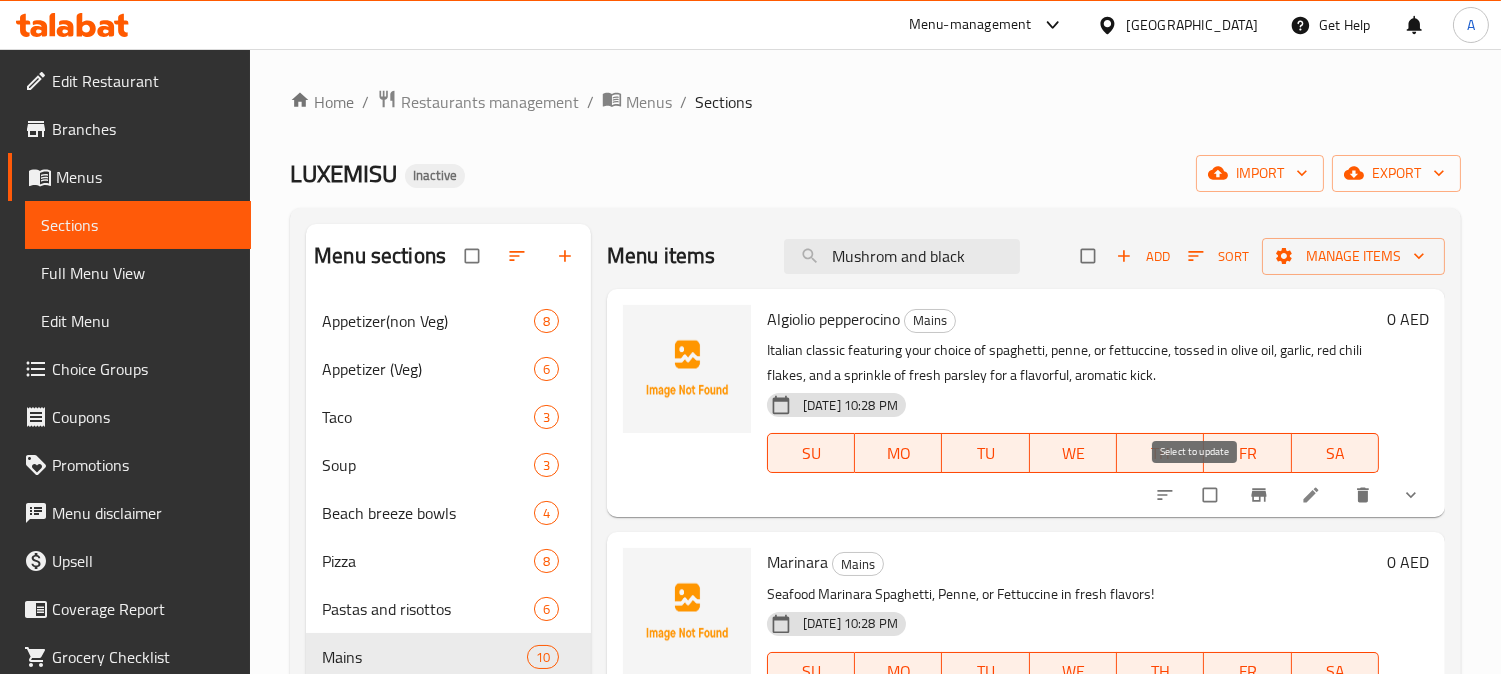 click at bounding box center (1212, 495) 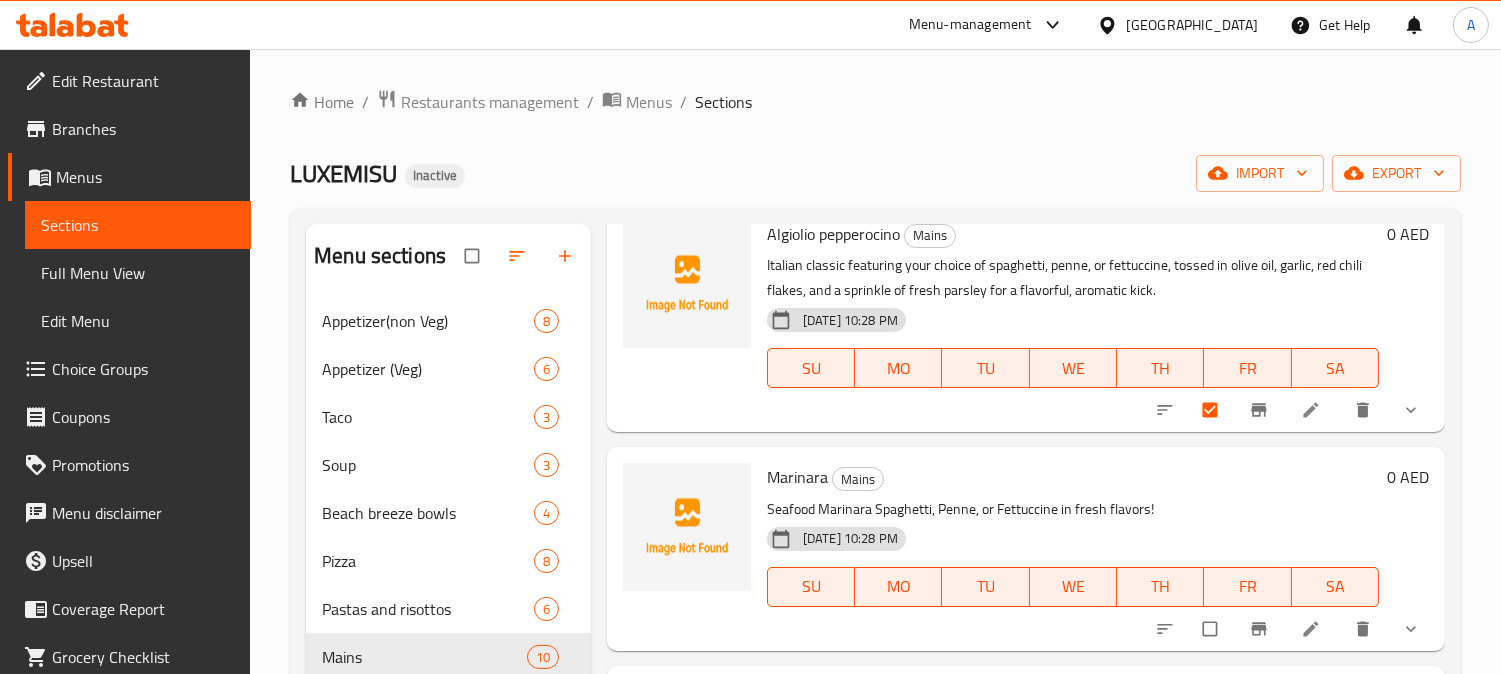 scroll, scrollTop: 111, scrollLeft: 0, axis: vertical 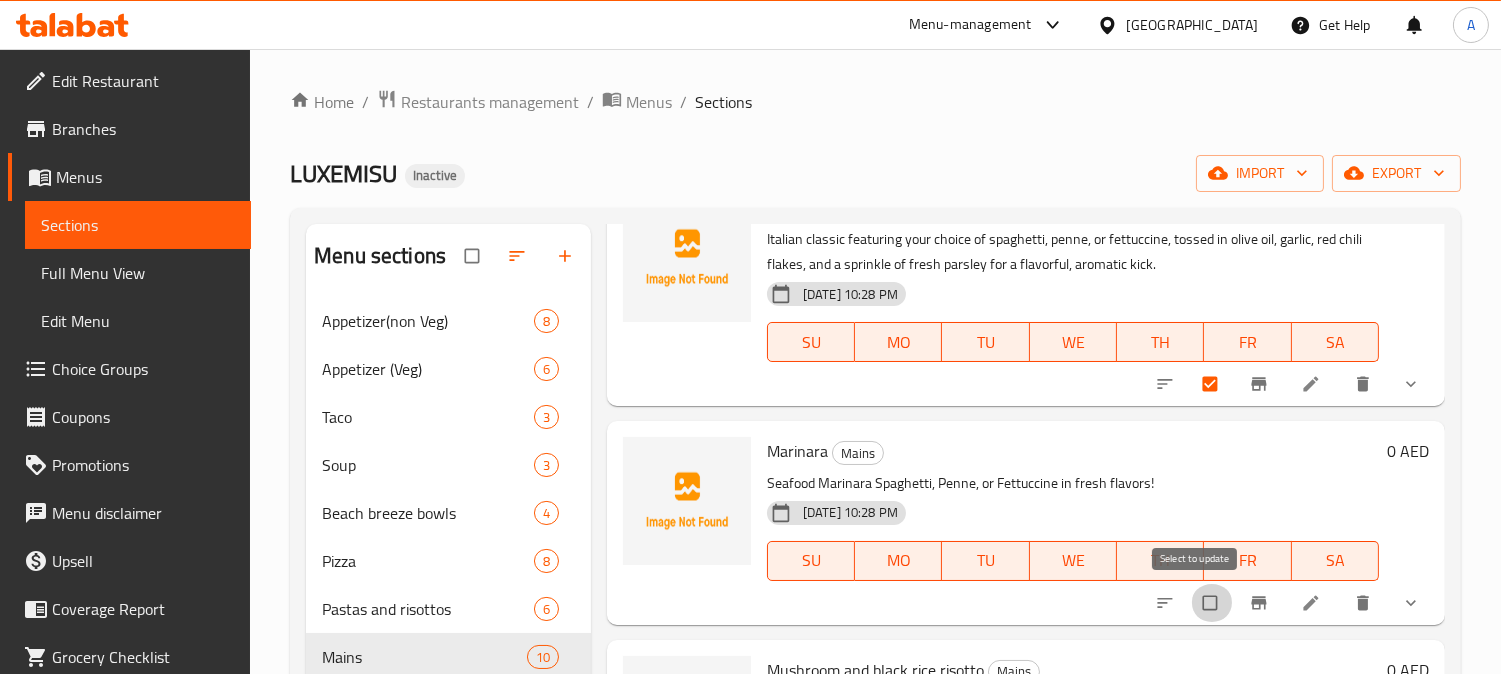 click at bounding box center (1212, 603) 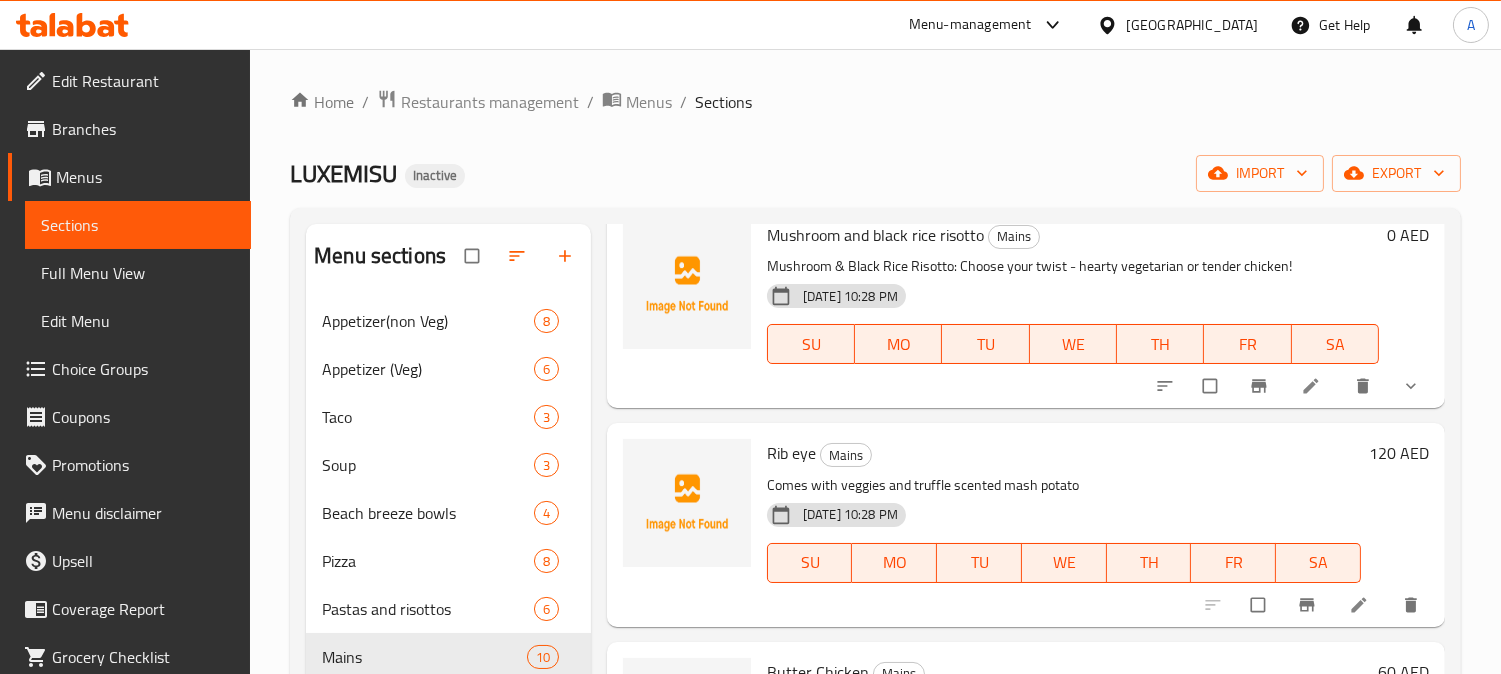scroll, scrollTop: 555, scrollLeft: 0, axis: vertical 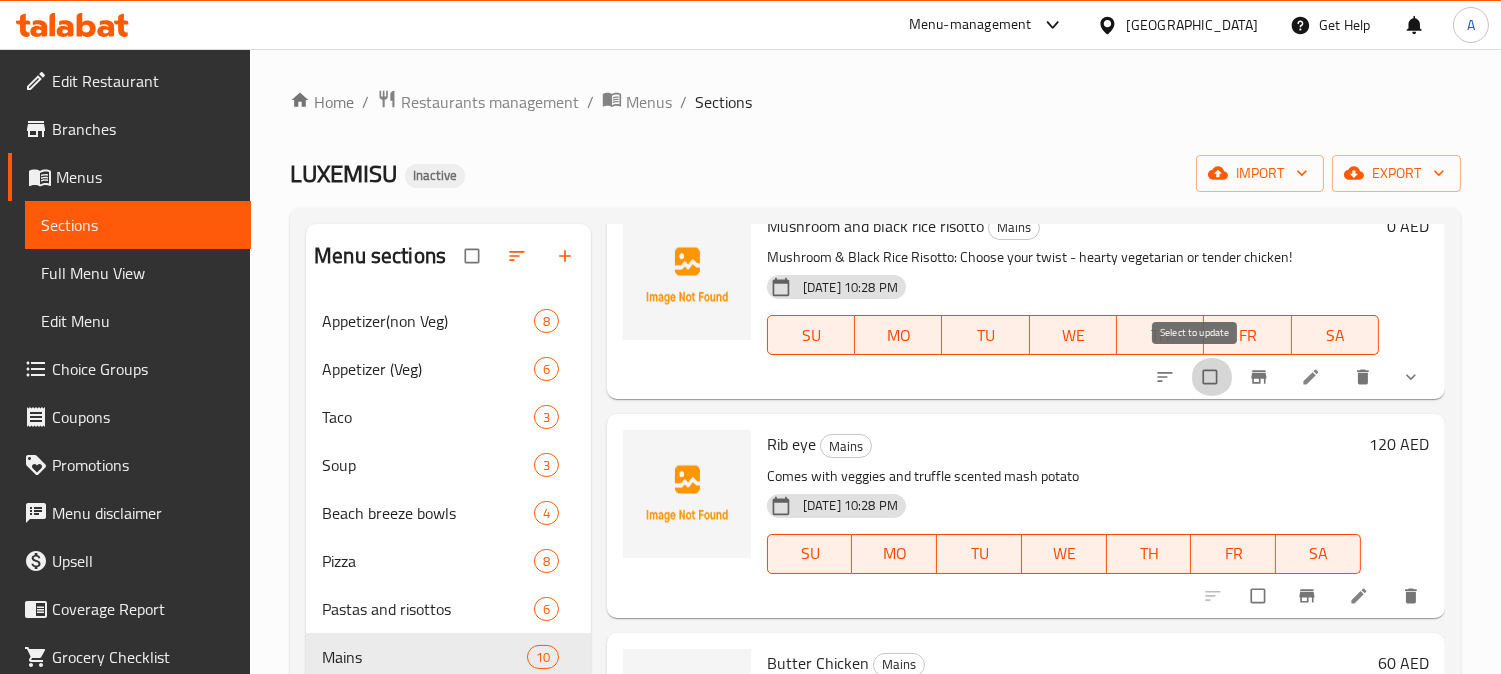 click at bounding box center (1212, 377) 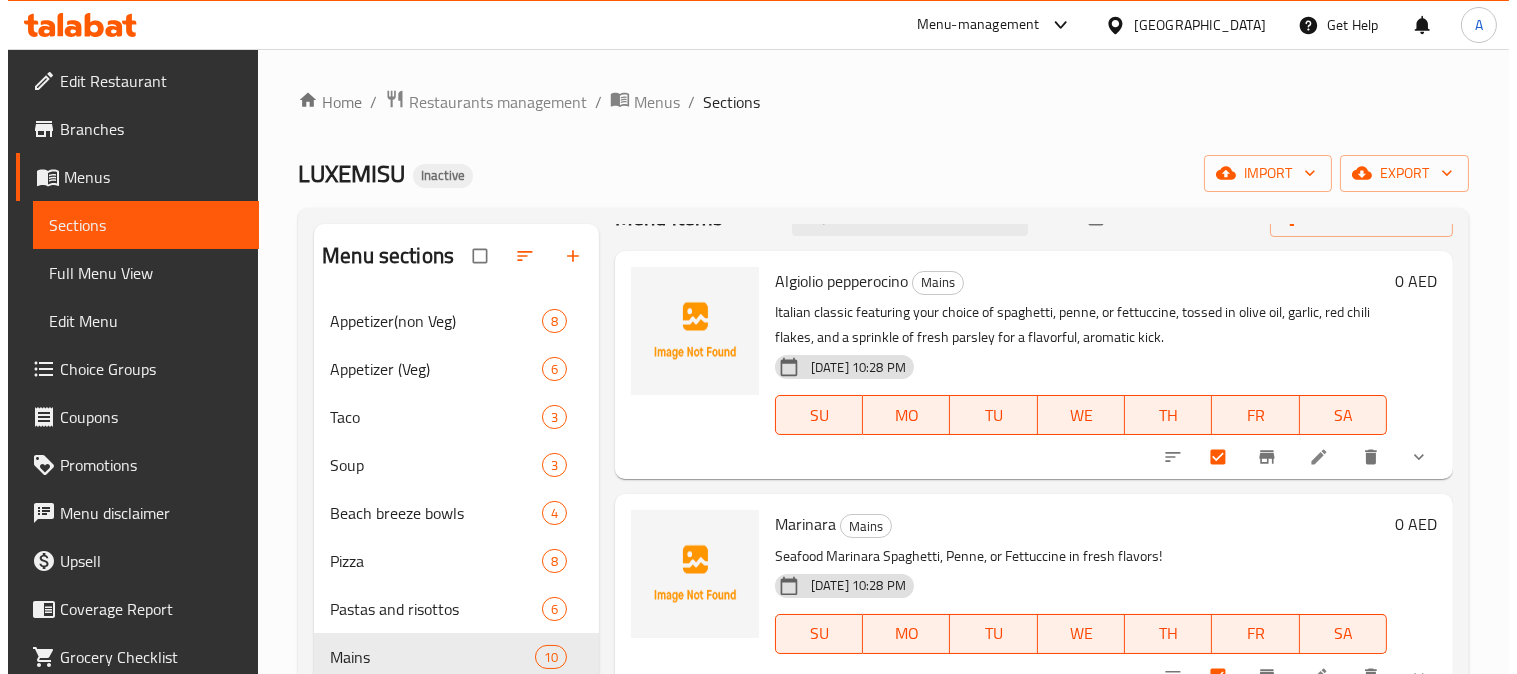 scroll, scrollTop: 0, scrollLeft: 0, axis: both 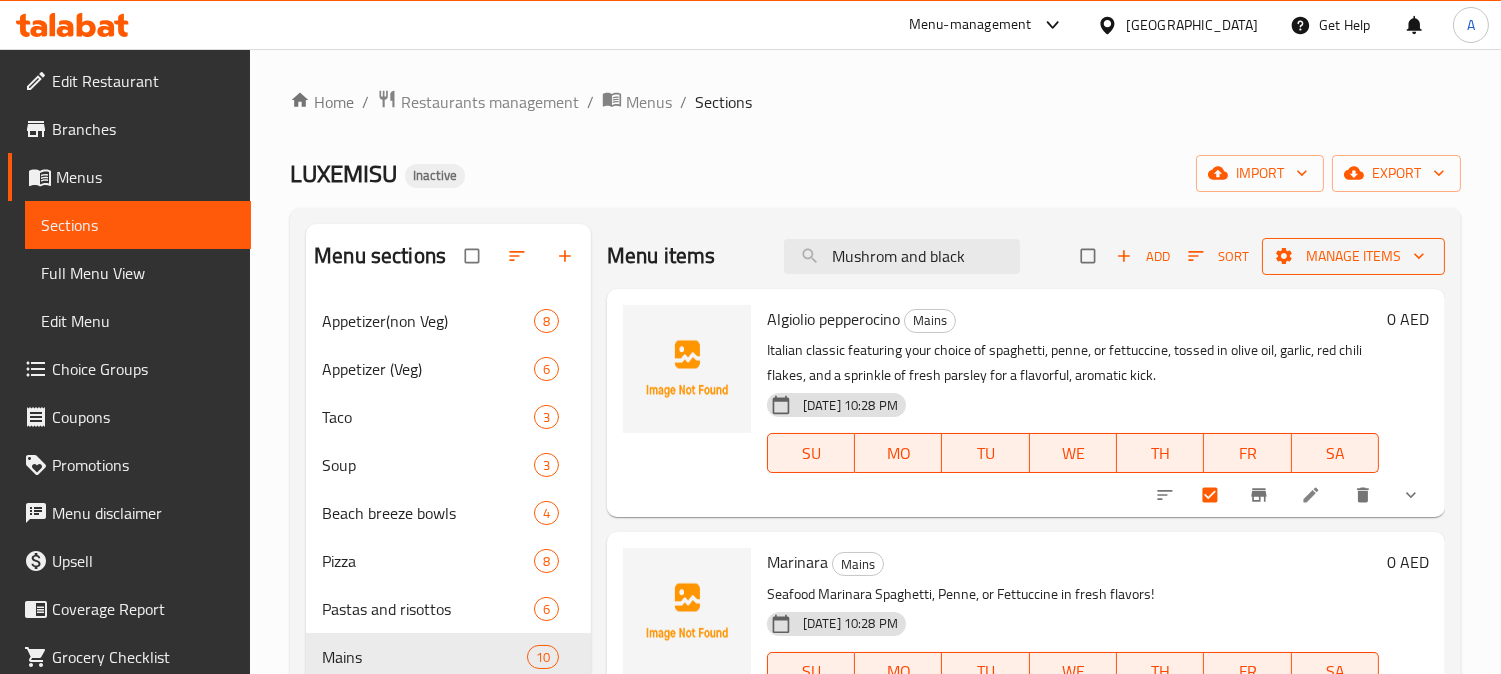 click on "Manage items" at bounding box center (1353, 256) 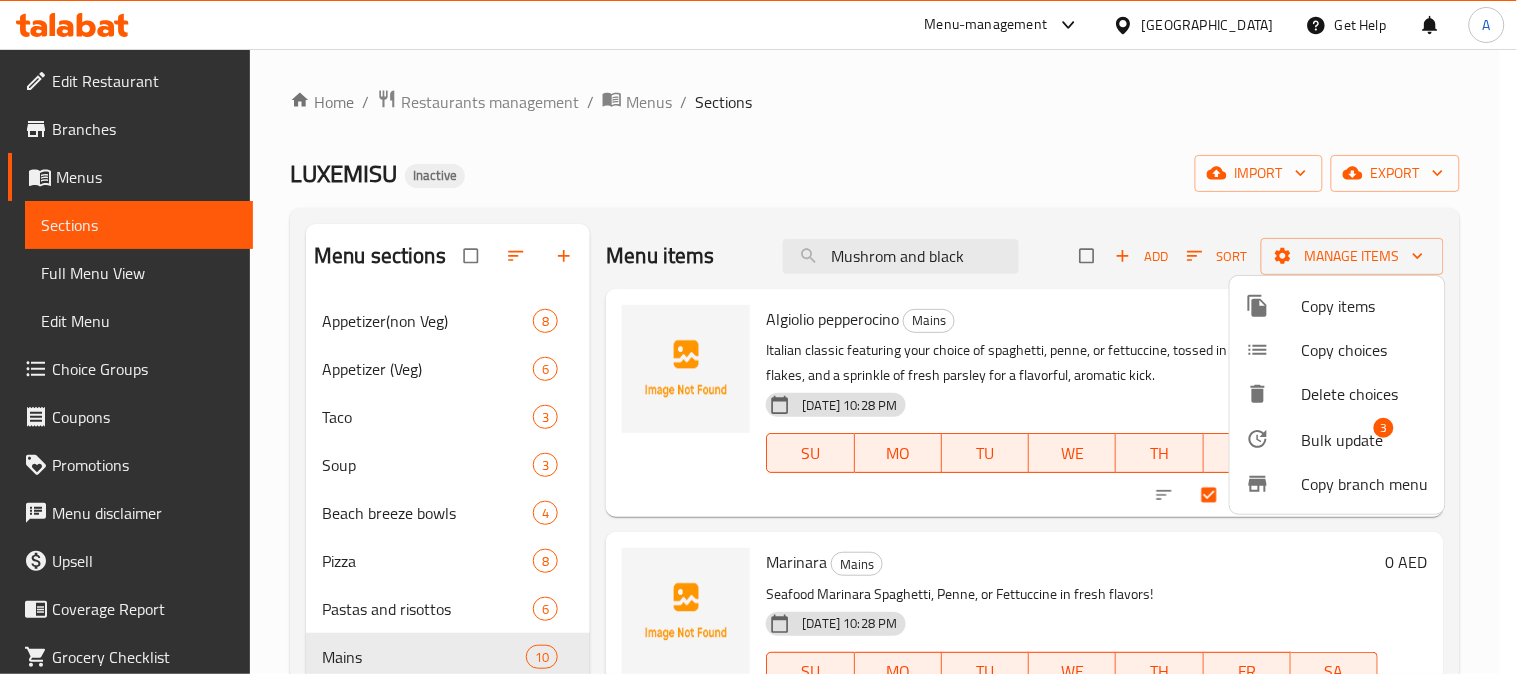 click on "Bulk update" at bounding box center (1343, 440) 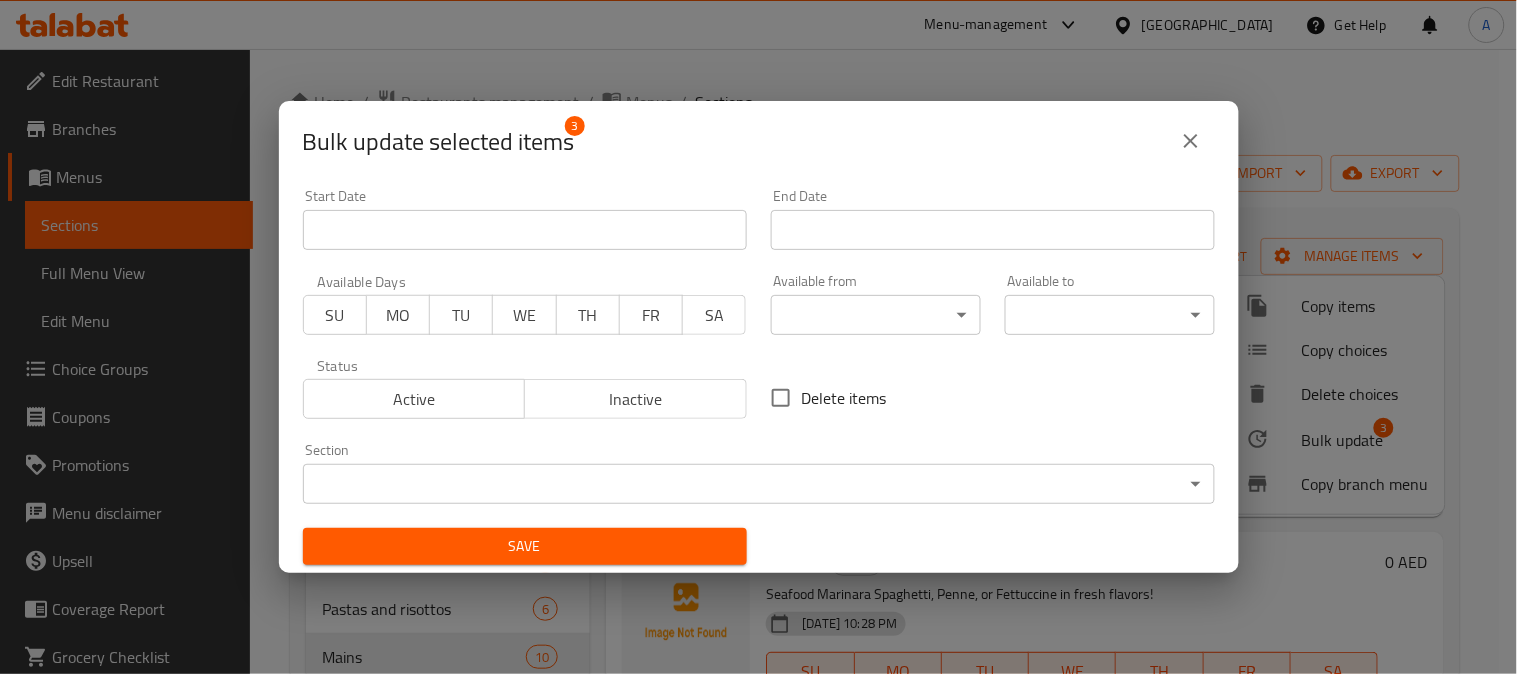 click on "Delete items" at bounding box center (844, 398) 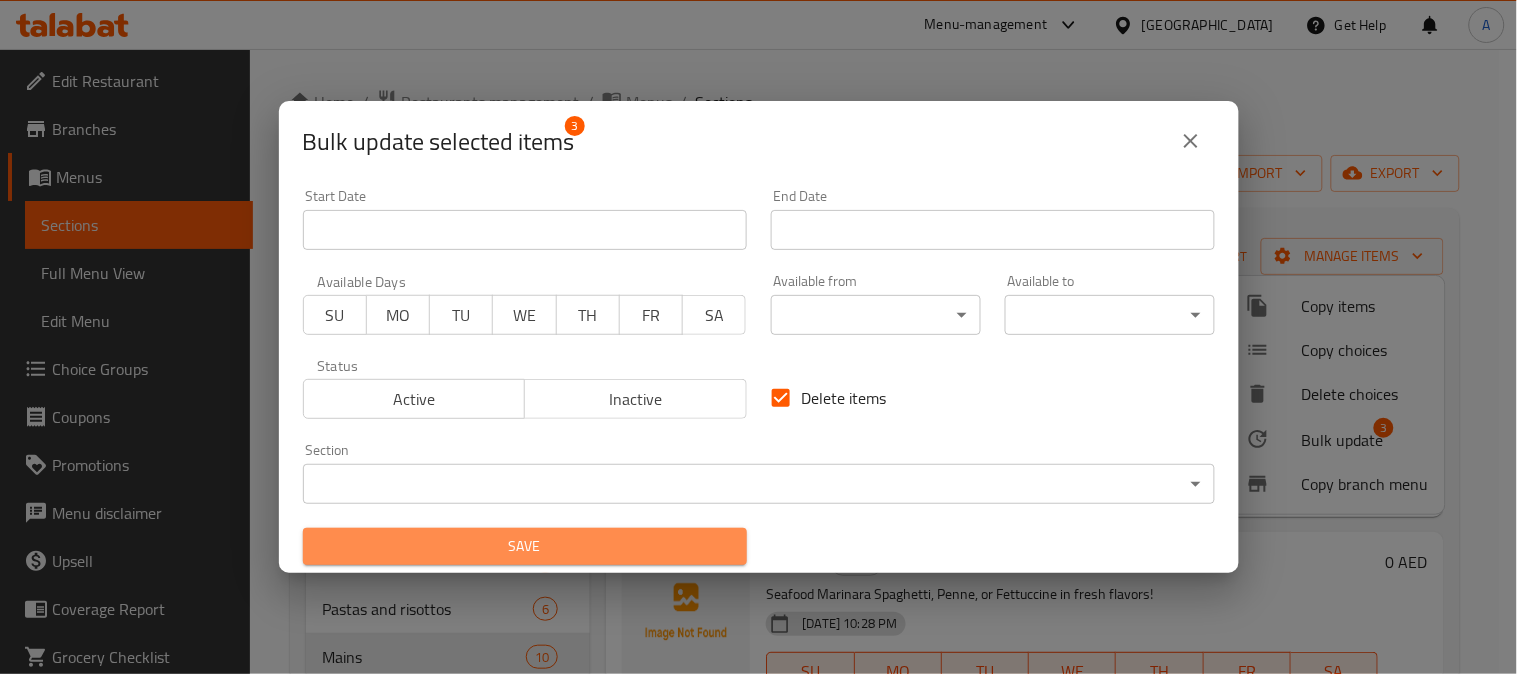 click on "Save" at bounding box center [525, 546] 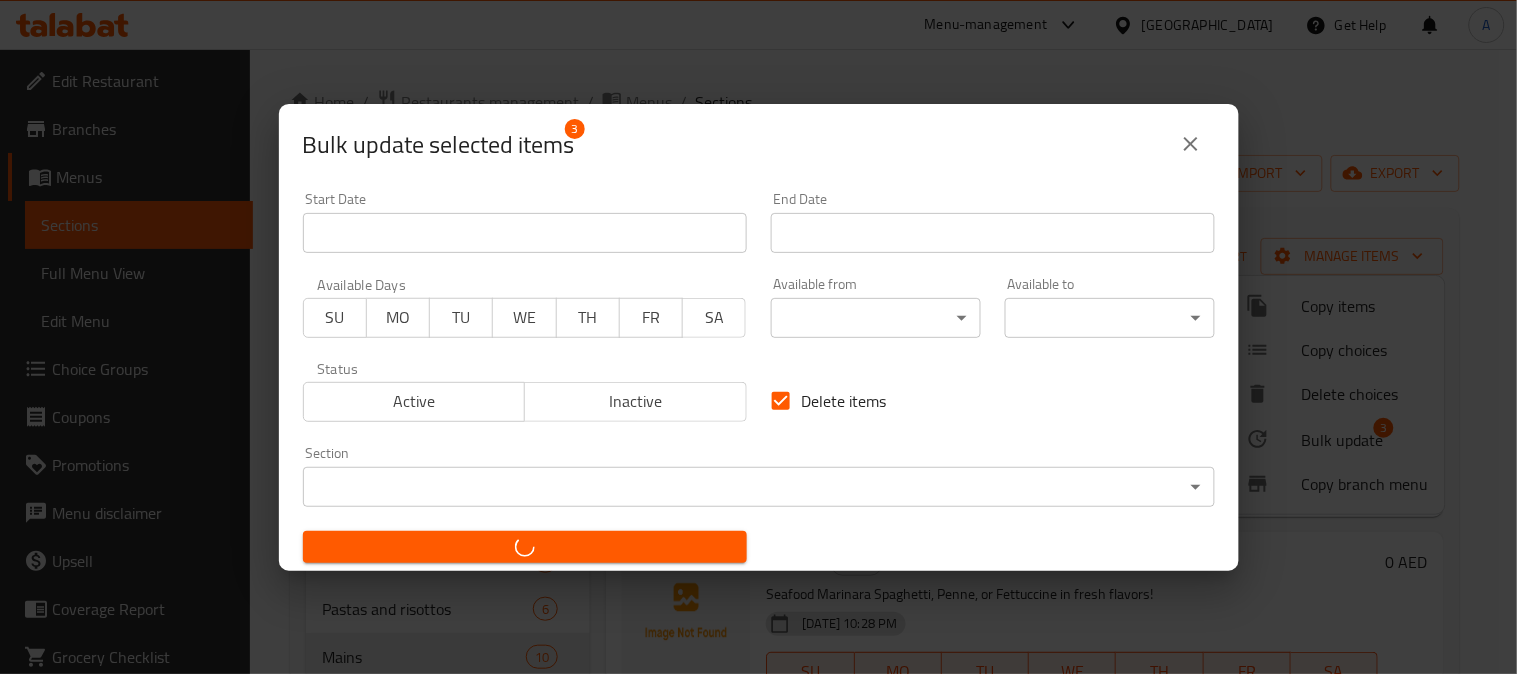 checkbox on "false" 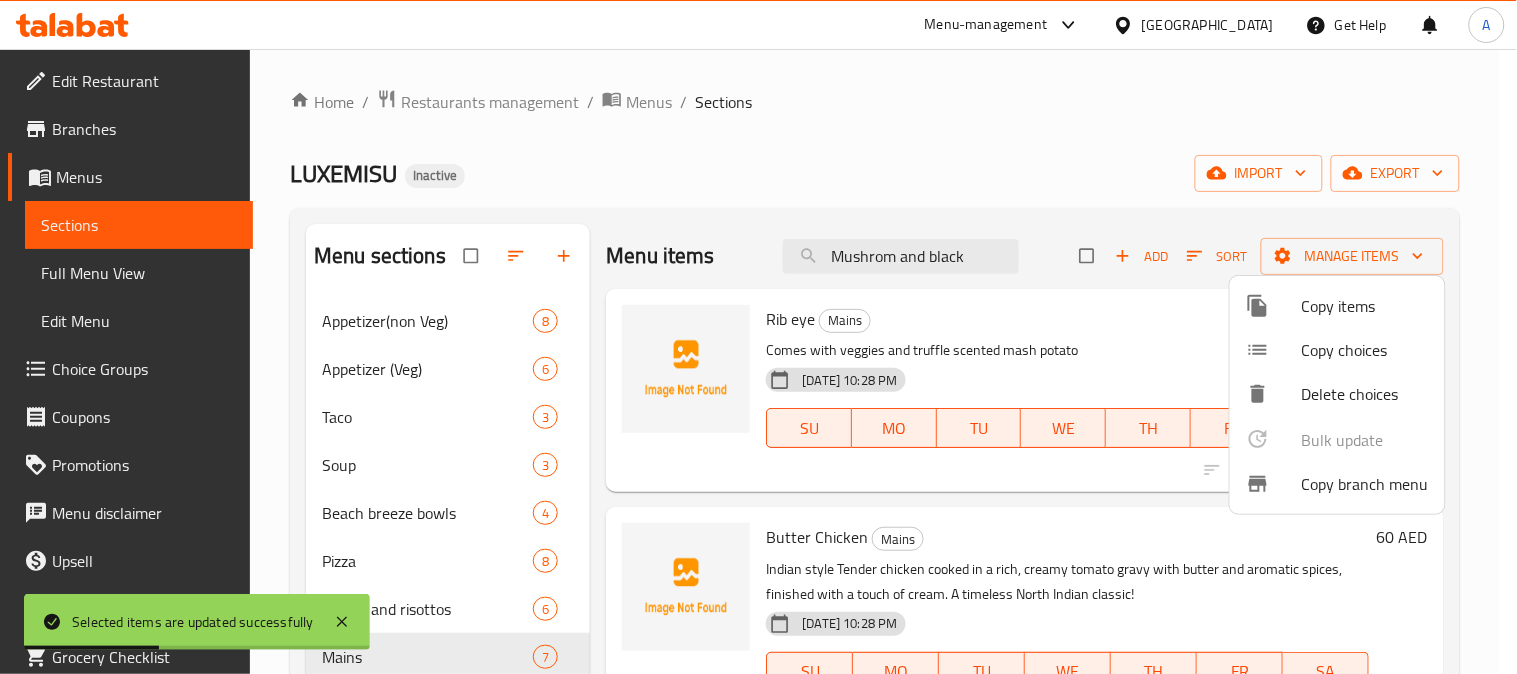 click at bounding box center (758, 337) 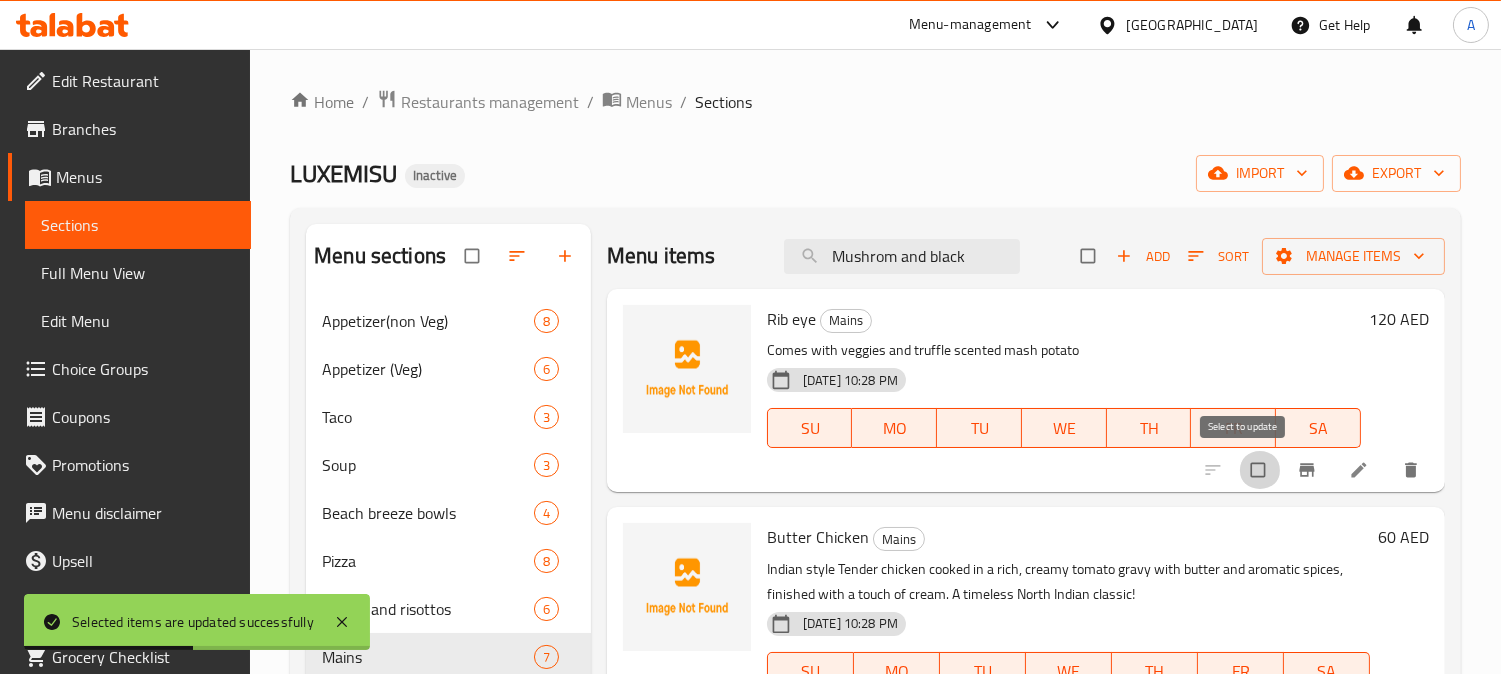 click at bounding box center [1260, 470] 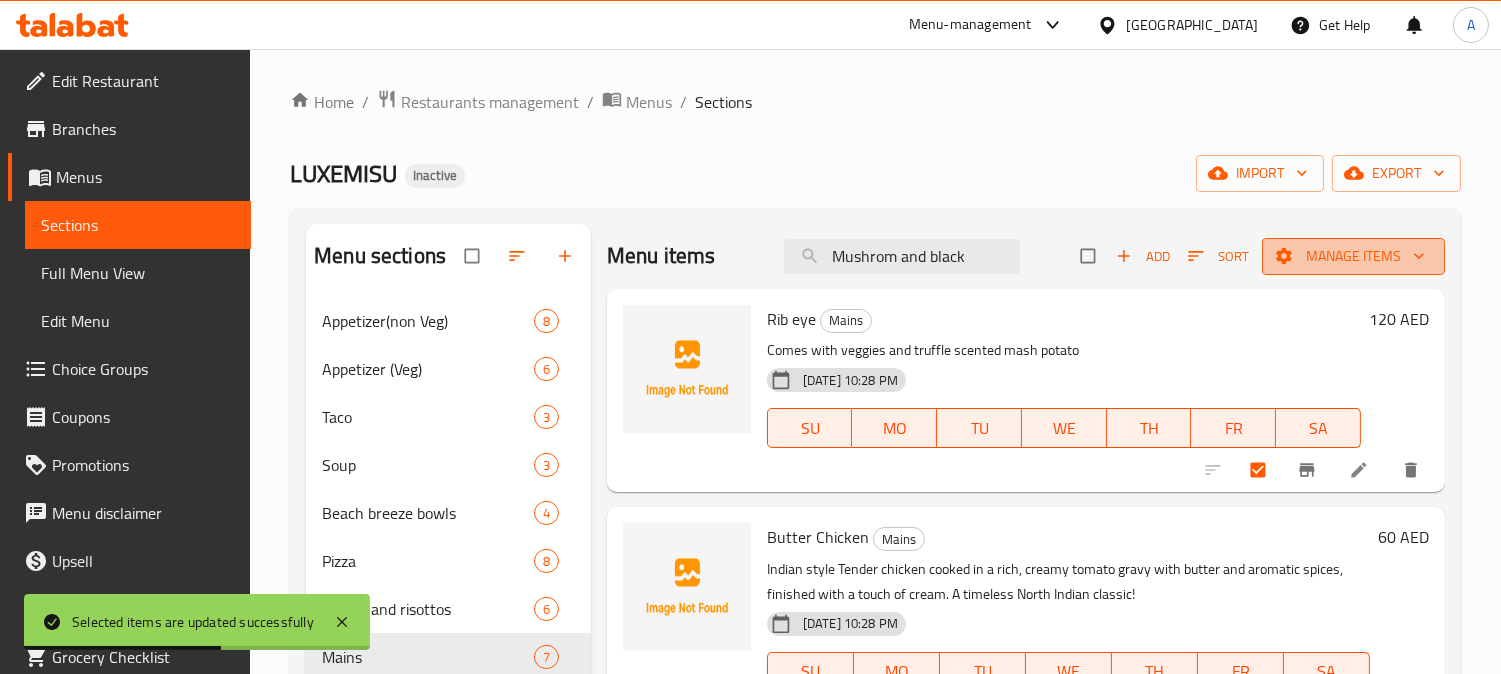 click on "Manage items" at bounding box center [1353, 256] 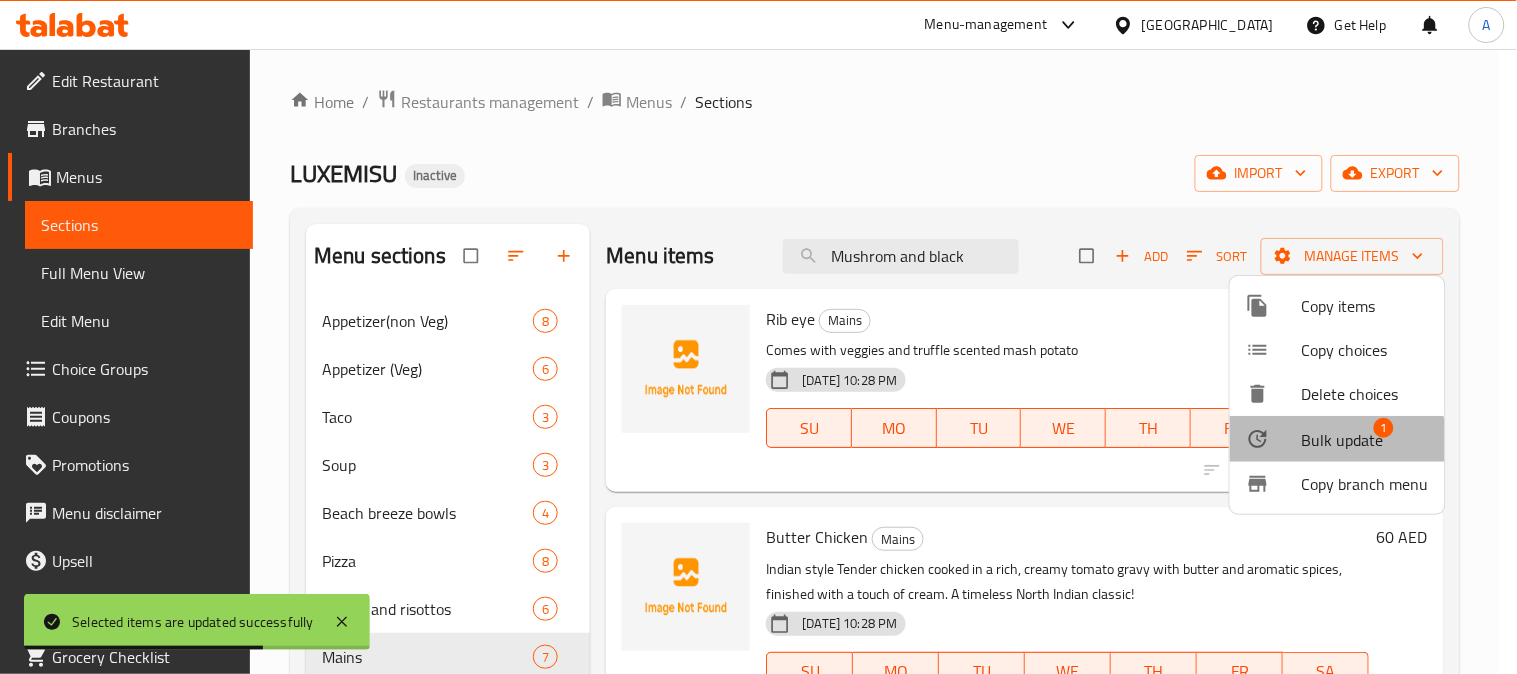 click on "Bulk update" at bounding box center [1343, 440] 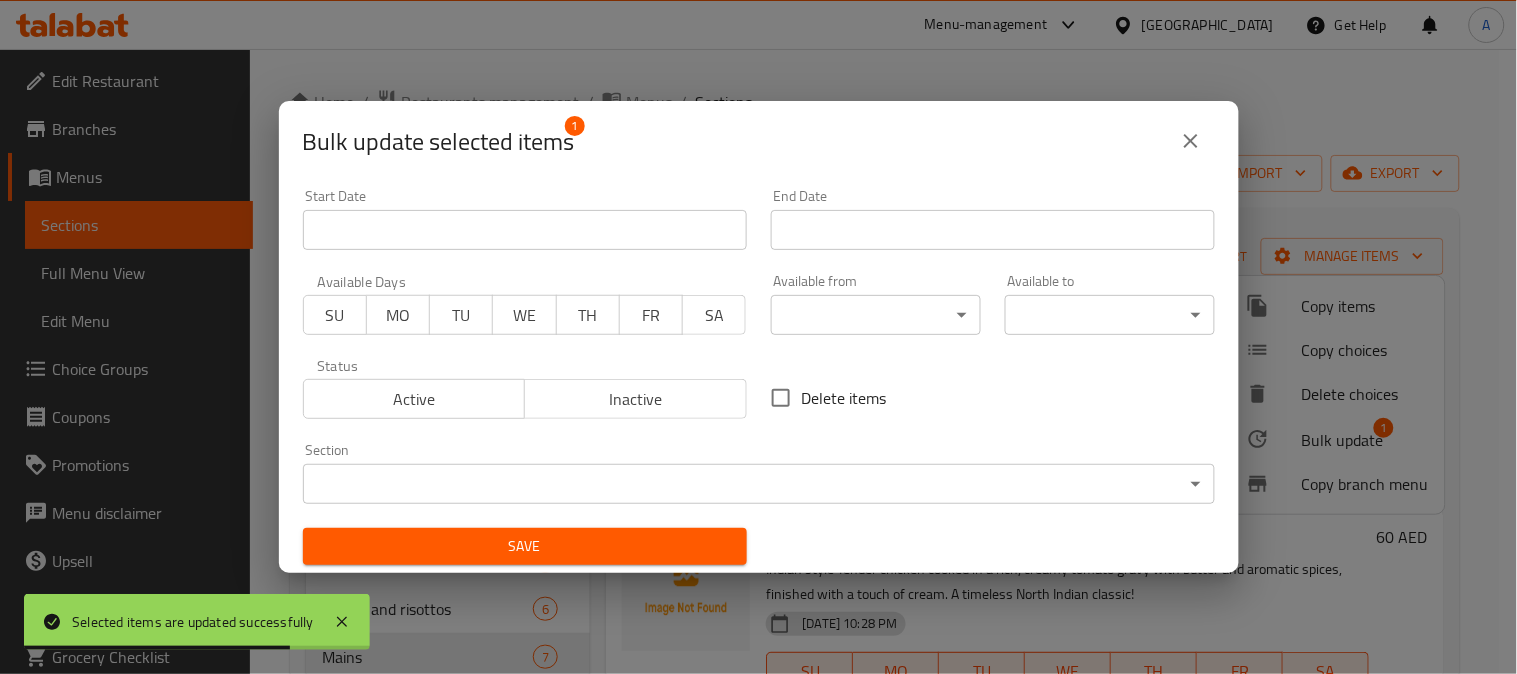 click on "Selected items are updated successfully ​ Menu-management United Arab Emirates Get Help A   Edit Restaurant   Branches   Menus   Sections   Full Menu View   Edit Menu   Choice Groups   Coupons   Promotions   Menu disclaimer   Upsell   Coverage Report   Grocery Checklist  Version:    1.0.0  Get support on:    Support.OpsPlatform Home / Restaurants management / Menus / Sections LUXEMISU Inactive import export Menu sections Appetizer(non Veg) 8 Appetizer (Veg) 6 Taco 3 Soup 3 Beach breeze bowls 4 Pizza 8 Pastas and risottos 6 Mains 7 Main Course 5 Breads 2 Dessert 7 Steak 0 Menu items Mushrom and black Add Sort Manage items Rib eye   Mains Comes with veggies and truffle scented mash potato 16-07-2025 10:28 PM SU MO TU WE TH FR SA 120   AED Butter Chicken   Mains Indian style Tender chicken cooked in a rich, creamy tomato gravy with butter and aromatic spices, finished with a touch of cream. A timeless North Indian classic! 16-07-2025 10:28 PM SU MO TU WE TH FR SA 60   AED Butter Paneer   Mains SU MO TU WE TH" at bounding box center (758, 361) 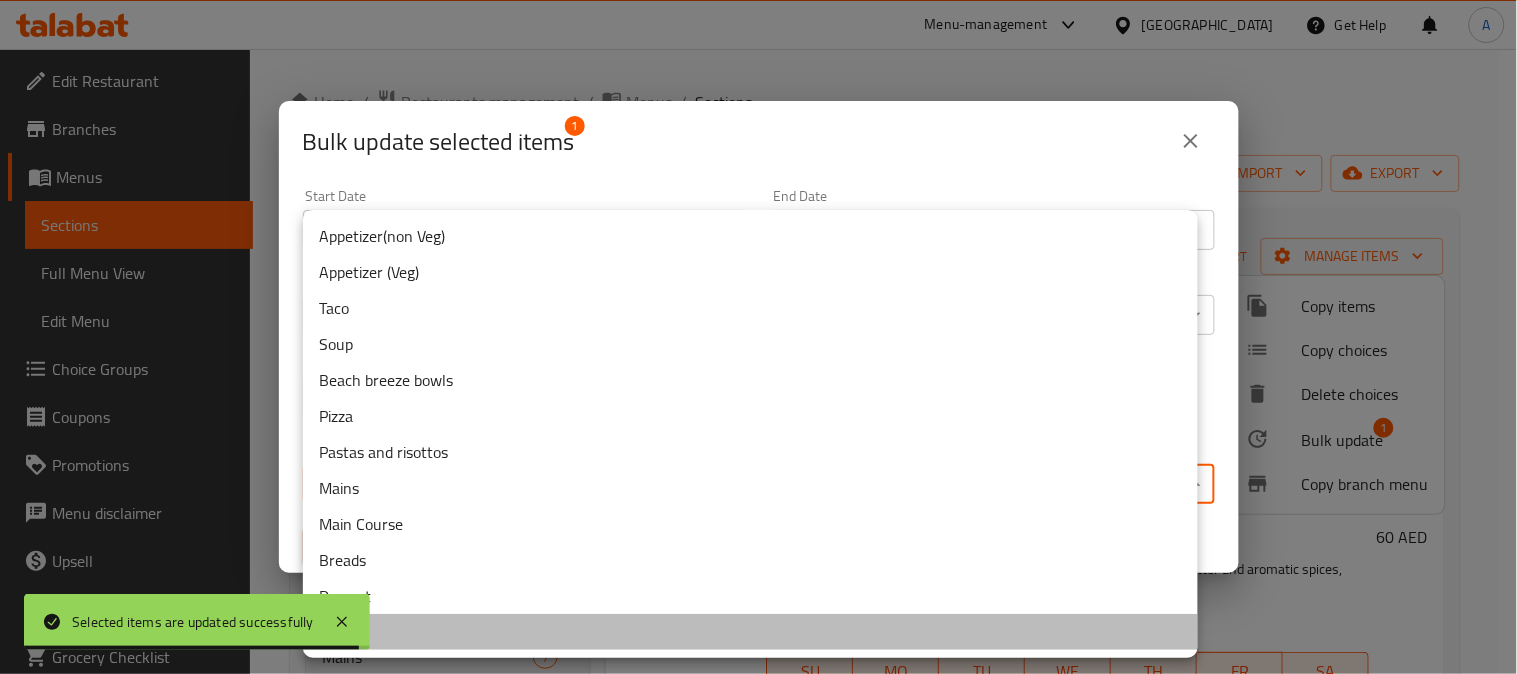 click on "Steak" at bounding box center (750, 632) 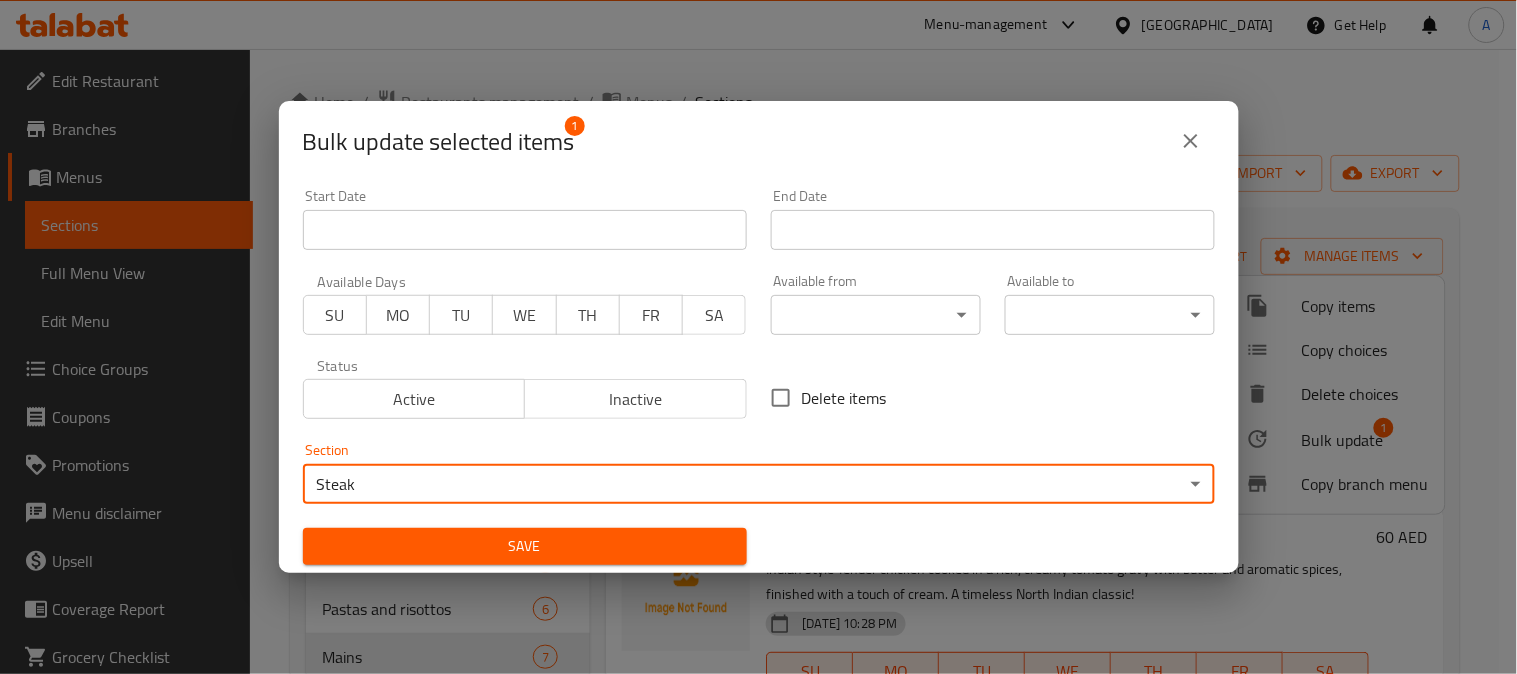 drag, startPoint x: 503, startPoint y: 545, endPoint x: 658, endPoint y: 566, distance: 156.4161 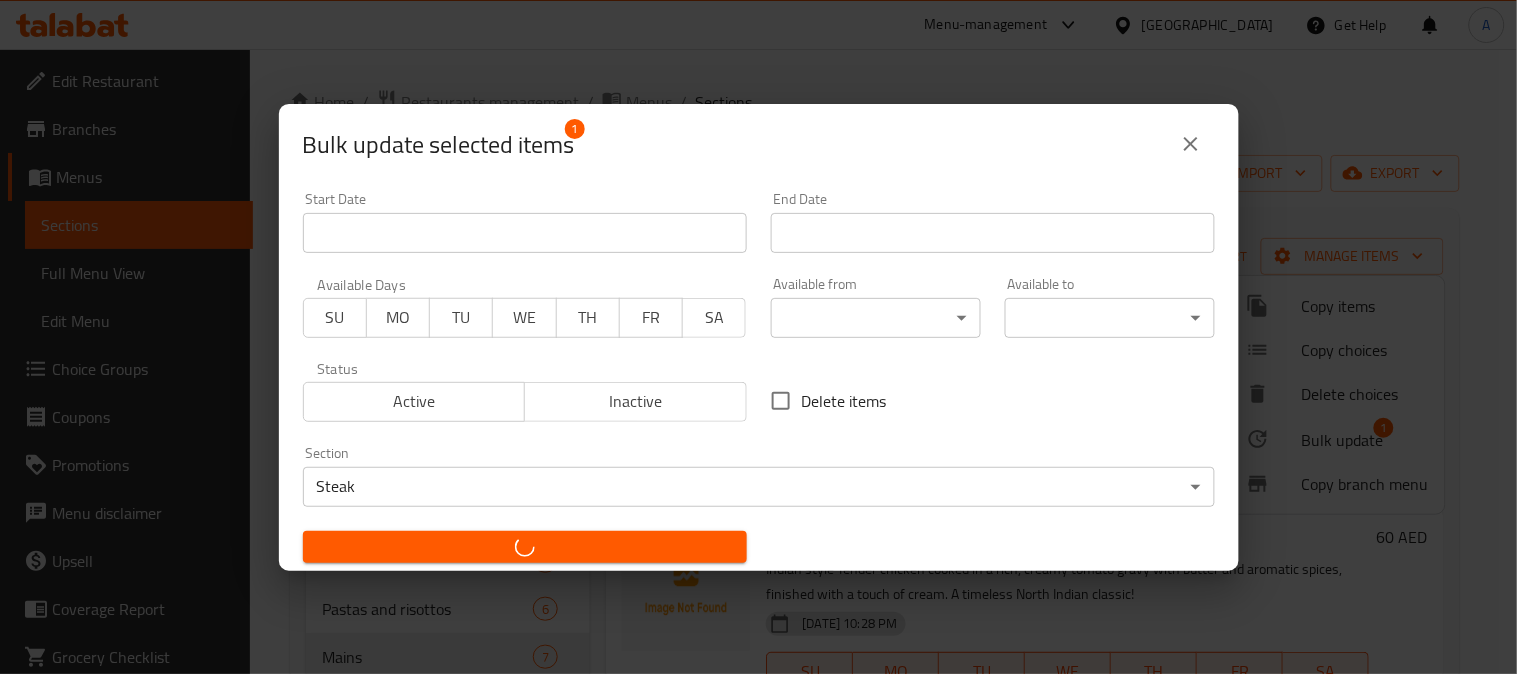 checkbox on "false" 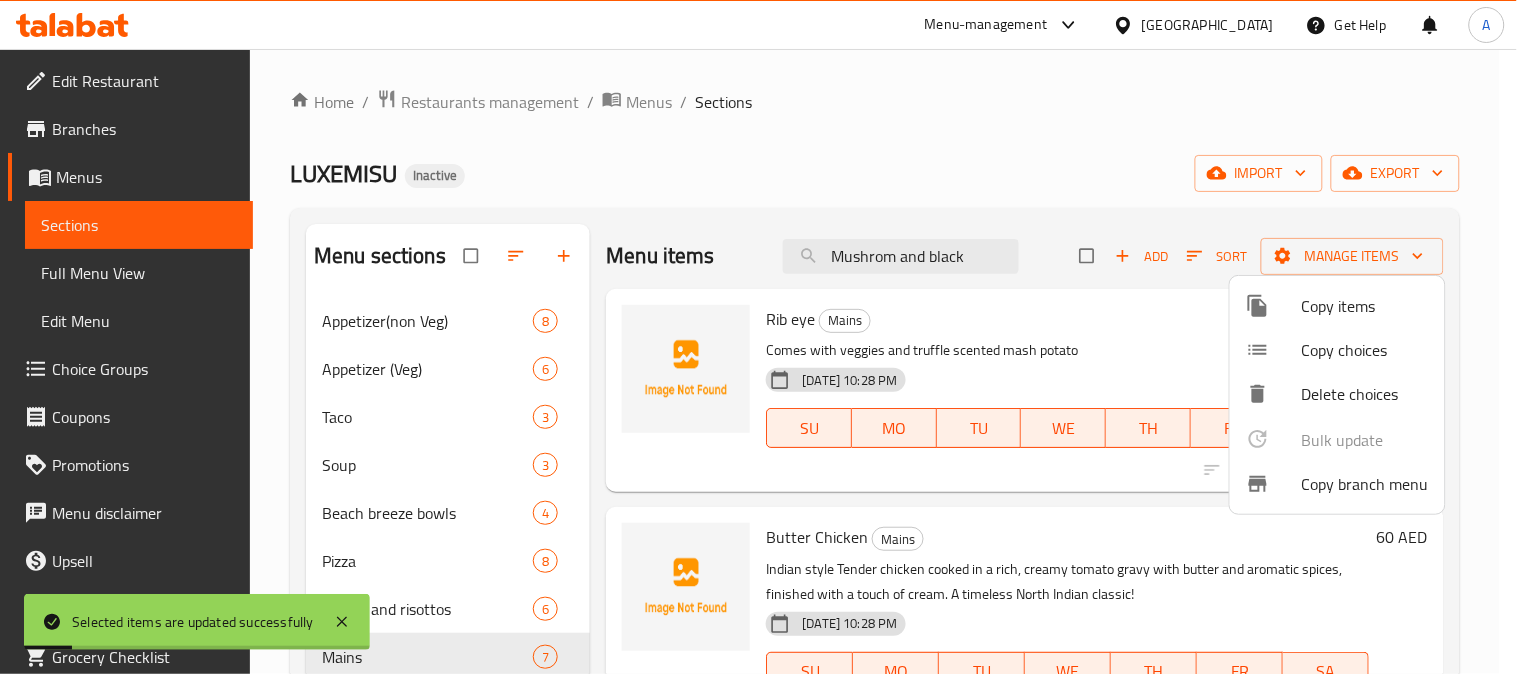 click at bounding box center [758, 337] 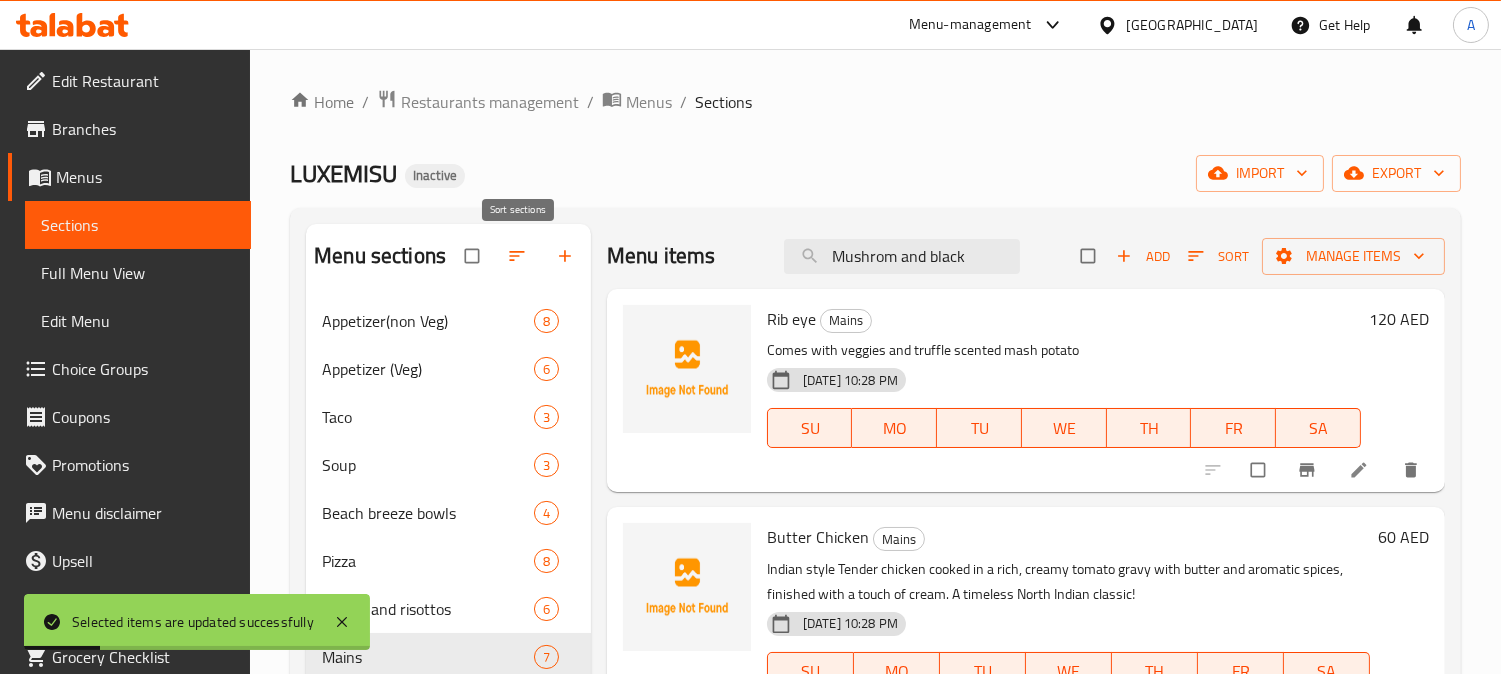 click 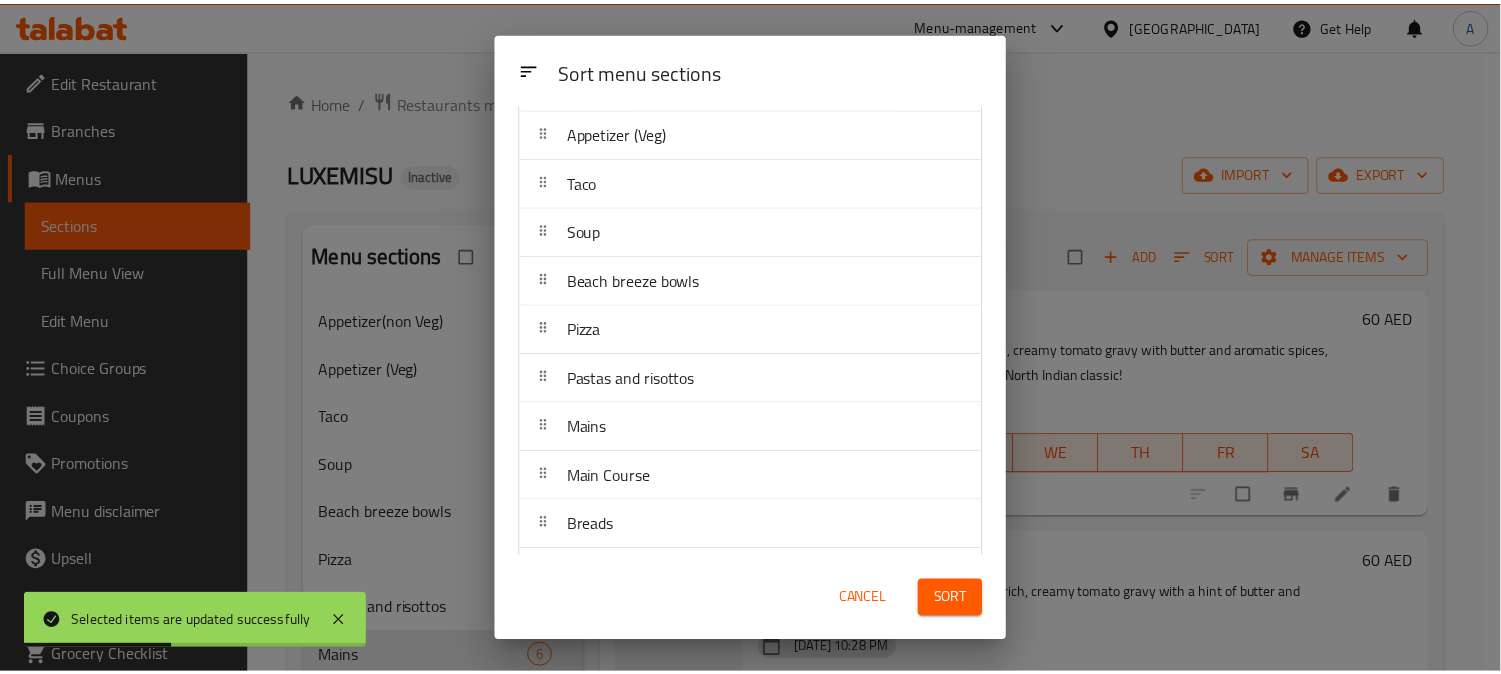 scroll, scrollTop: 202, scrollLeft: 0, axis: vertical 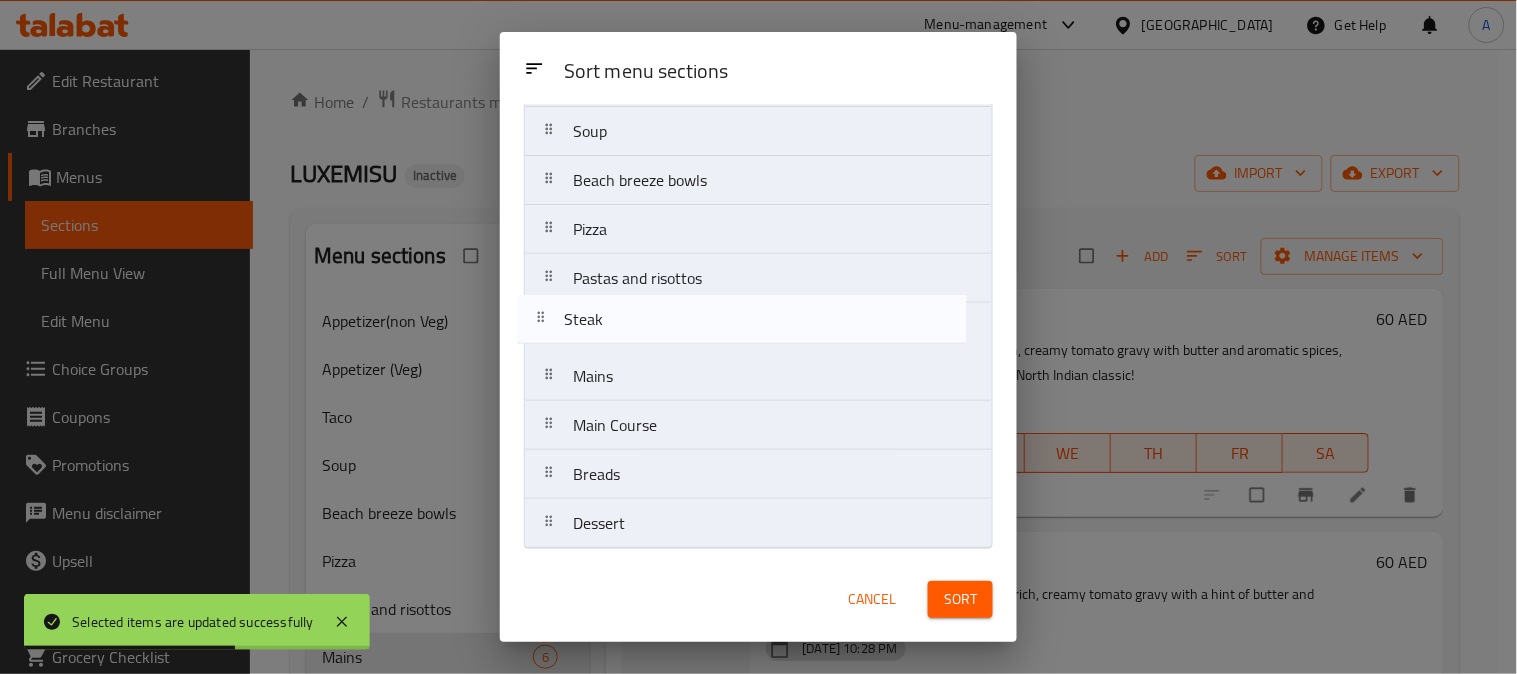 drag, startPoint x: 564, startPoint y: 544, endPoint x: 555, endPoint y: 328, distance: 216.18742 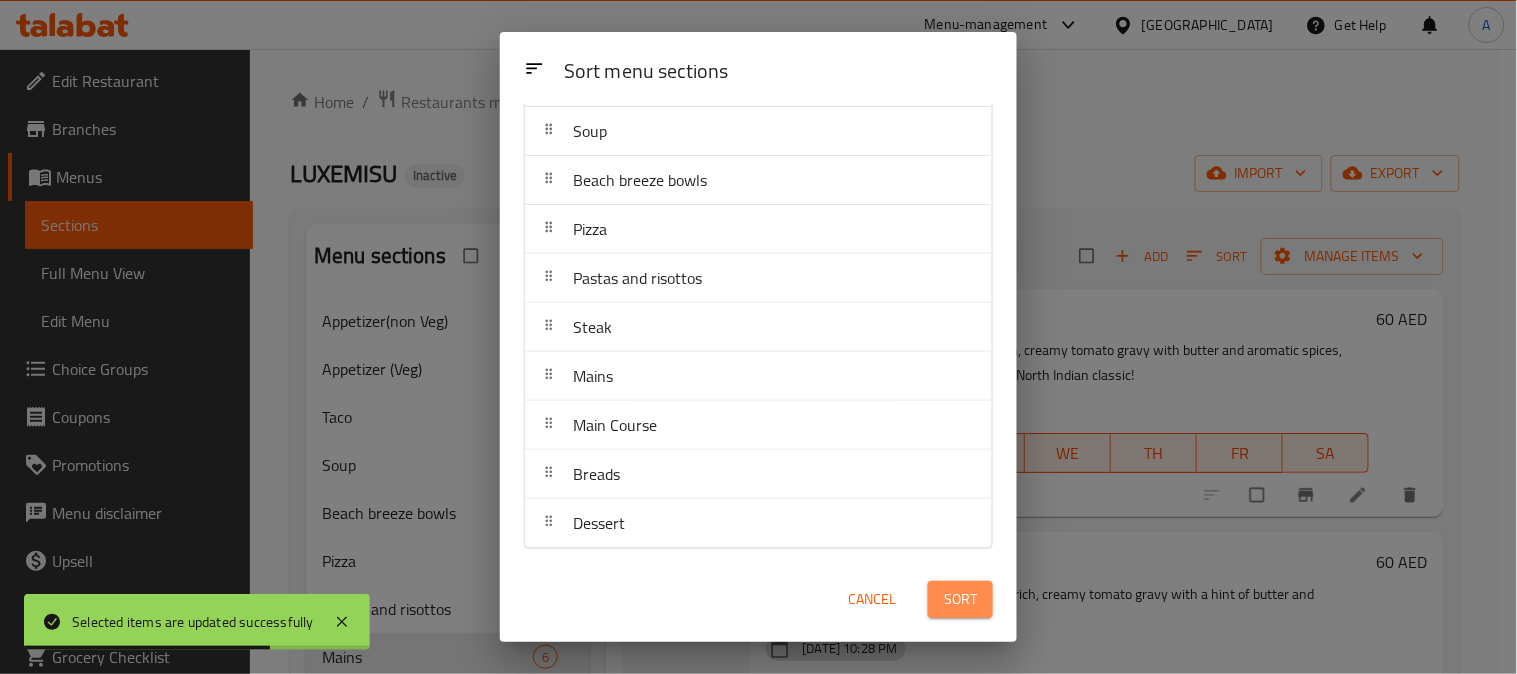 click on "Sort" at bounding box center (960, 599) 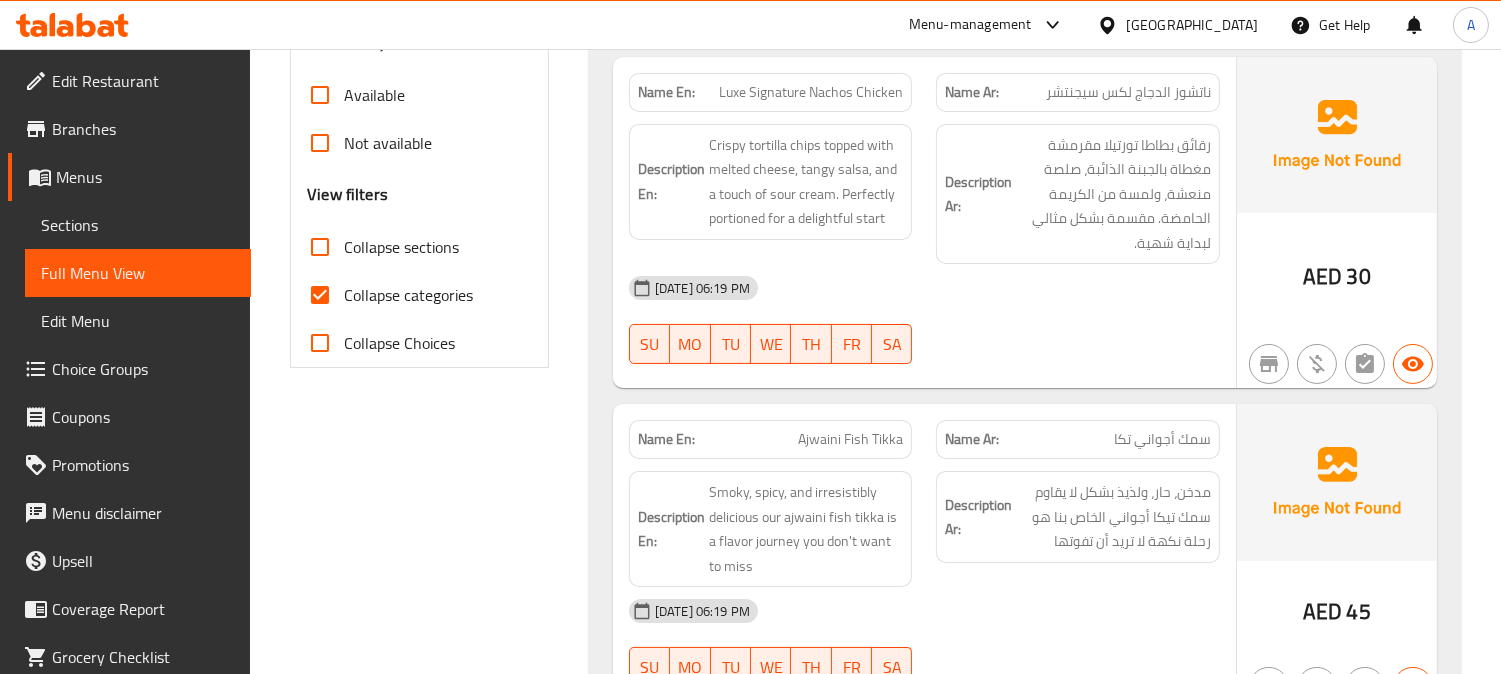 scroll, scrollTop: 444, scrollLeft: 0, axis: vertical 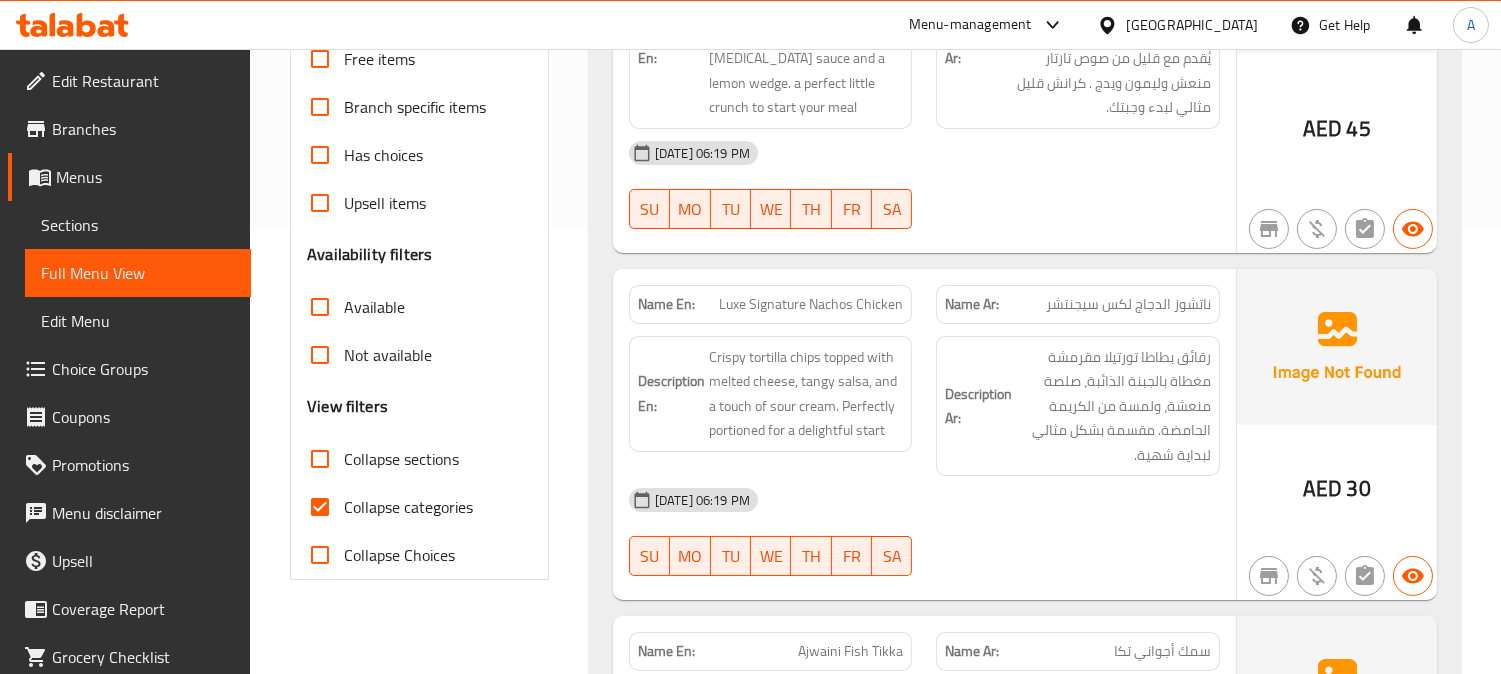 click on "Collapse sections" at bounding box center (320, 459) 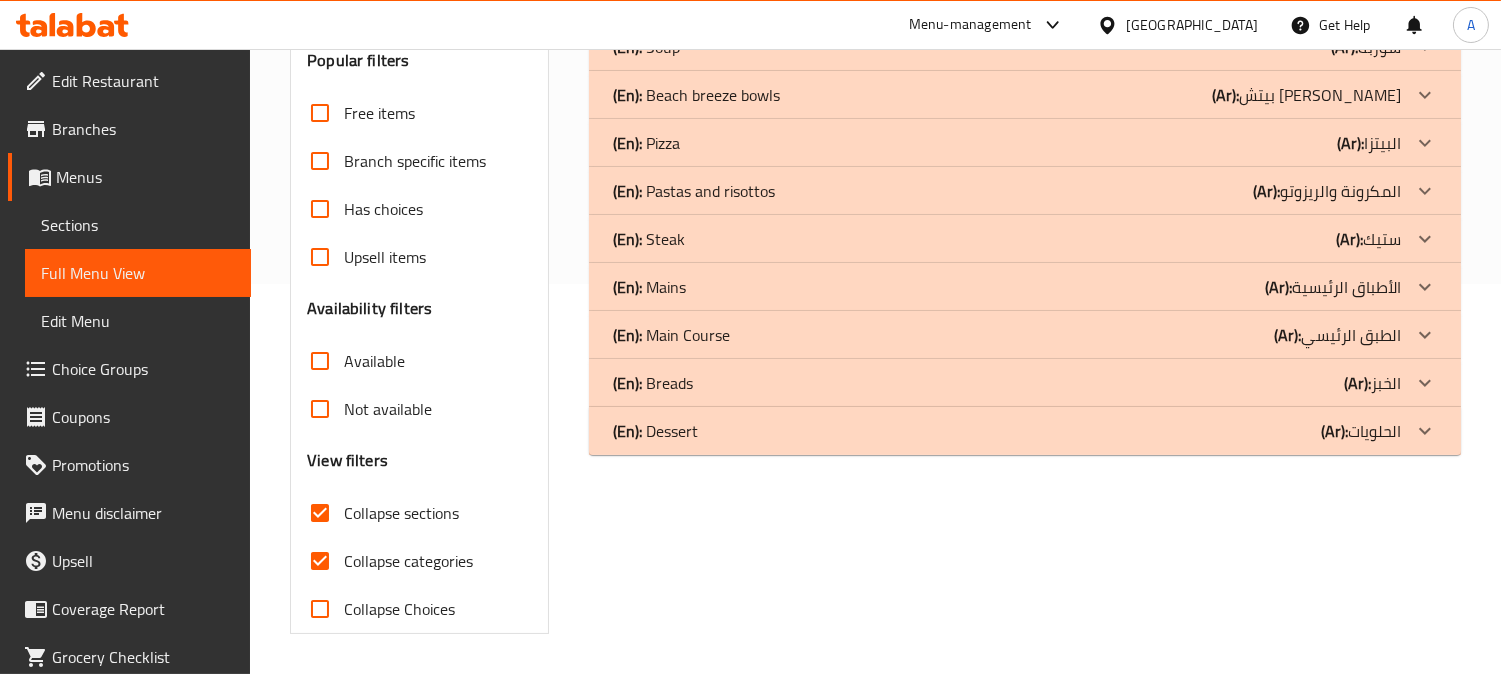 scroll, scrollTop: 390, scrollLeft: 0, axis: vertical 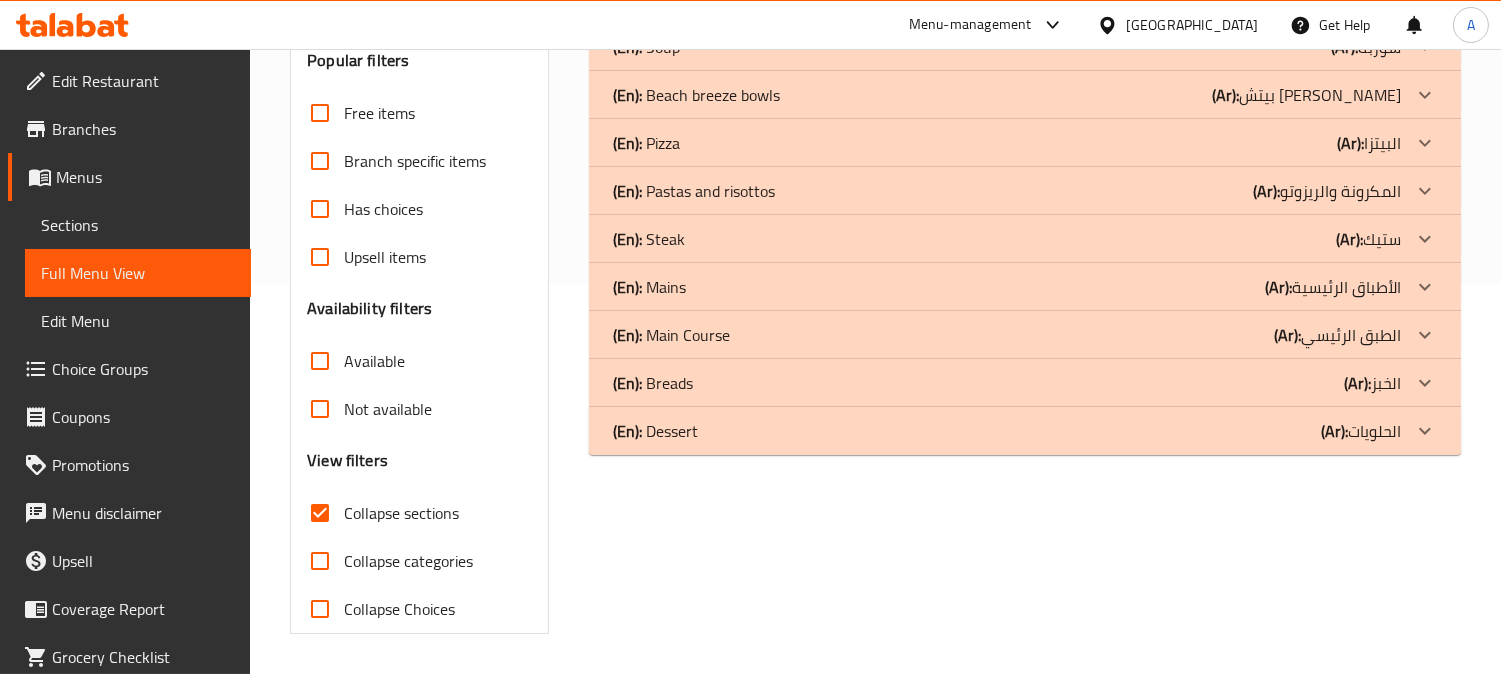 click on "(En):   Dessert (Ar): الحلويات" at bounding box center (1007, -97) 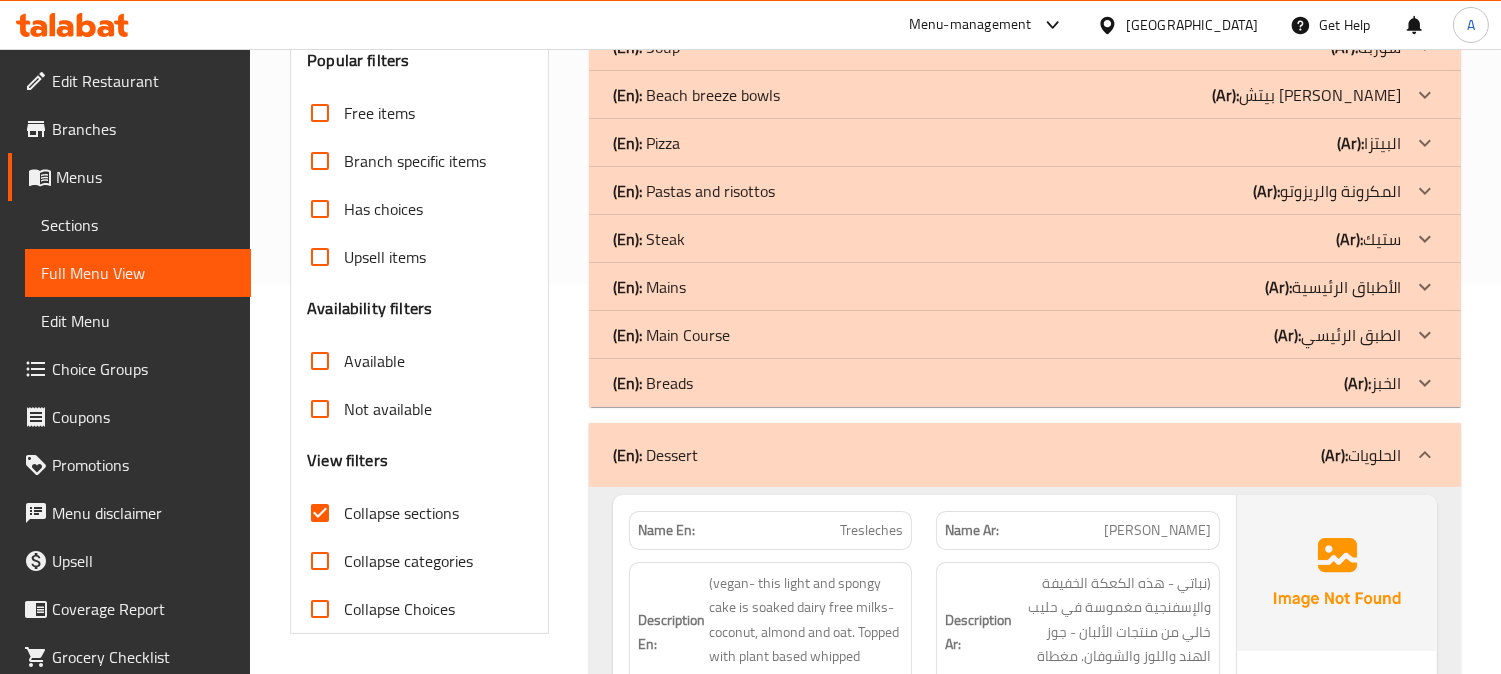 click on "(En):   Breads (Ar): الخبز" at bounding box center [1007, -97] 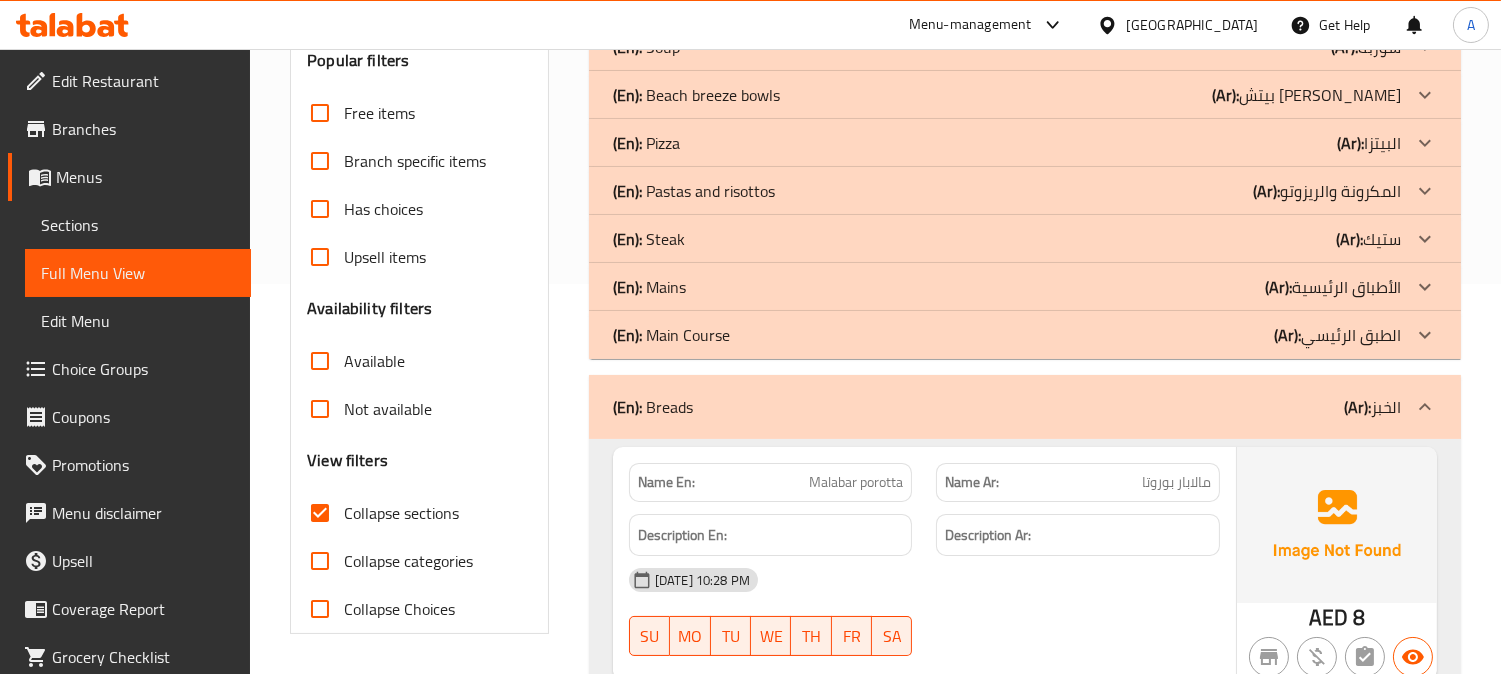 click on "(En):   Main Course (Ar): الطبق الرئيسي" at bounding box center (1007, -97) 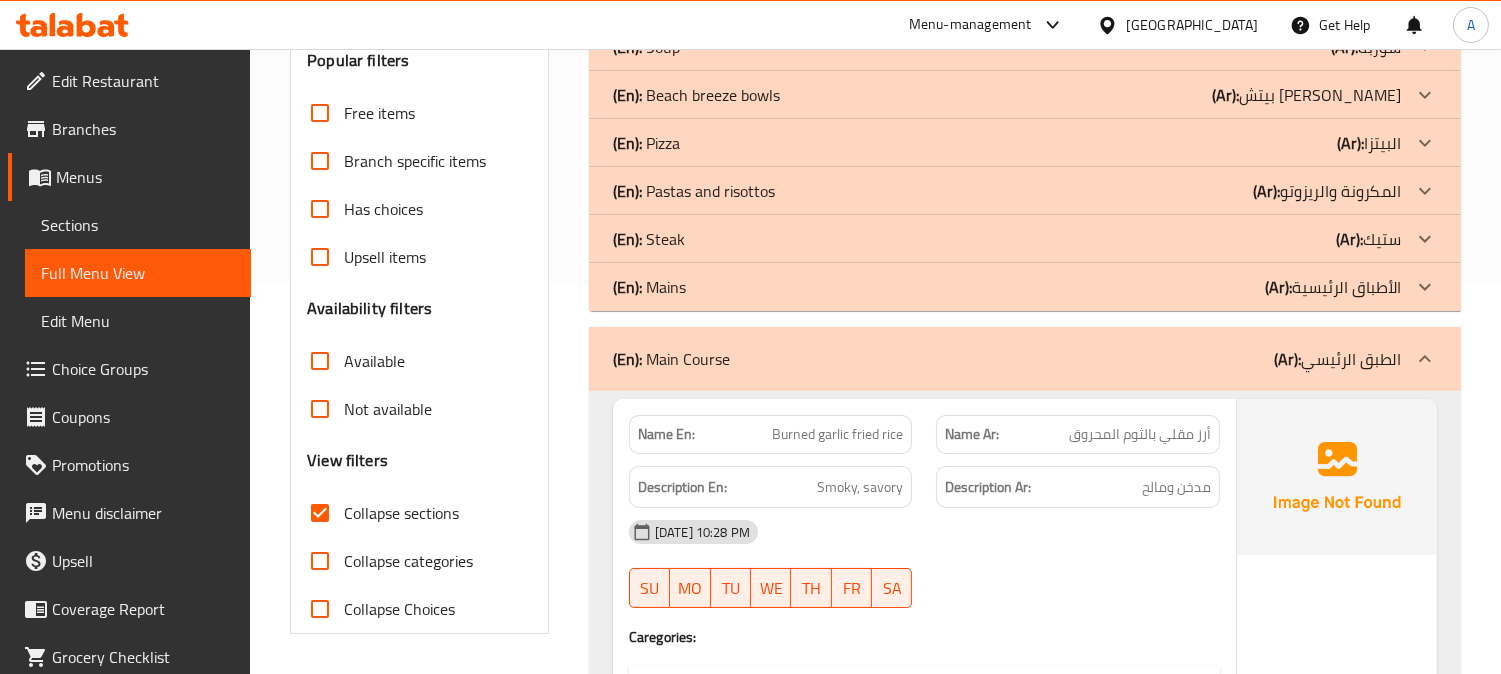 click on "(En):   Mains (Ar): الأطباق الرئيسية" at bounding box center (1007, -97) 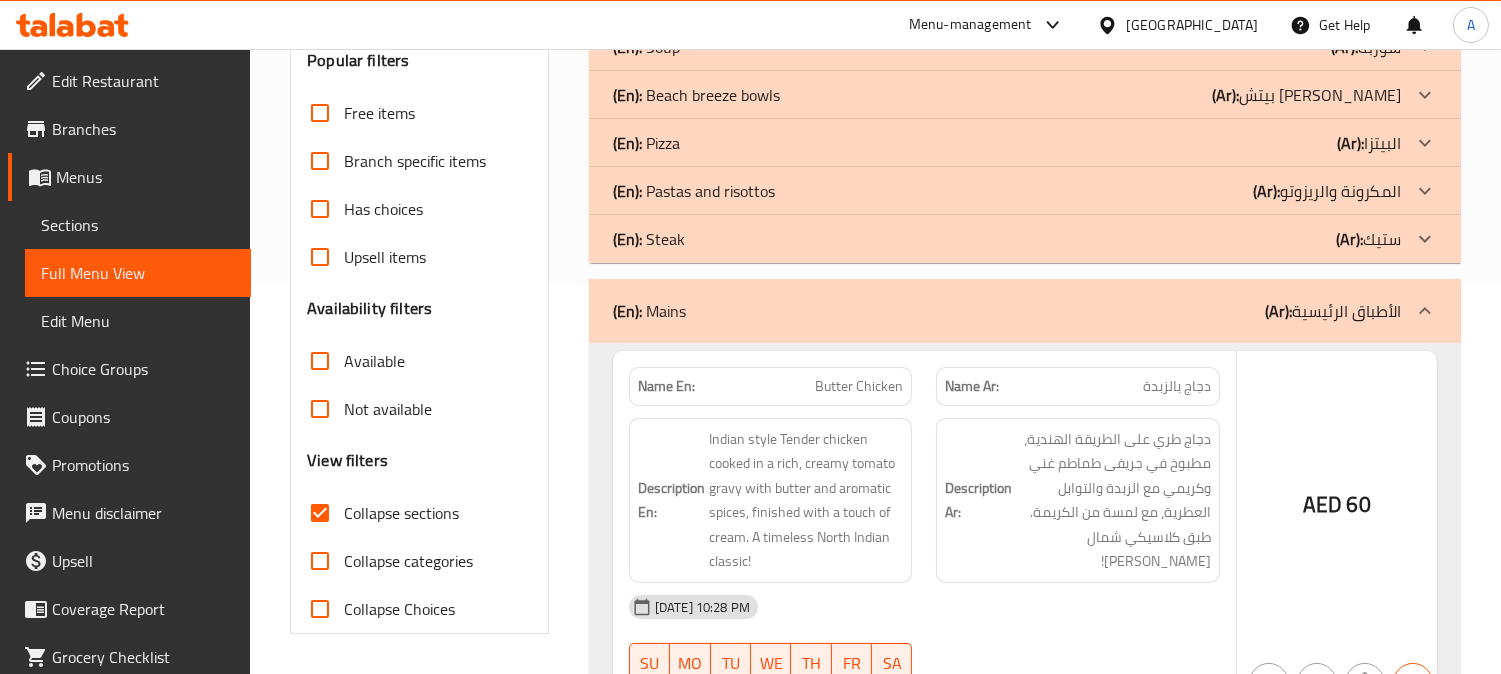 click on "(En):   Steak (Ar): ستيك" at bounding box center (1007, -97) 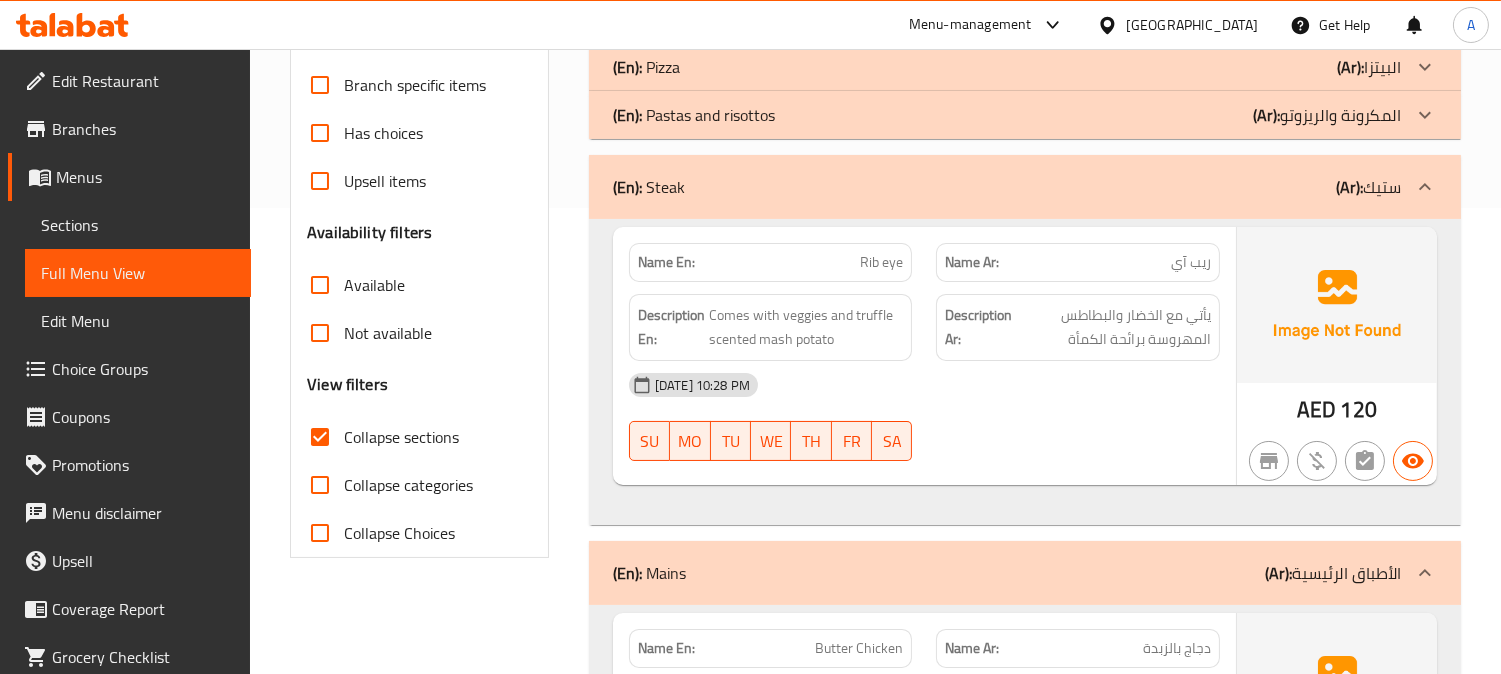scroll, scrollTop: 501, scrollLeft: 0, axis: vertical 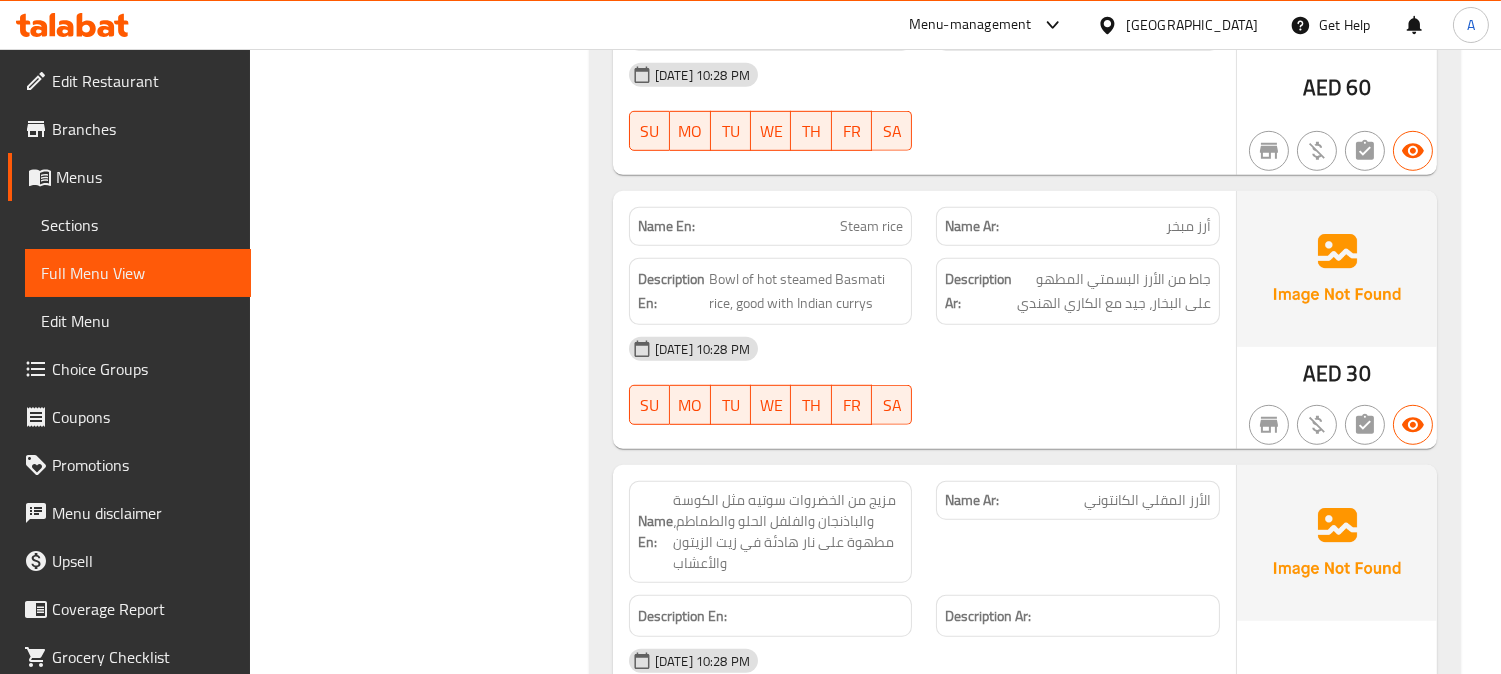 click on "Steam rice" at bounding box center [871, 226] 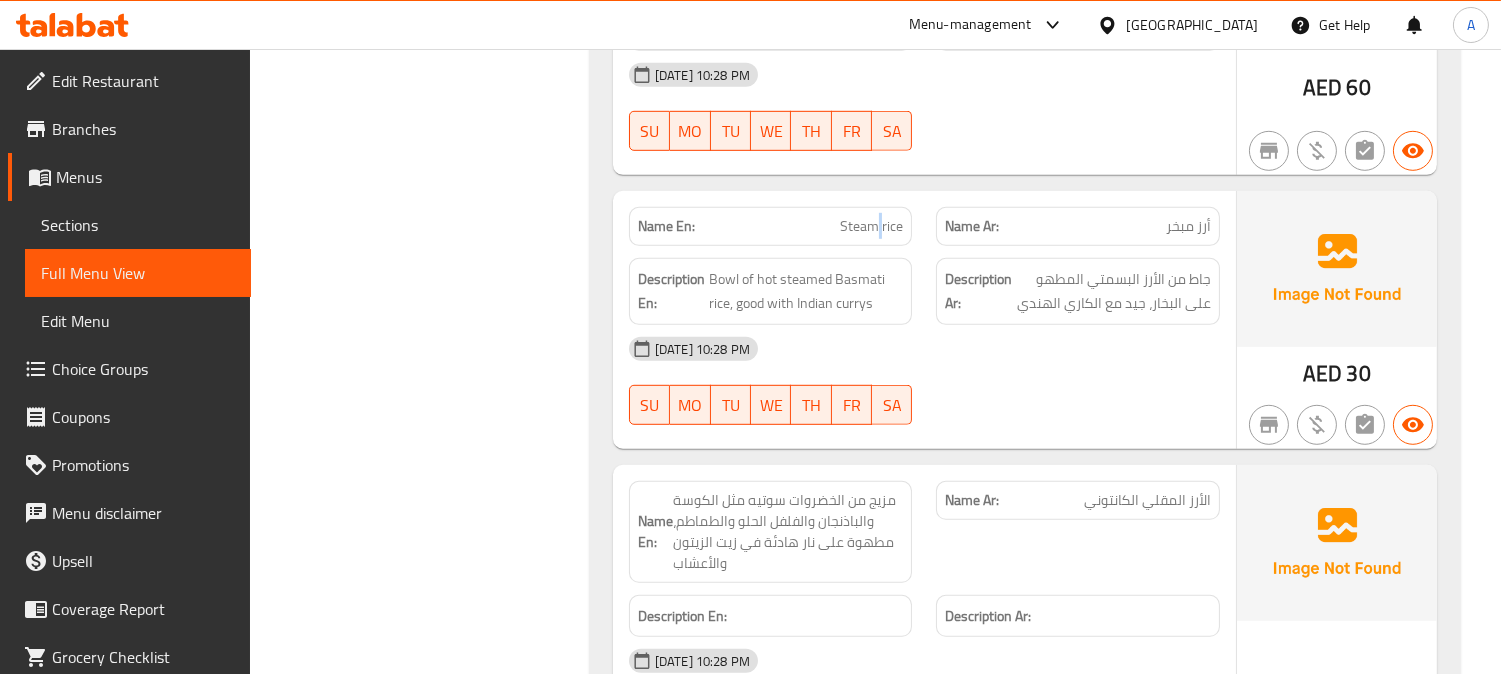 click on "Steam rice" at bounding box center (871, 226) 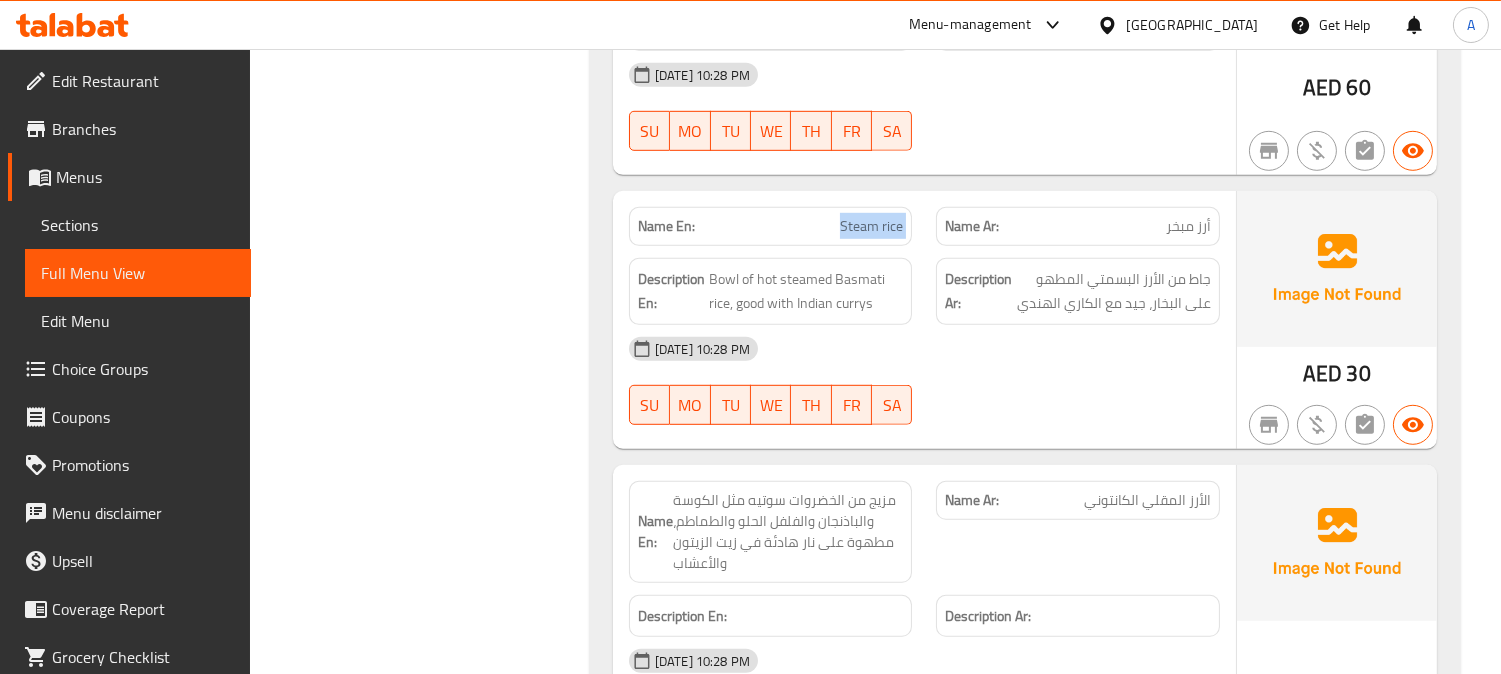 click on "Steam rice" at bounding box center [871, 226] 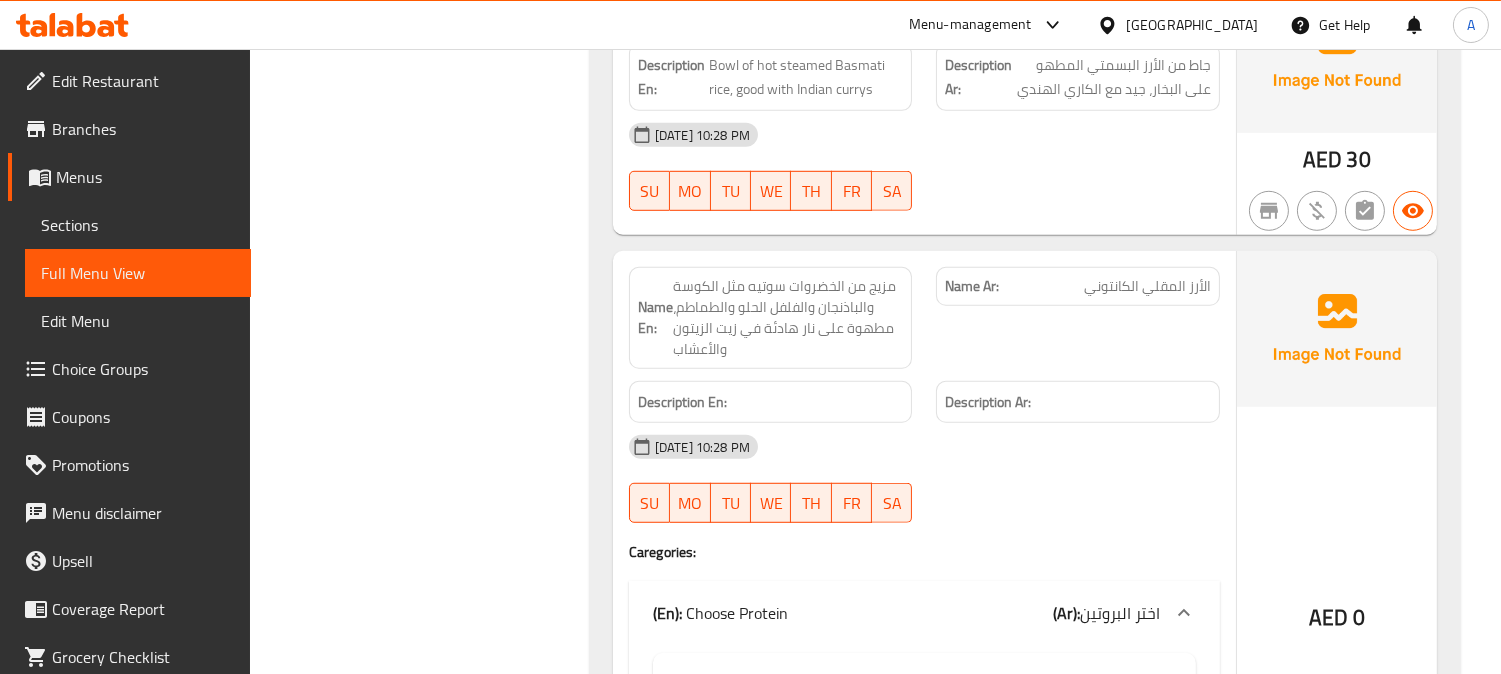 scroll, scrollTop: 2501, scrollLeft: 0, axis: vertical 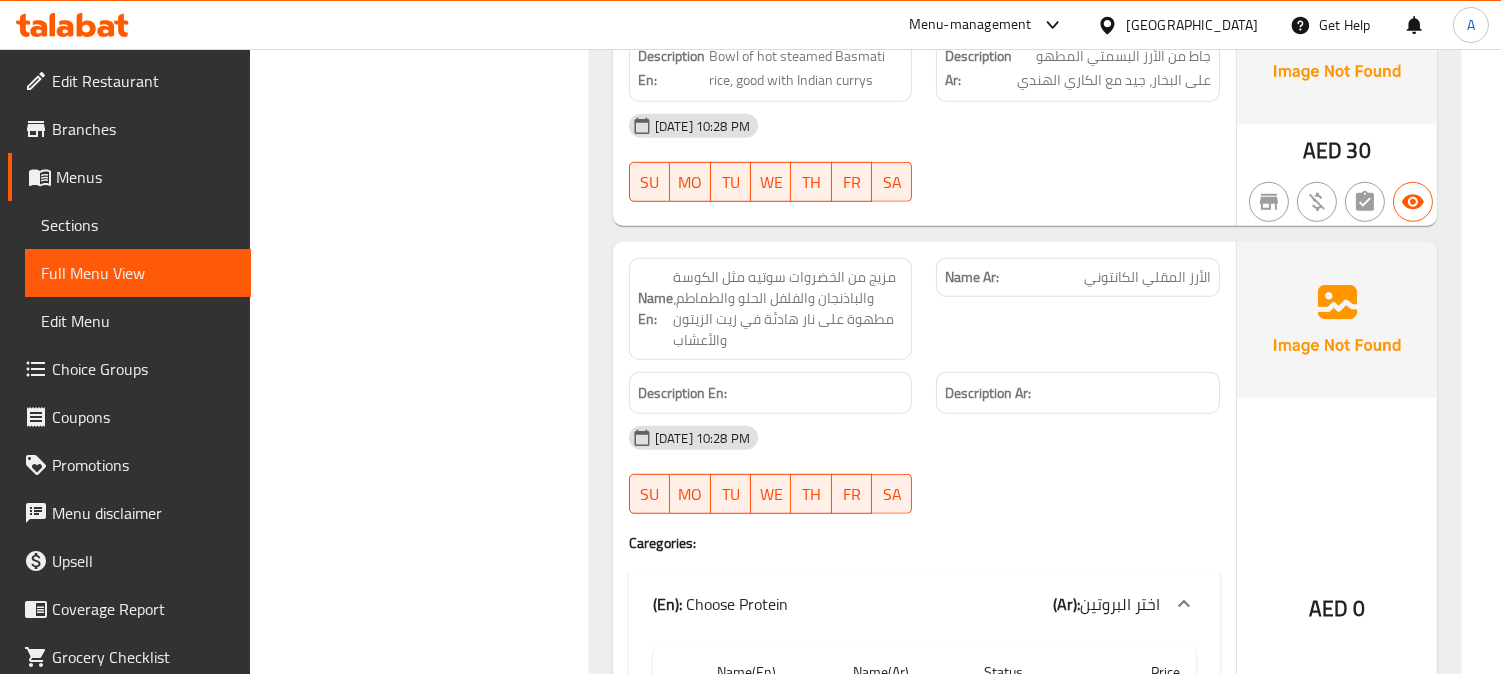 click on "مزيج من الخضروات سوتيه مثل الكوسة والباذنجان والفلفل الحلو والطماطم، مطهوة على نار هادئة في زيت الزيتون والأعشاب" at bounding box center (788, 309) 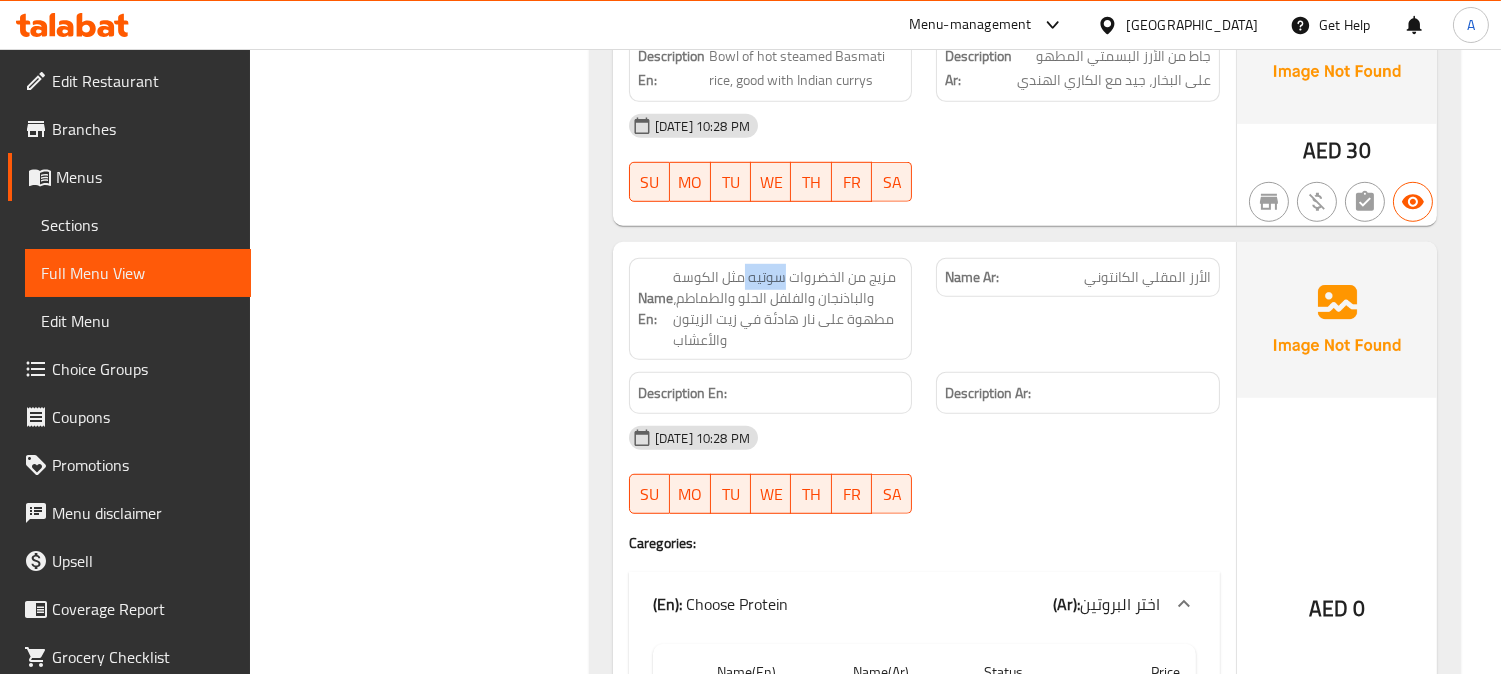 click on "مزيج من الخضروات سوتيه مثل الكوسة والباذنجان والفلفل الحلو والطماطم، مطهوة على نار هادئة في زيت الزيتون والأعشاب" at bounding box center (788, 309) 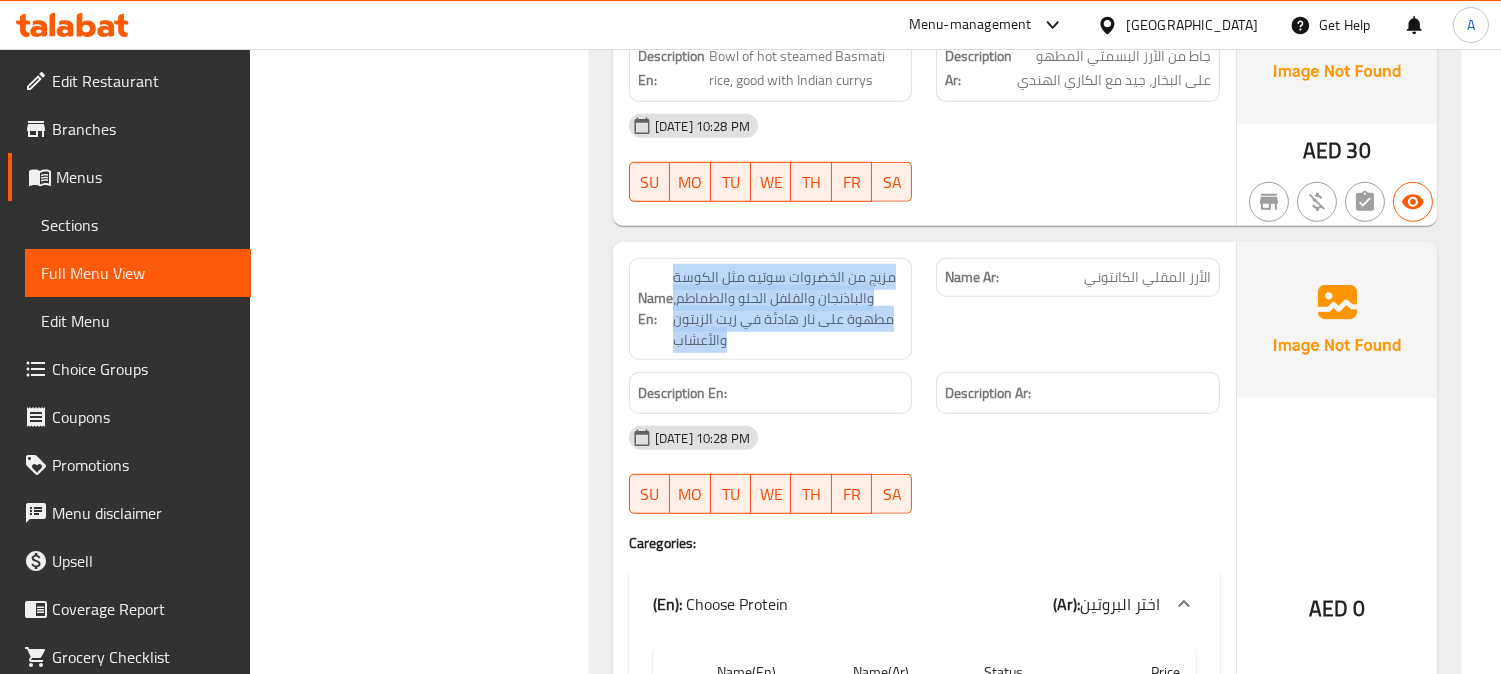 click on "مزيج من الخضروات سوتيه مثل الكوسة والباذنجان والفلفل الحلو والطماطم، مطهوة على نار هادئة في زيت الزيتون والأعشاب" at bounding box center (788, 309) 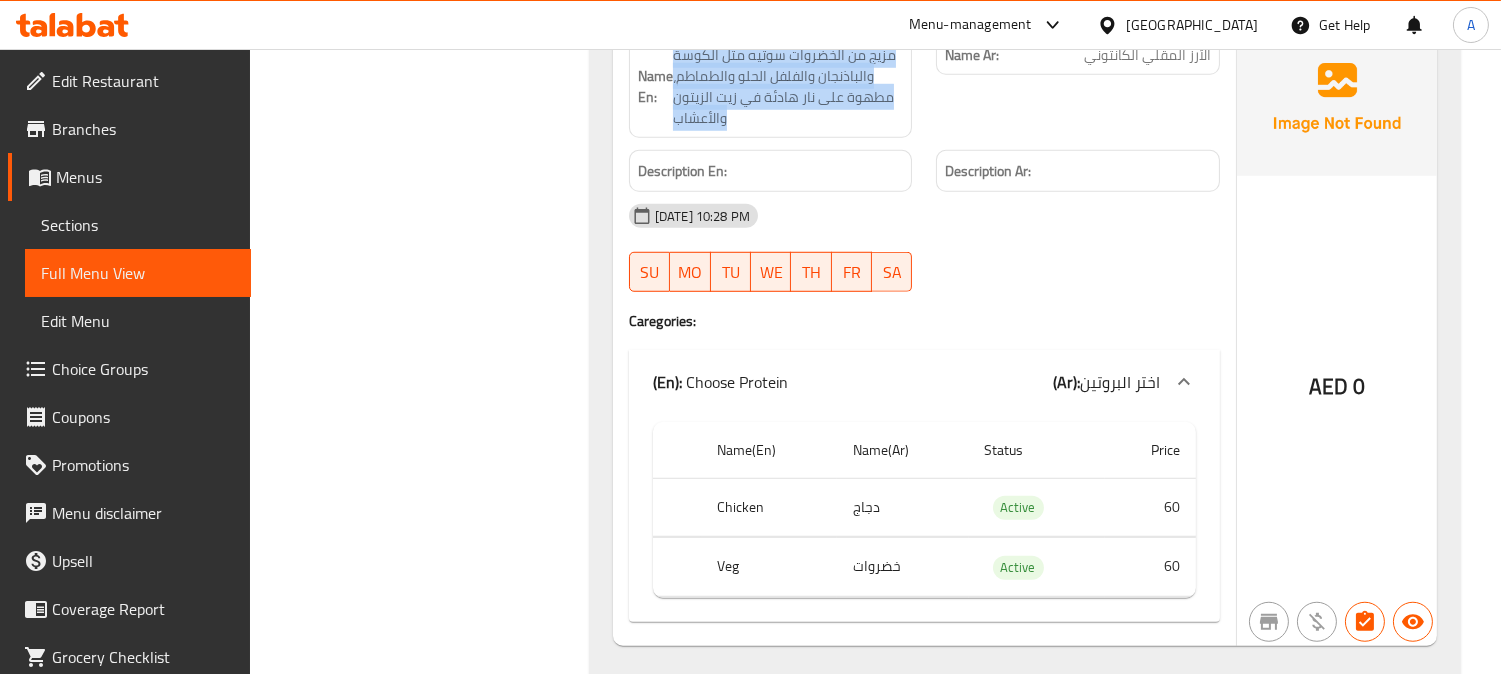 scroll, scrollTop: 2834, scrollLeft: 0, axis: vertical 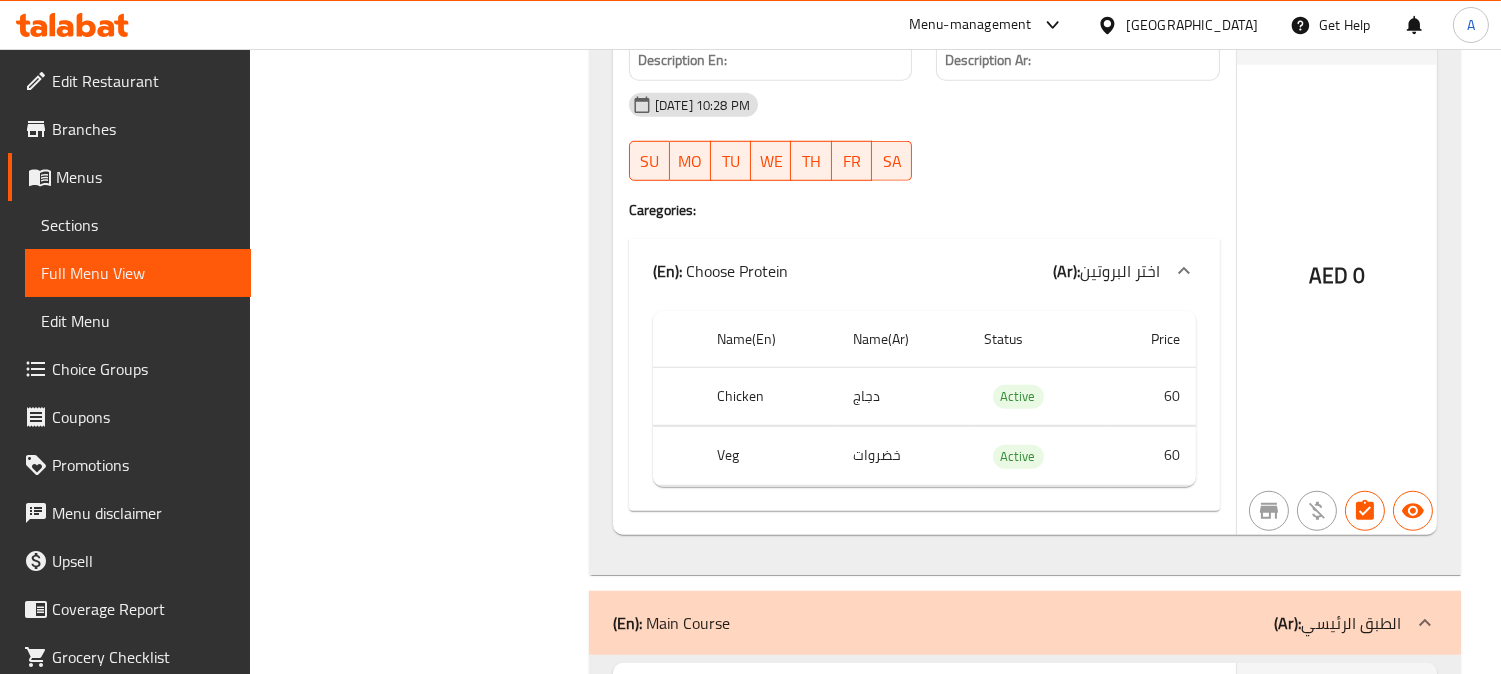 click on "Filter Branches Branches Popular filters Free items Branch specific items Has choices Upsell items Availability filters Available Not available View filters Collapse sections Collapse categories Collapse Choices" at bounding box center (427, 1506) 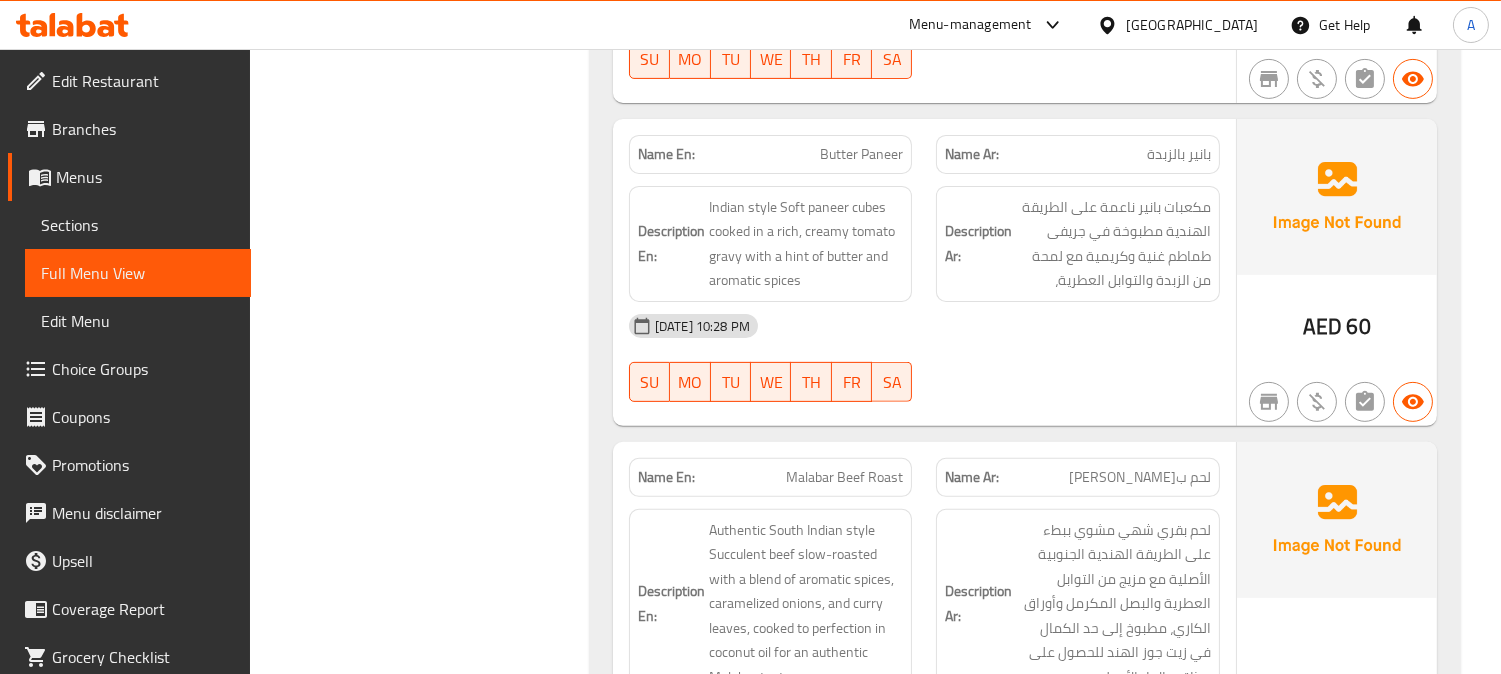 scroll, scrollTop: 1372, scrollLeft: 0, axis: vertical 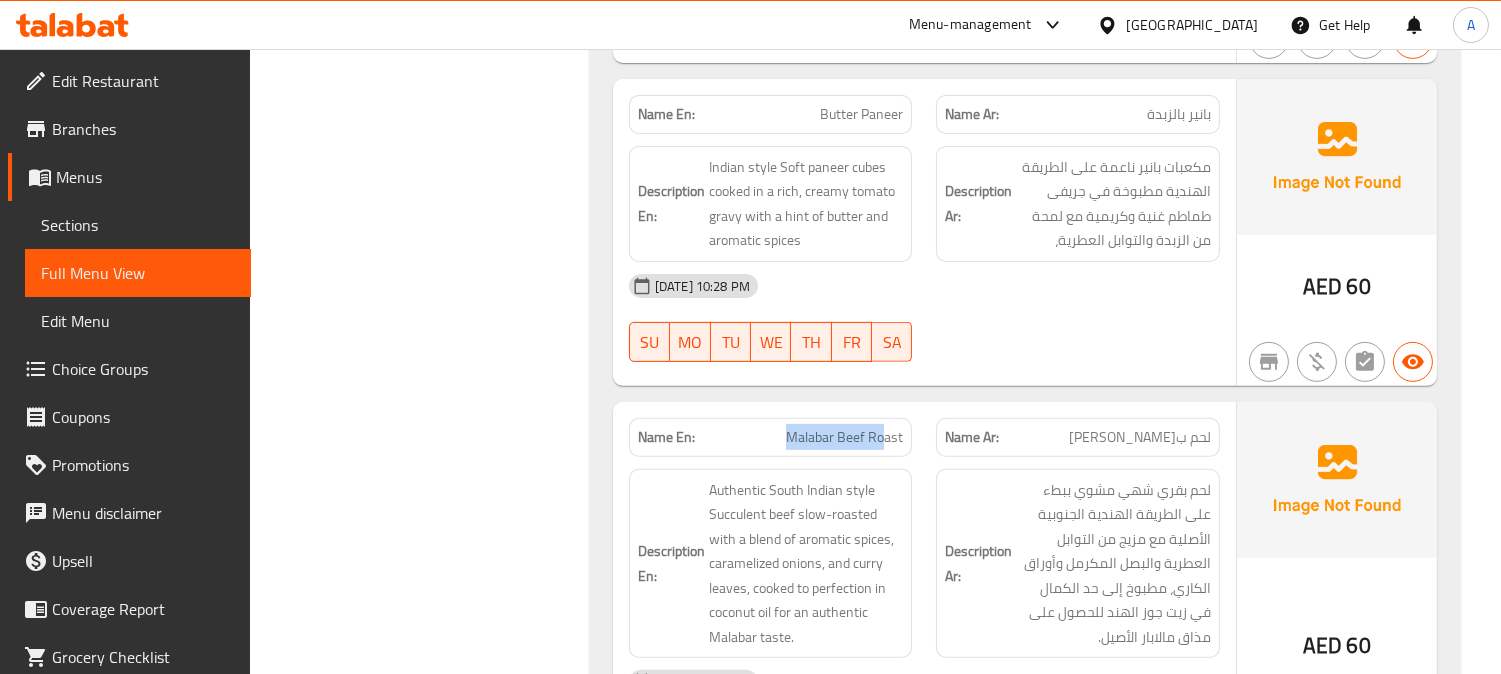 drag, startPoint x: 784, startPoint y: 433, endPoint x: 886, endPoint y: 437, distance: 102.0784 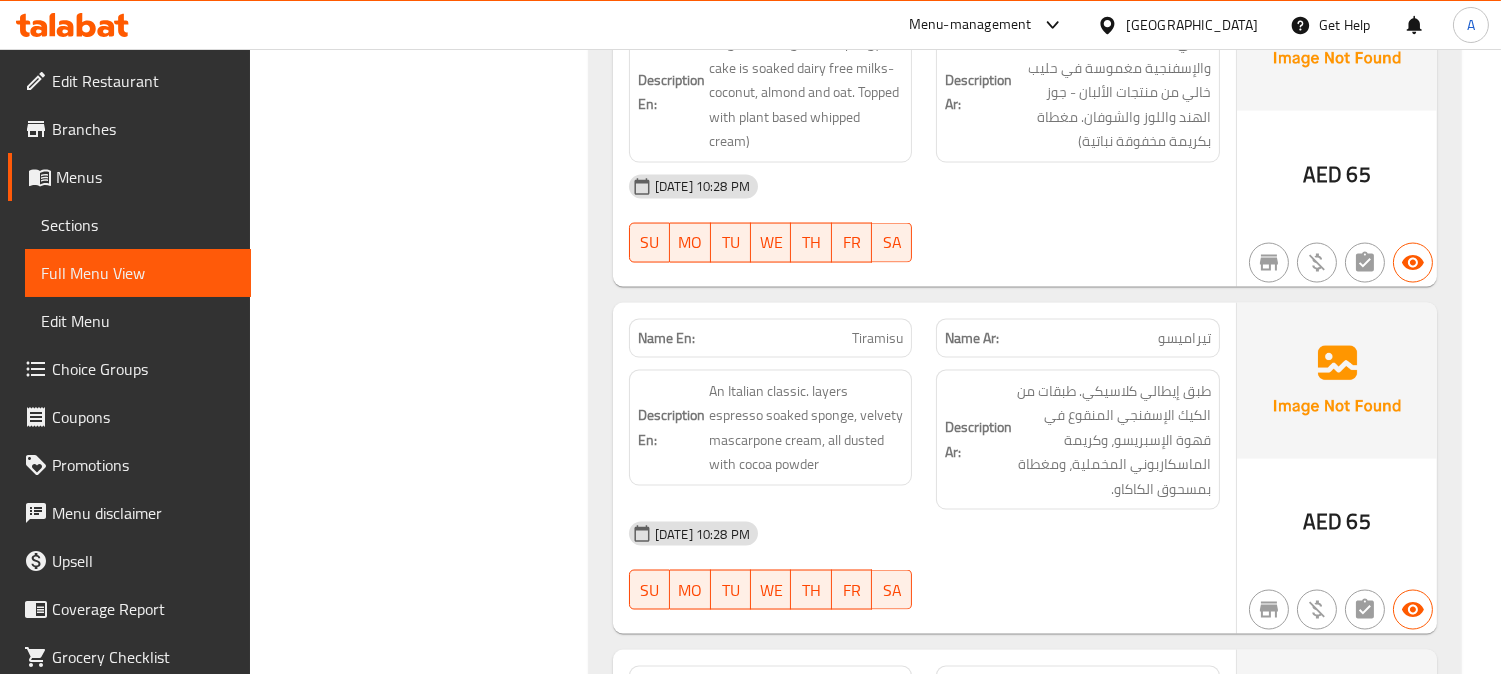 scroll, scrollTop: 6115, scrollLeft: 0, axis: vertical 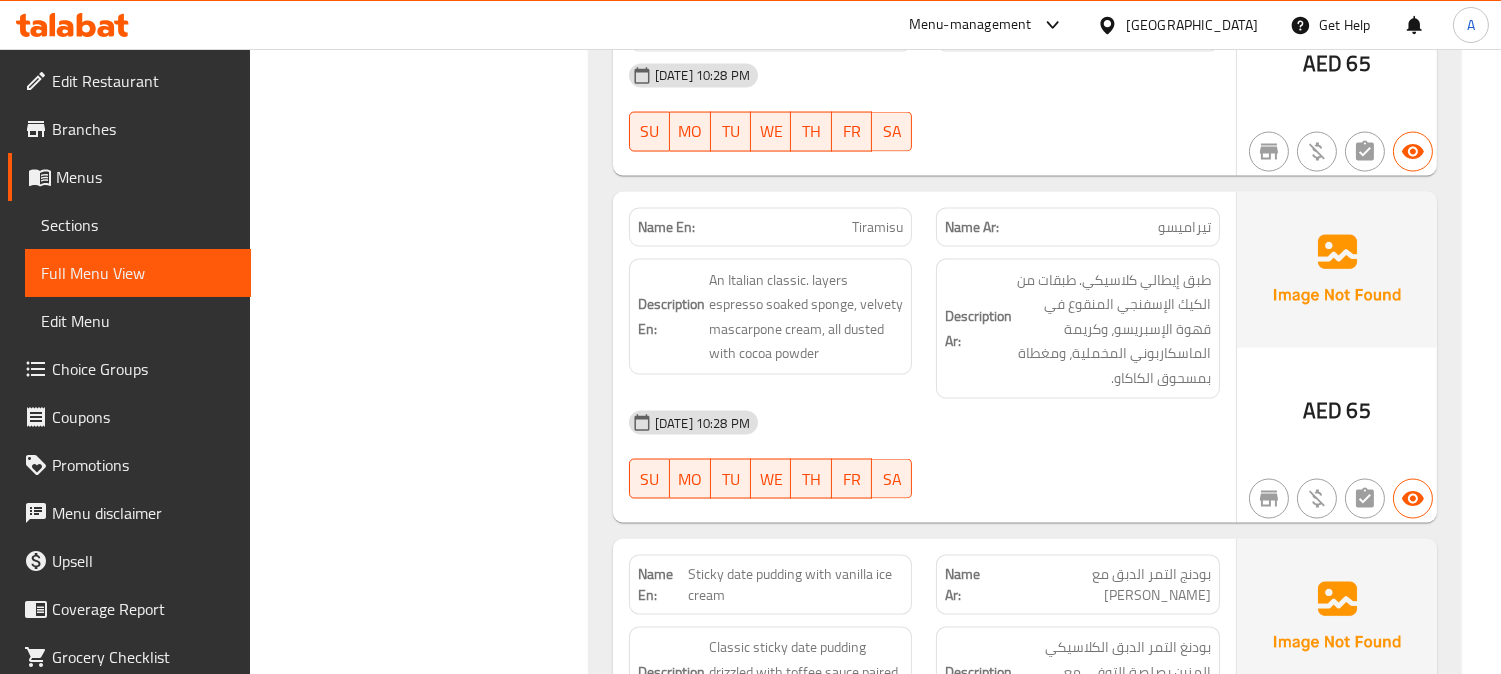 click on "Tiramisu" at bounding box center (861, -4629) 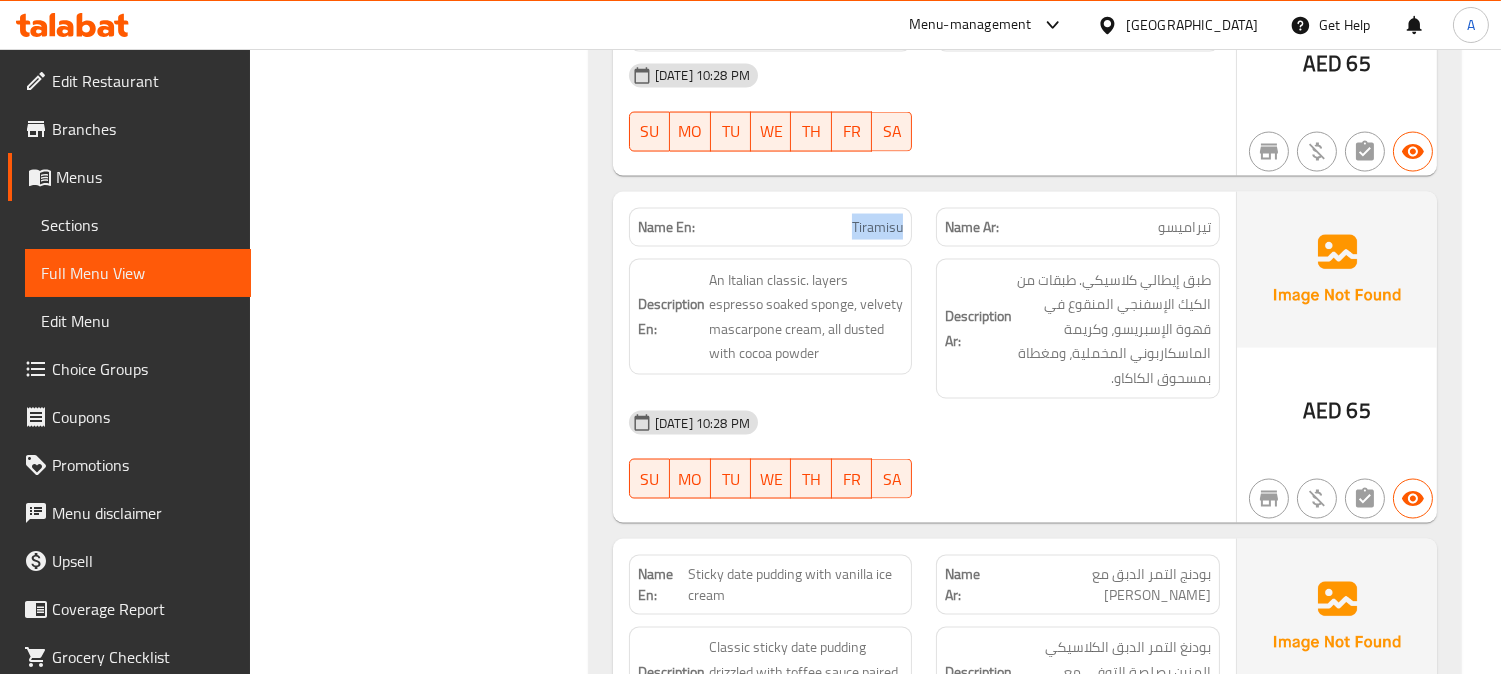 click on "Tiramisu" at bounding box center [861, -4629] 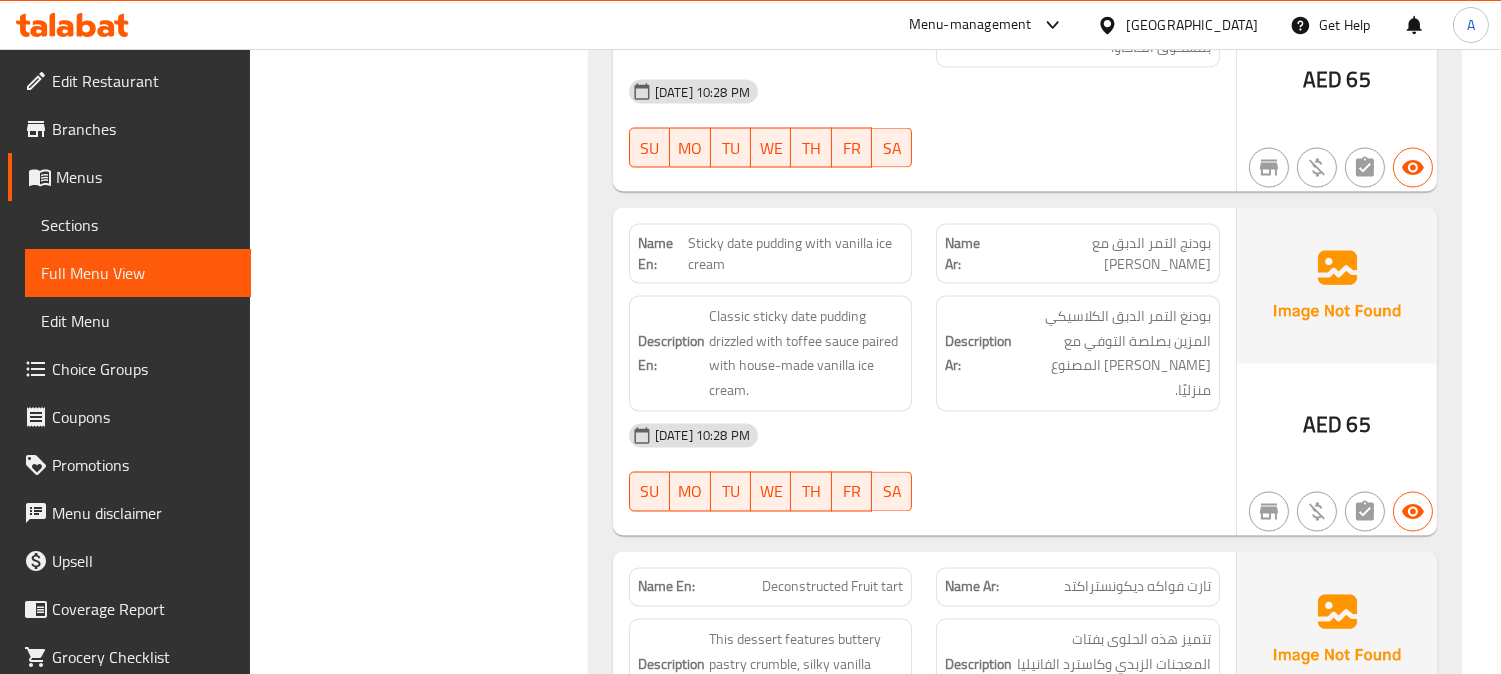 scroll, scrollTop: 6448, scrollLeft: 0, axis: vertical 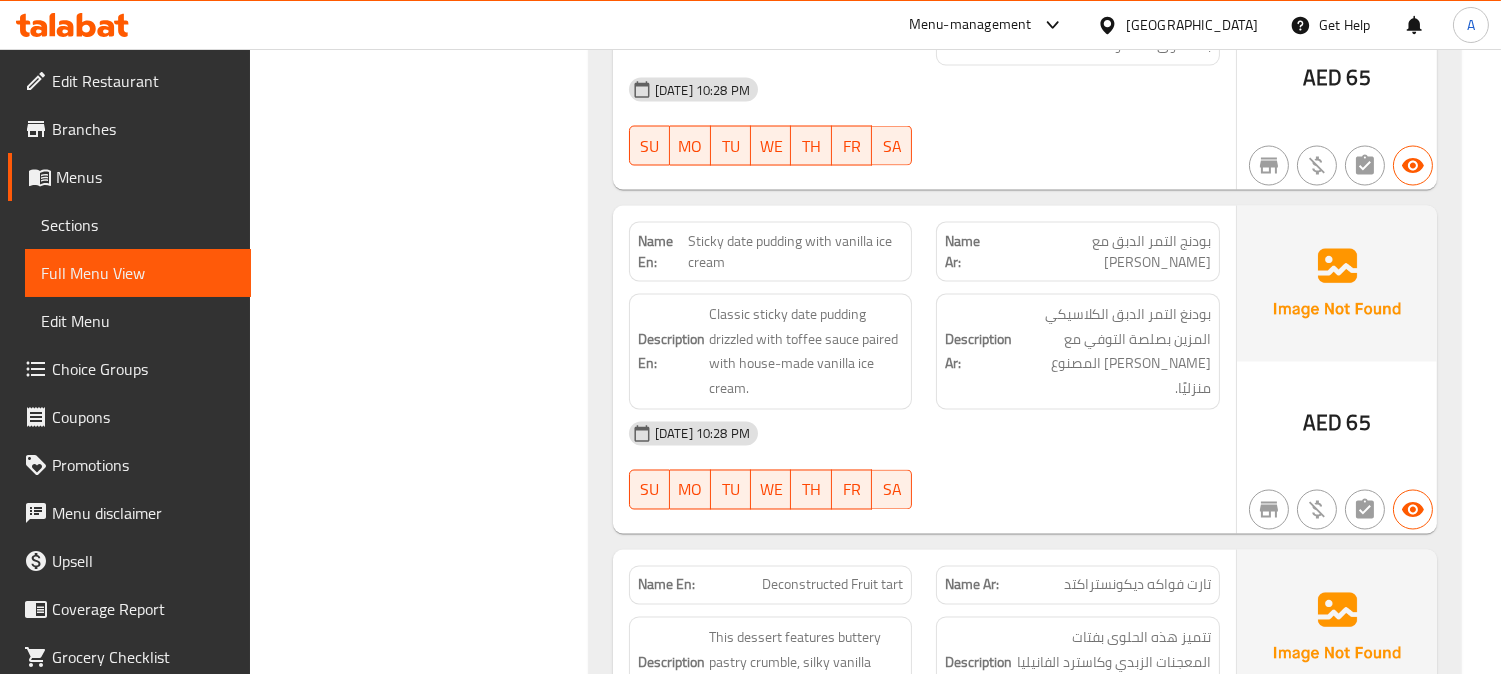 click on "Sticky date pudding with vanilla ice cream" at bounding box center [844, -4639] 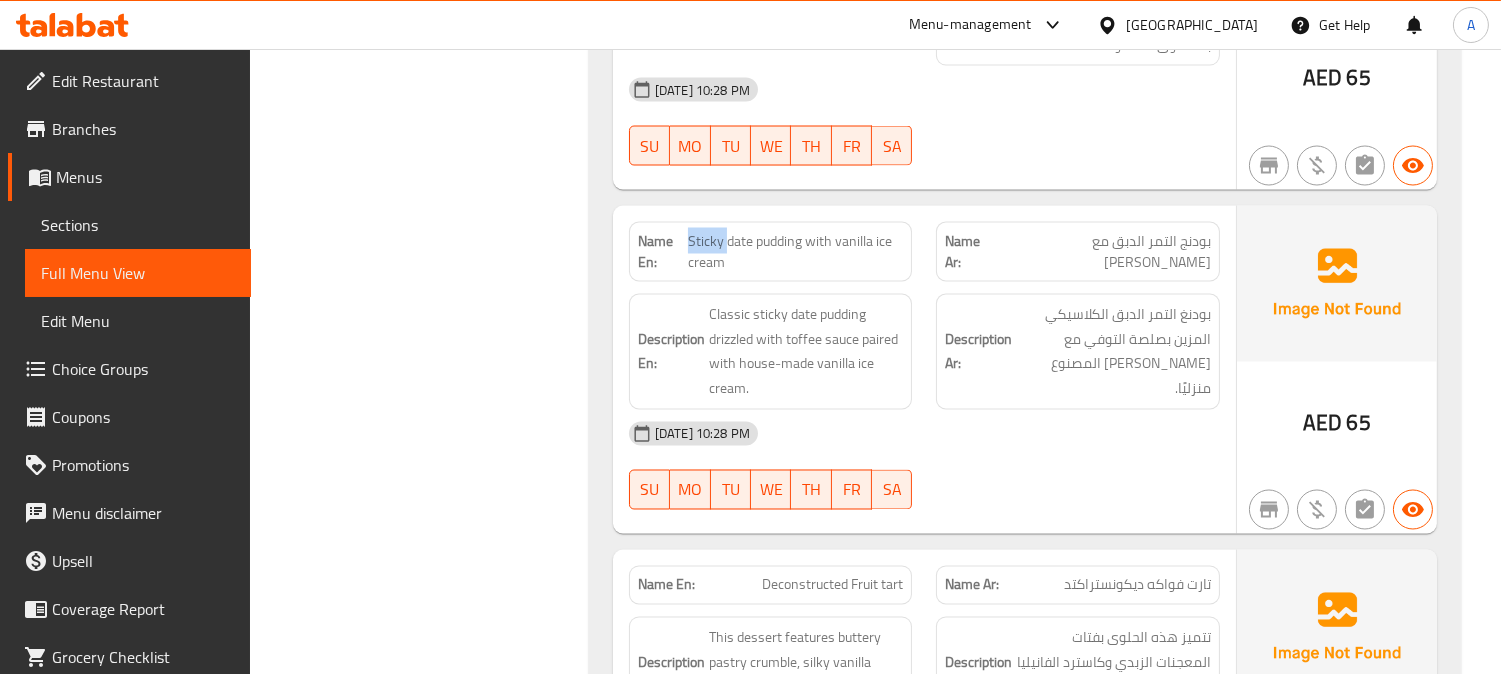 click on "Sticky date pudding with vanilla ice cream" at bounding box center [844, -4639] 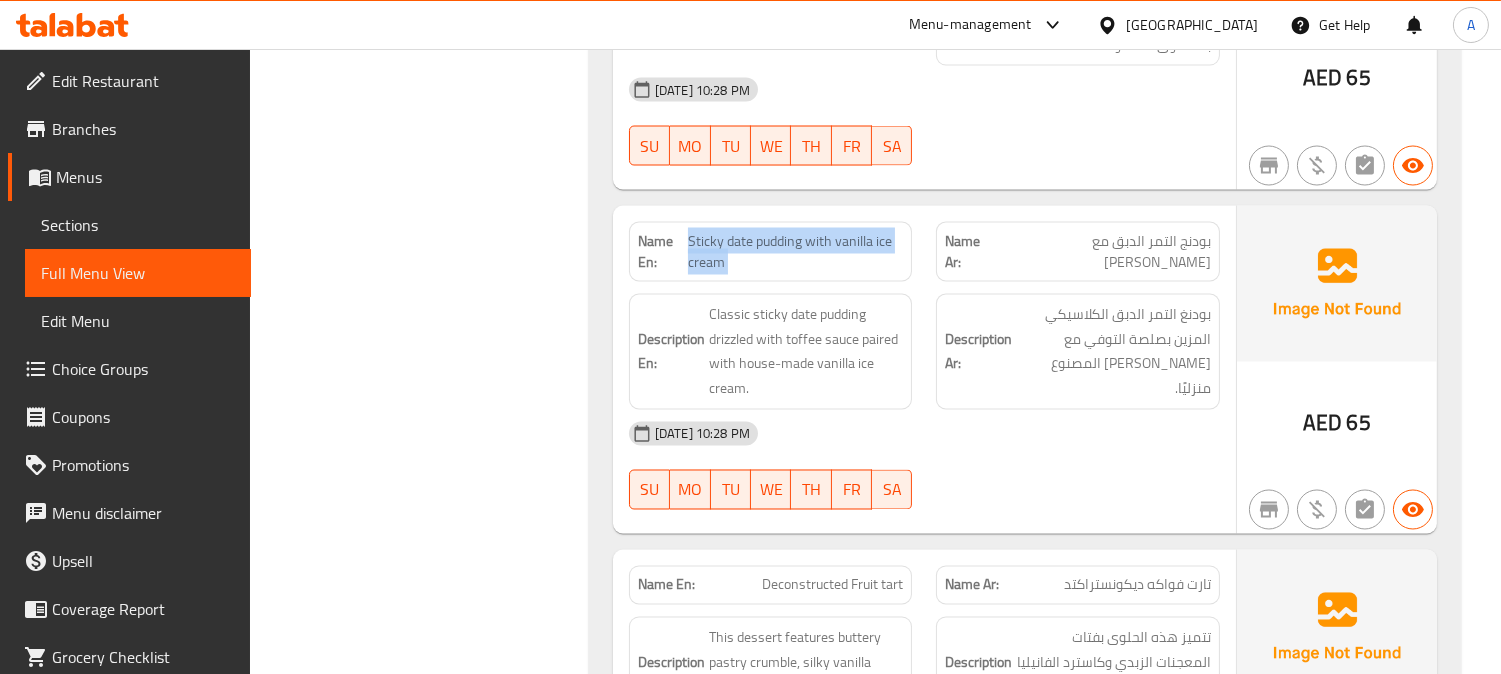click on "Sticky date pudding with vanilla ice cream" at bounding box center [844, -4639] 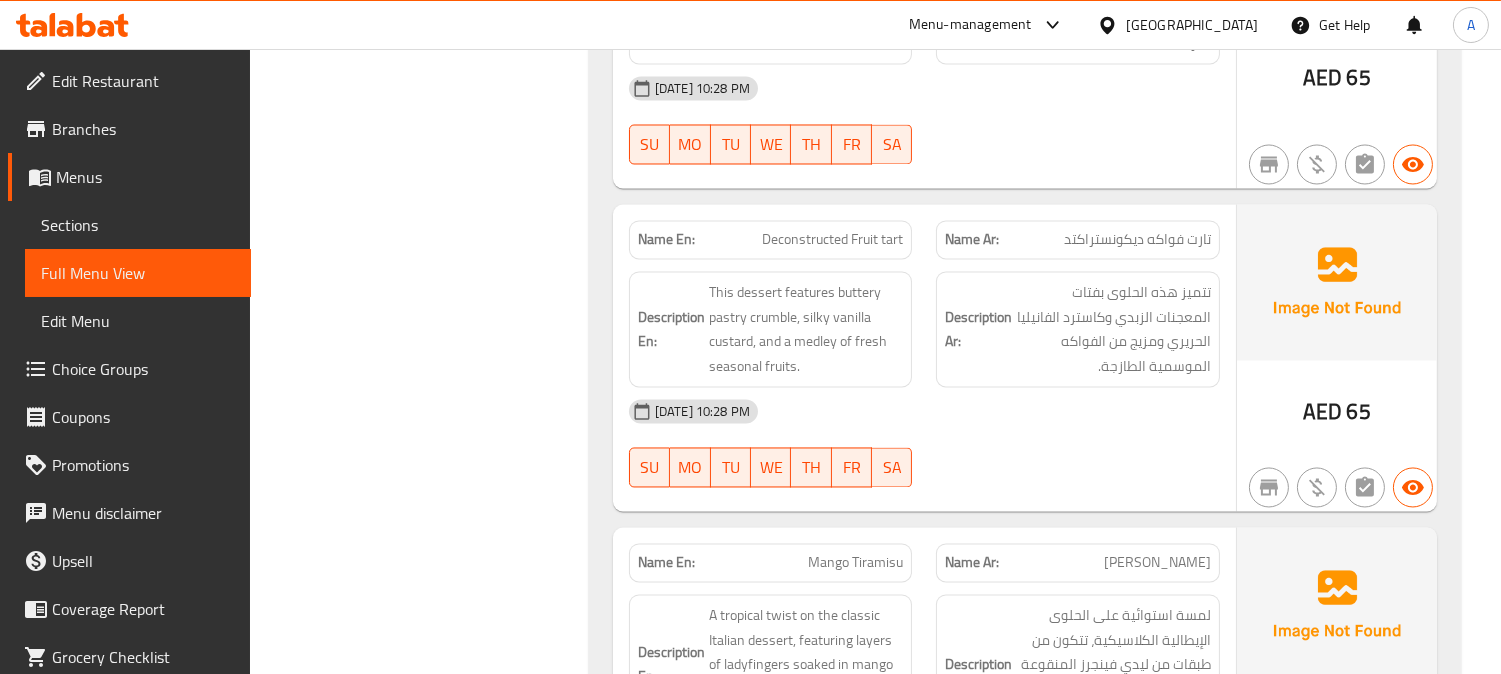 scroll, scrollTop: 6893, scrollLeft: 0, axis: vertical 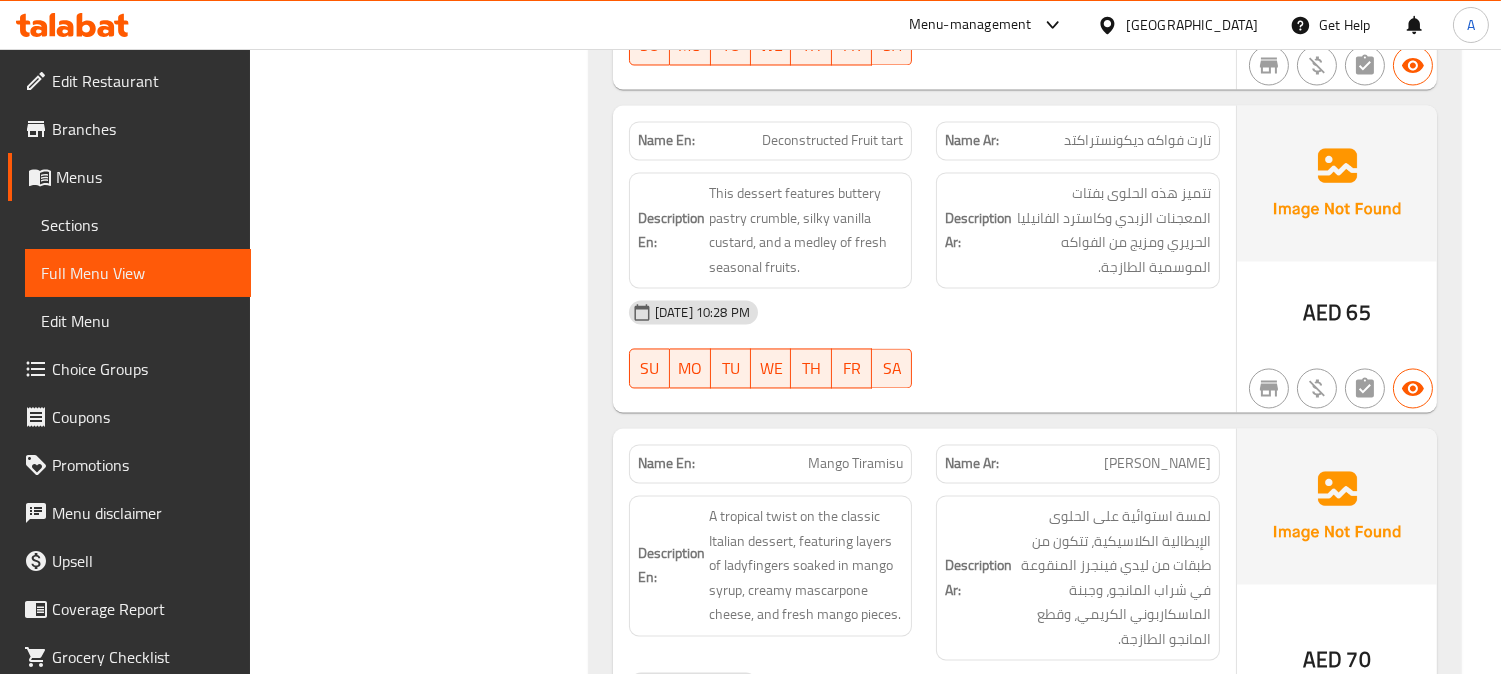 click on "Deconstructed Fruit tart" at bounding box center (839, -4688) 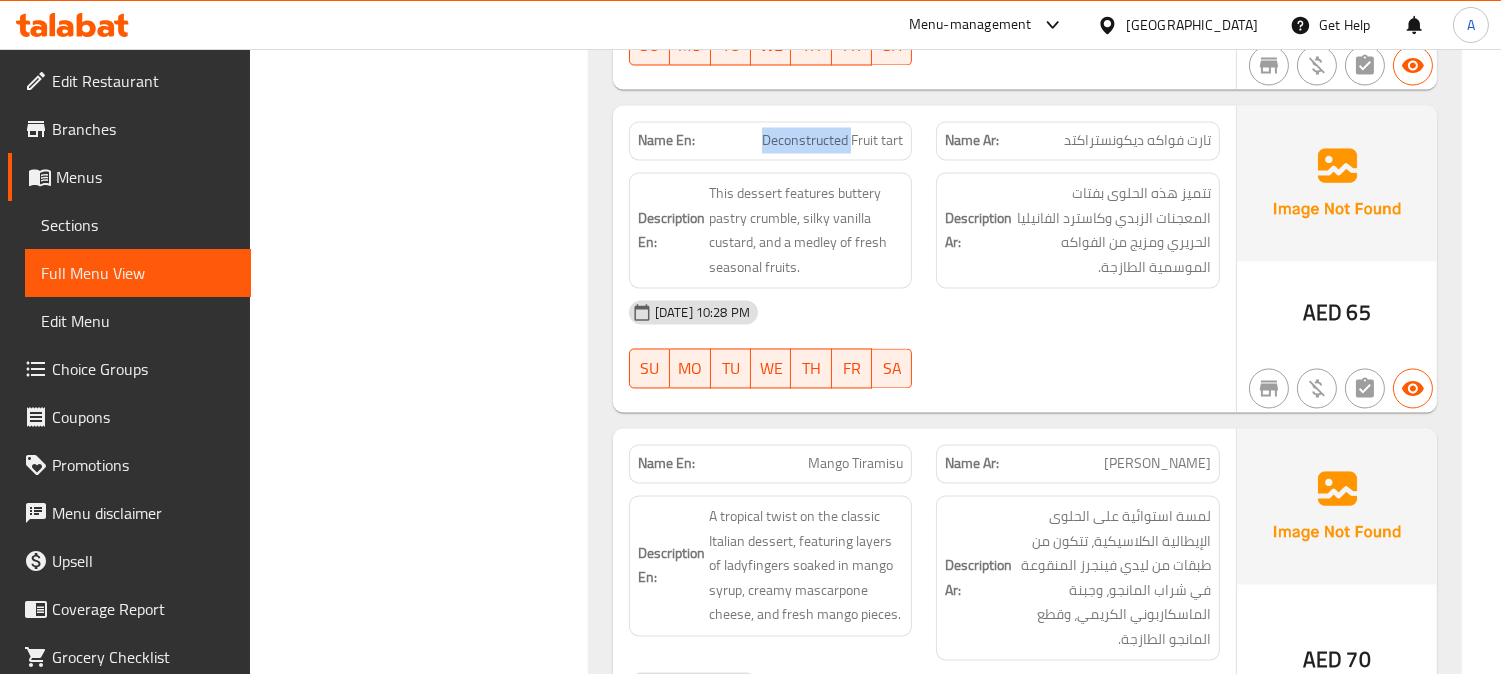 click on "Deconstructed Fruit tart" at bounding box center (839, -4688) 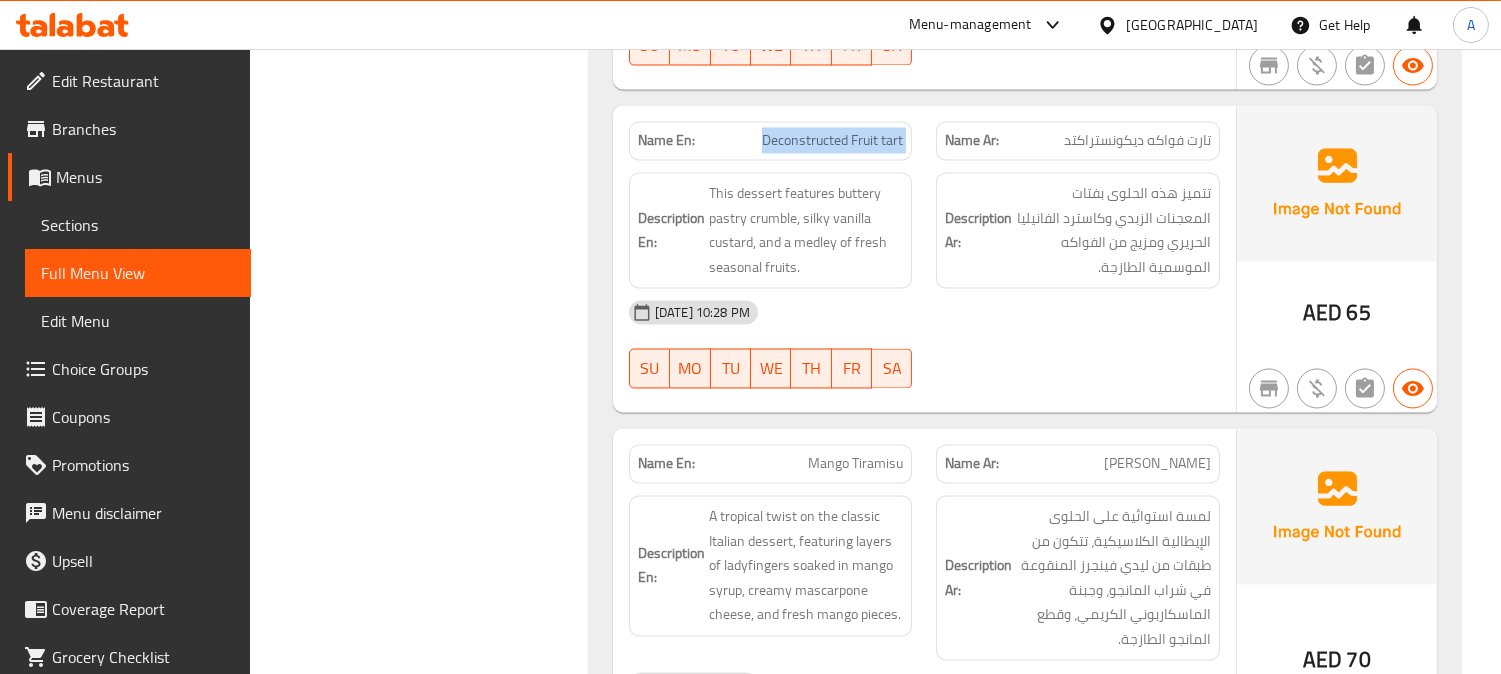 click on "Deconstructed Fruit tart" at bounding box center [839, -4688] 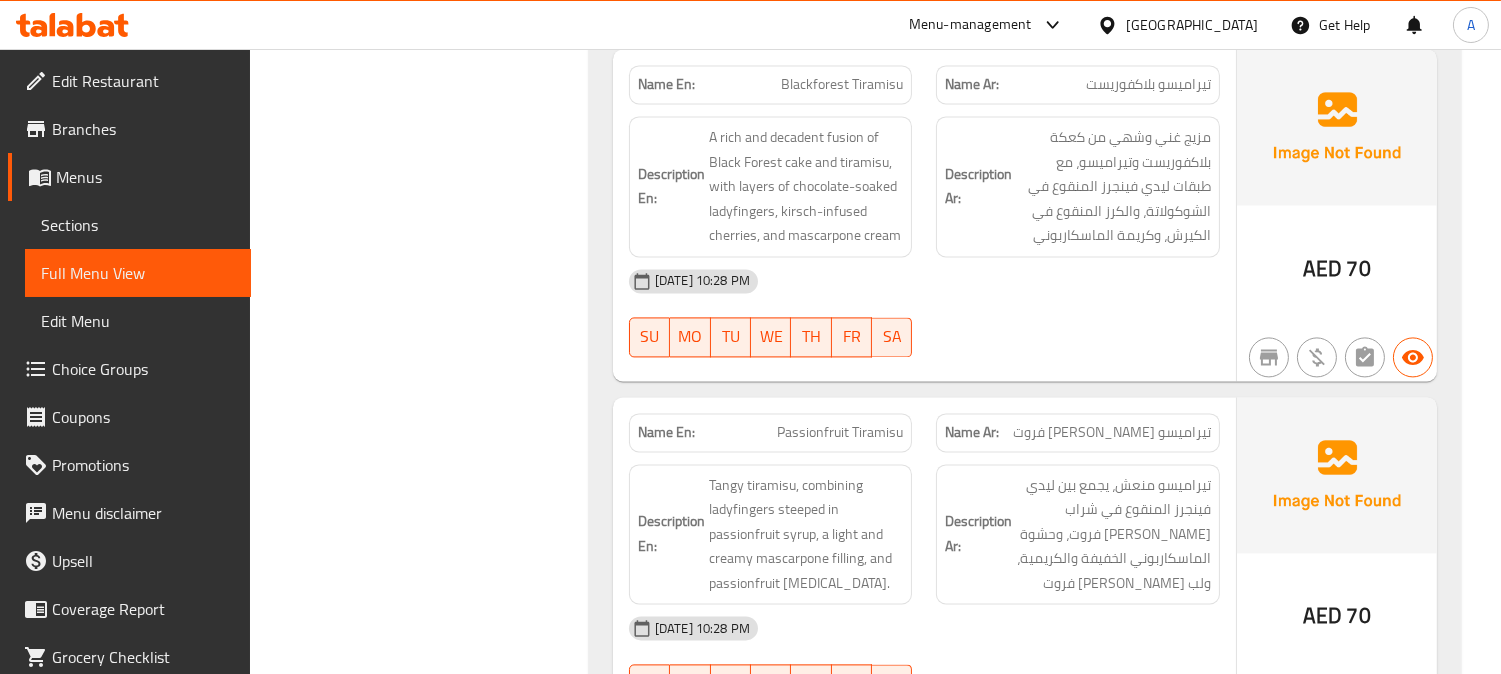 scroll, scrollTop: 7782, scrollLeft: 0, axis: vertical 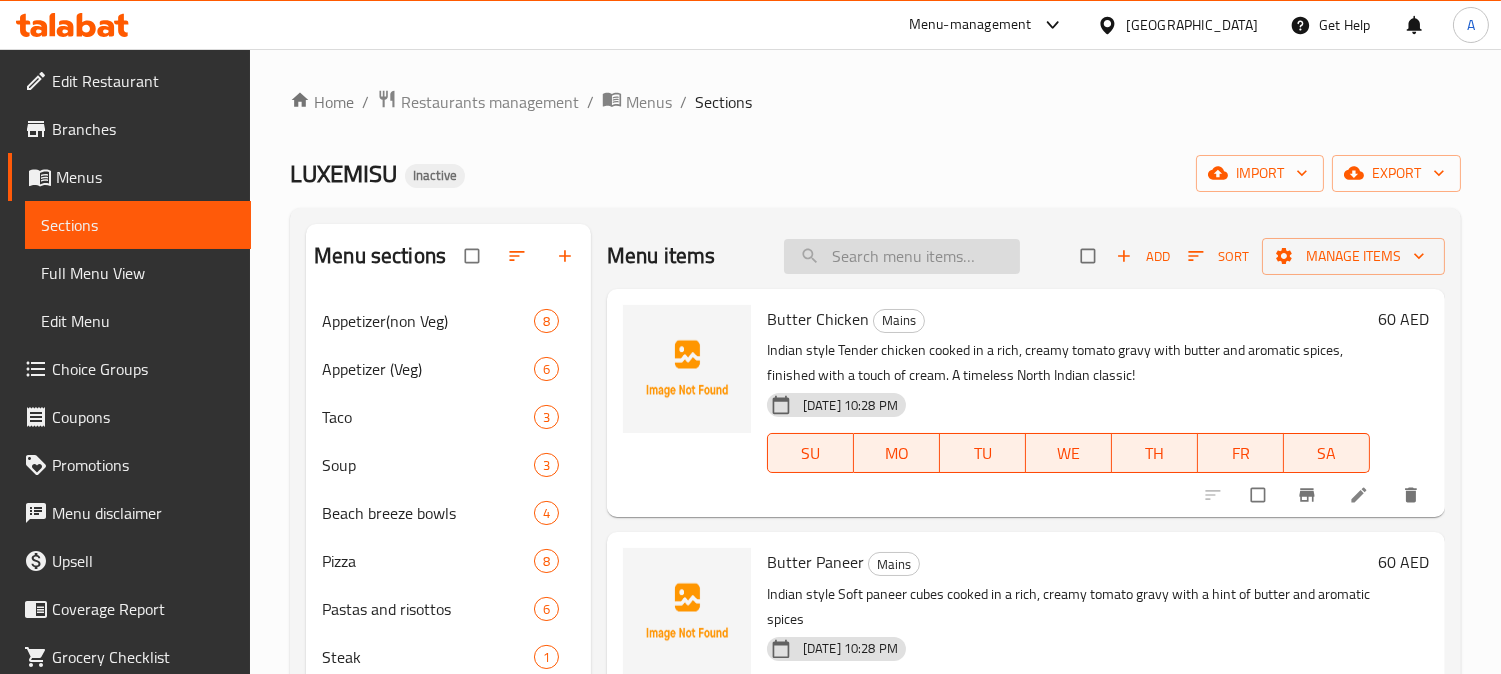 click at bounding box center [902, 256] 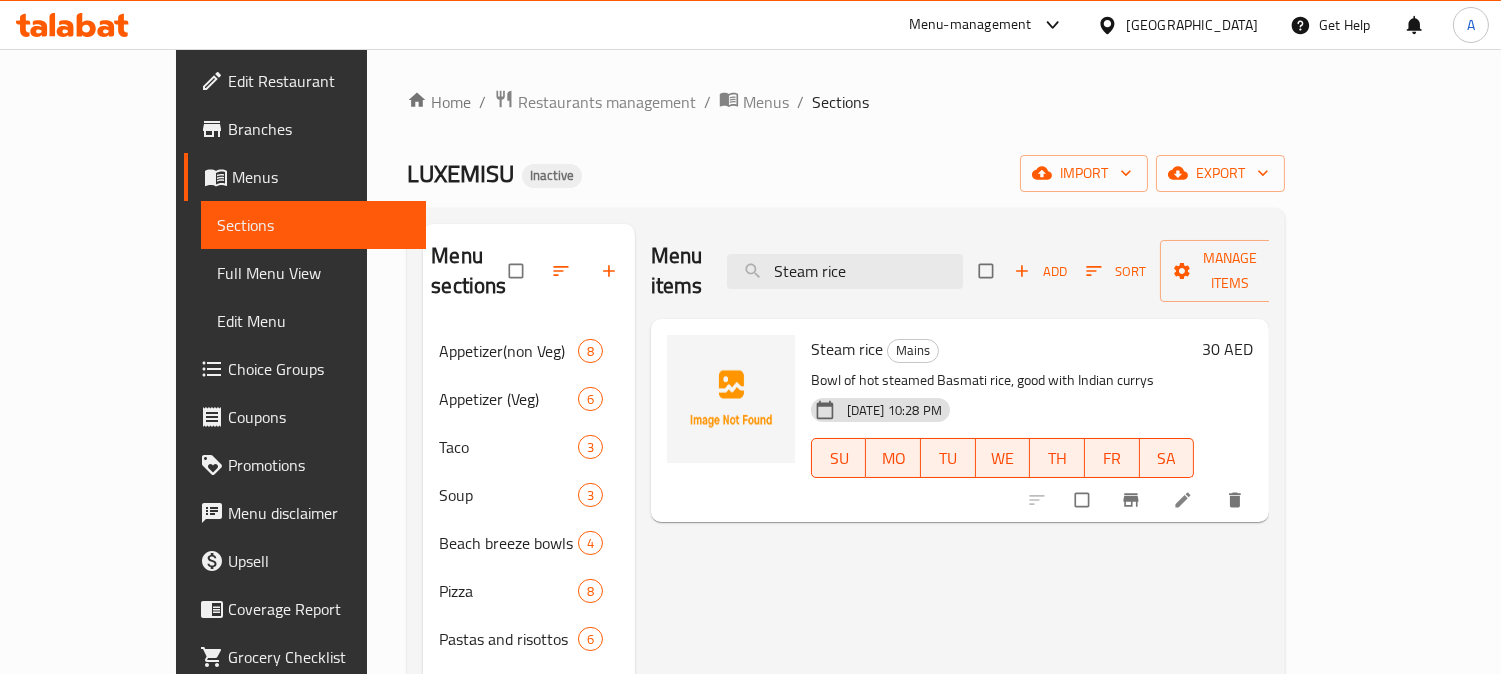 type on "Steam rice" 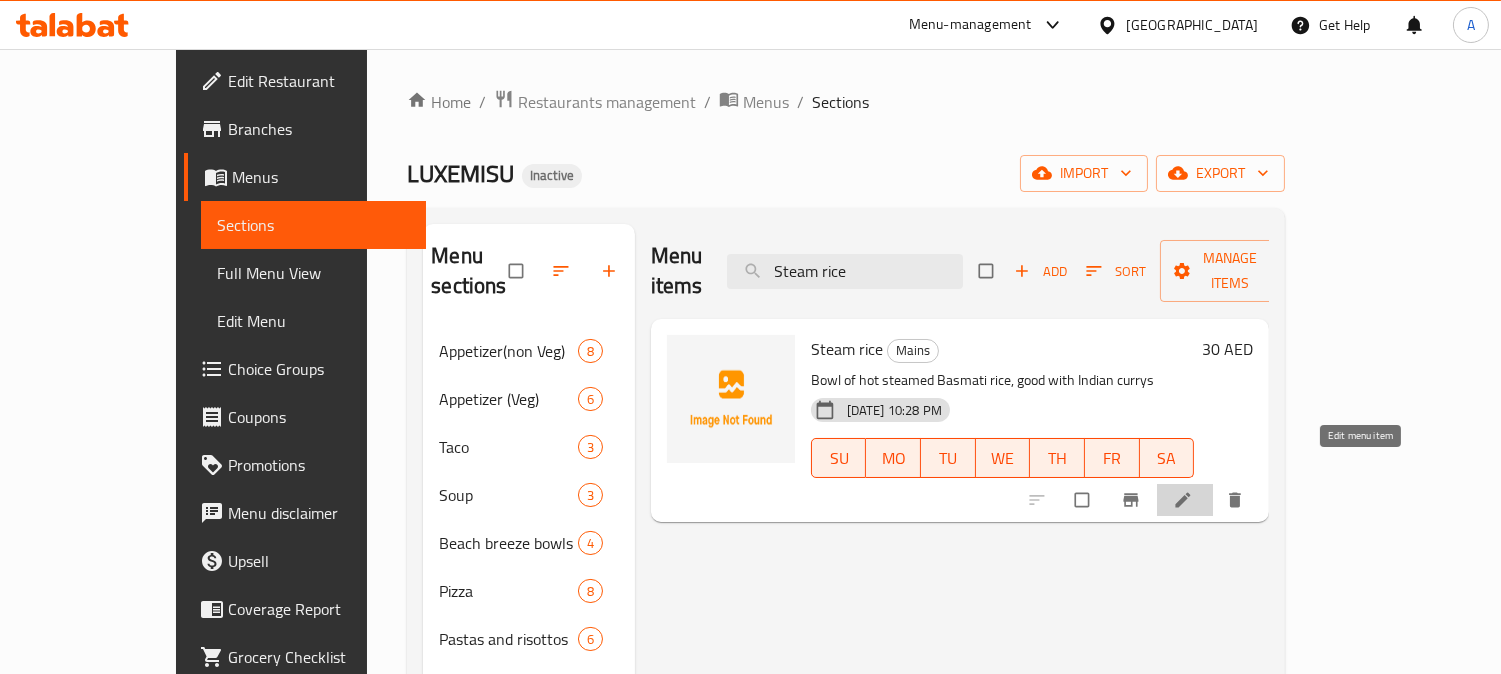 click 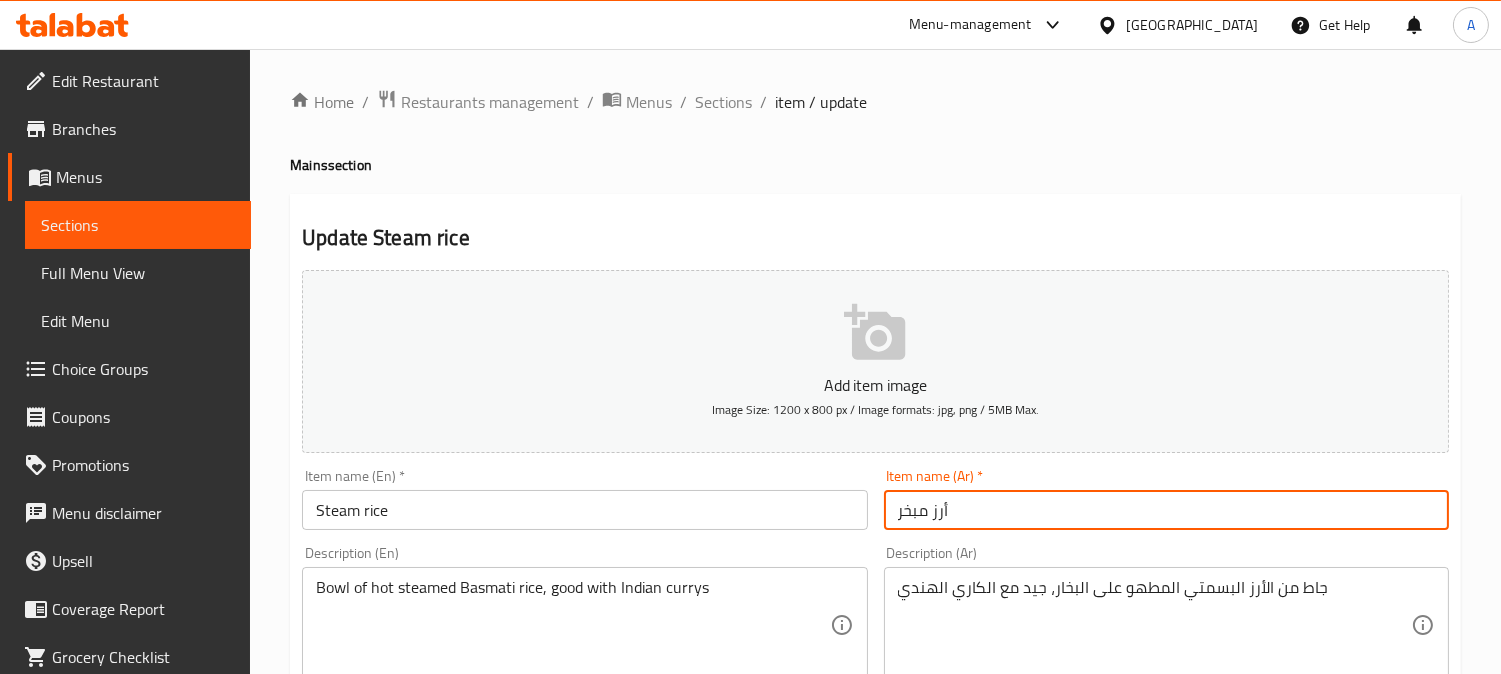 click on "أرز مبخر" at bounding box center [1166, 510] 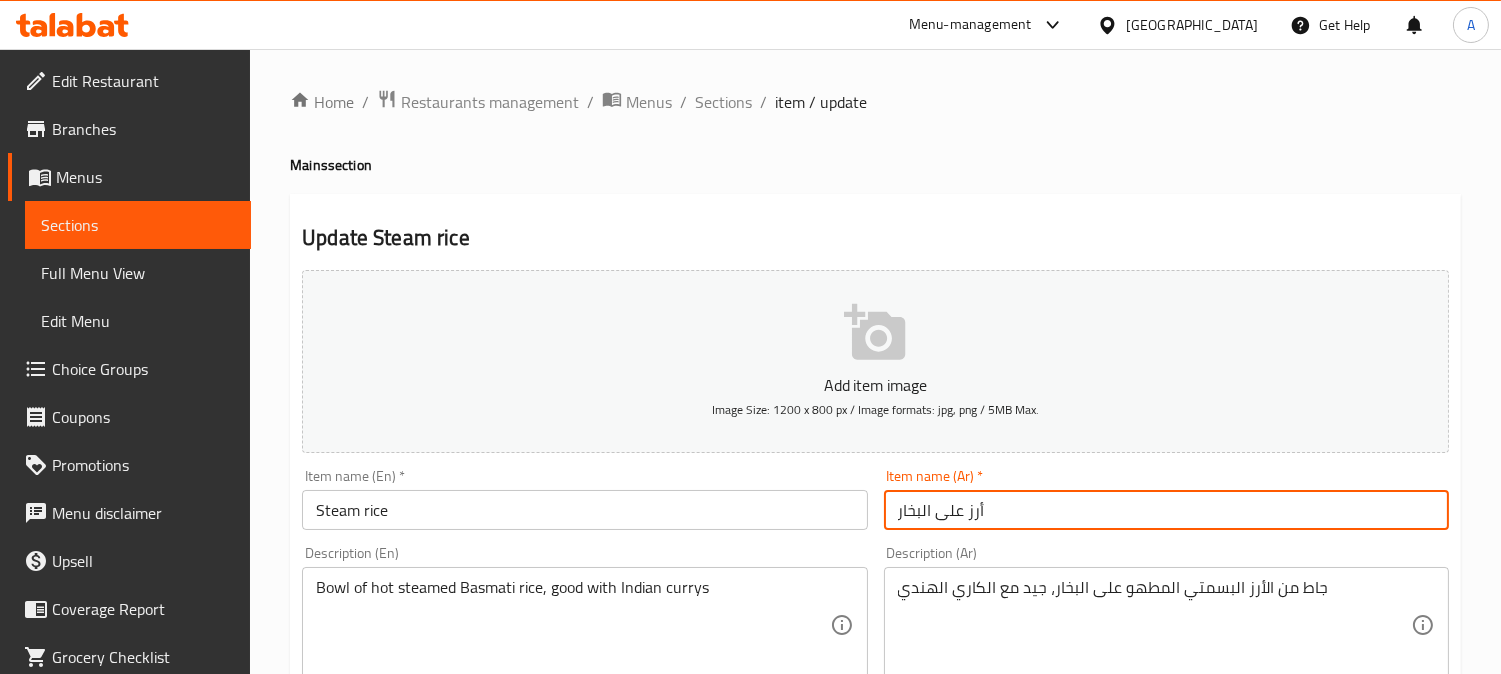 type on "أرز على البخار" 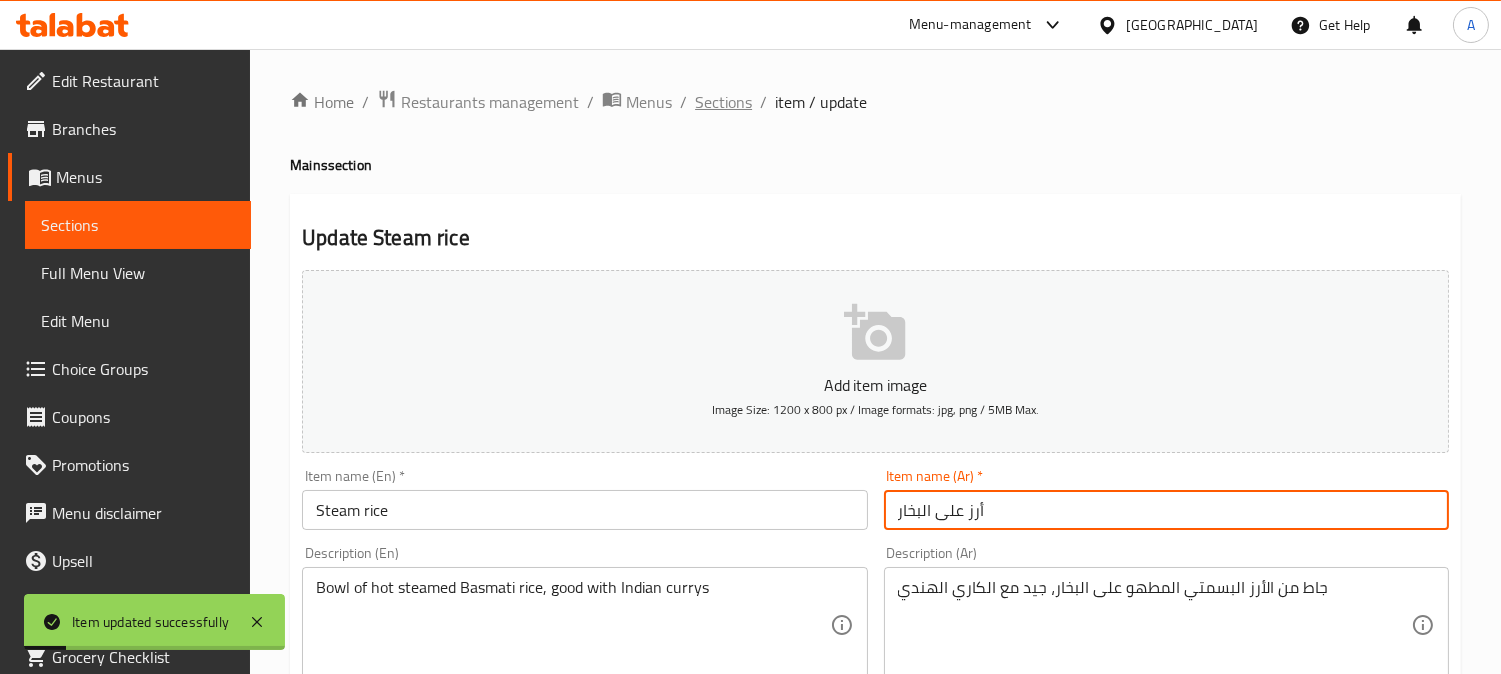 click on "Sections" at bounding box center [723, 102] 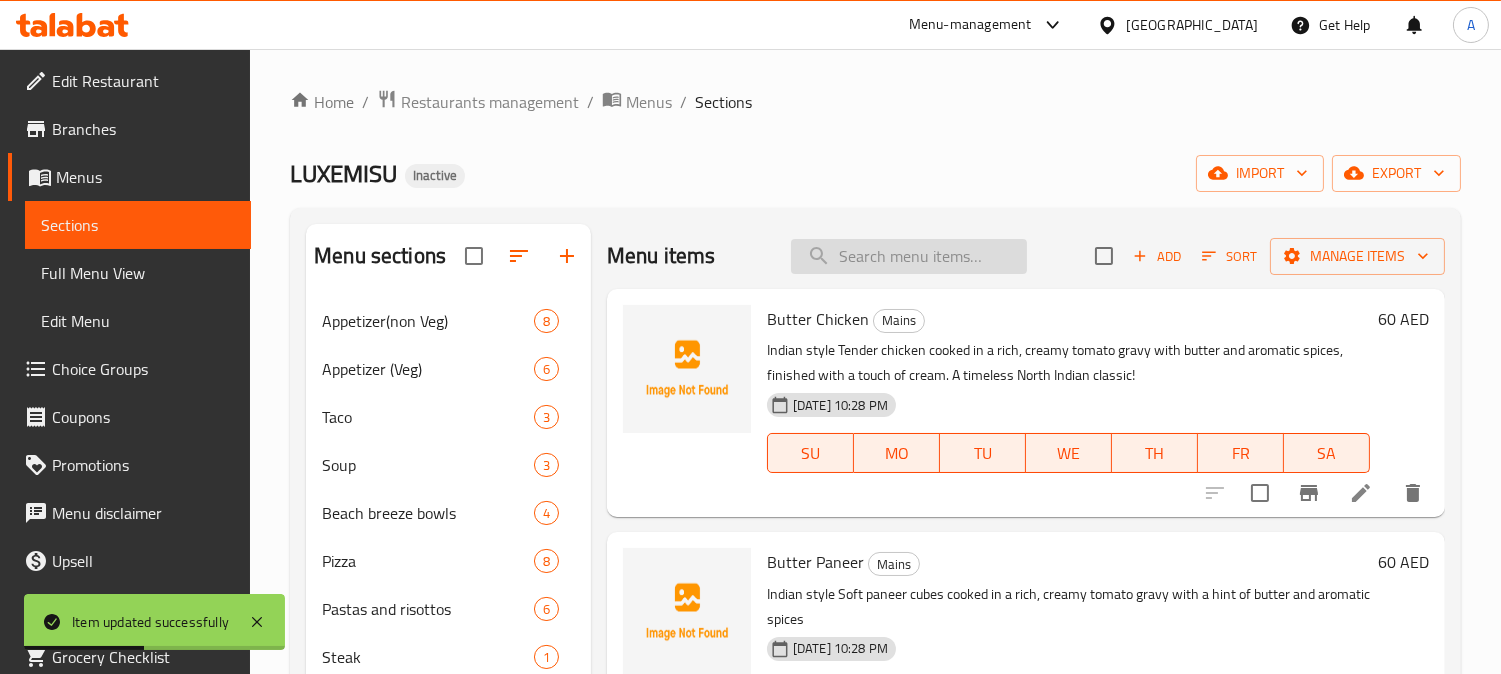 click at bounding box center (909, 256) 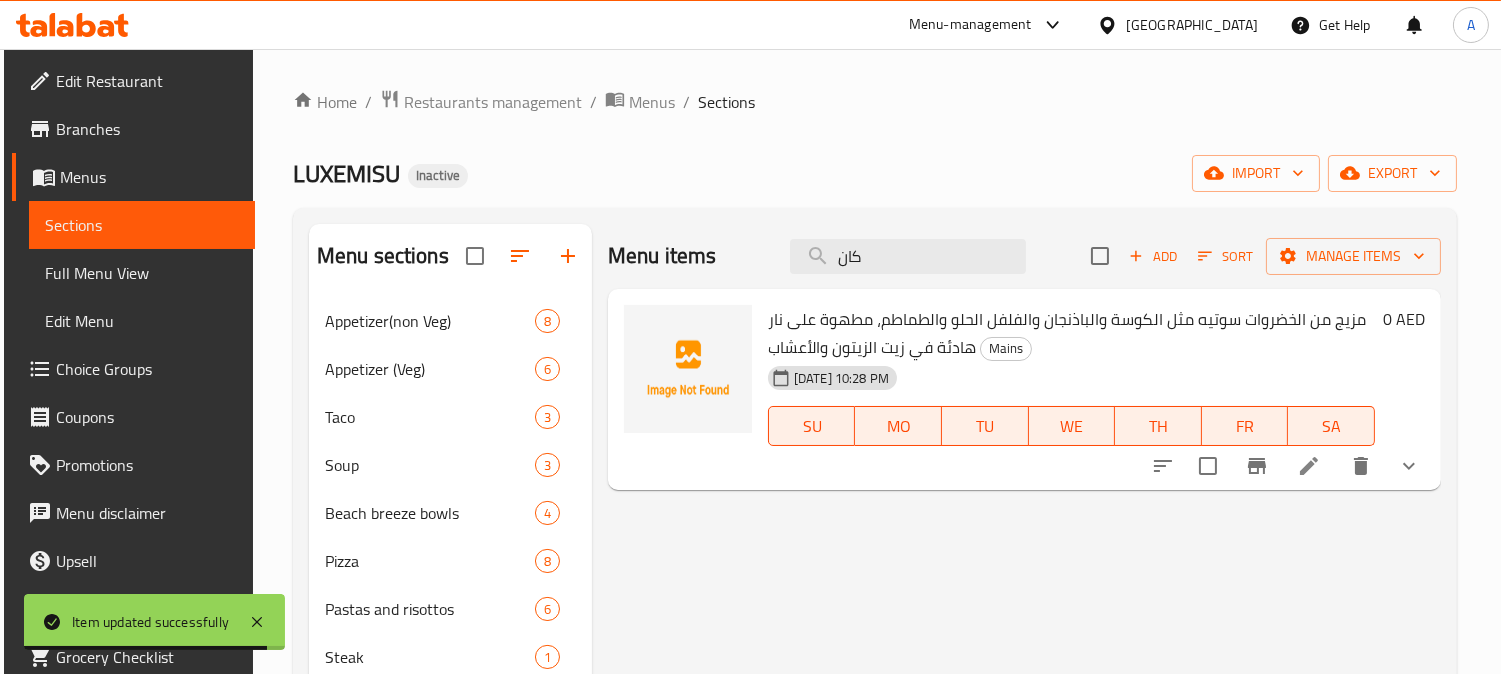 type on "كان" 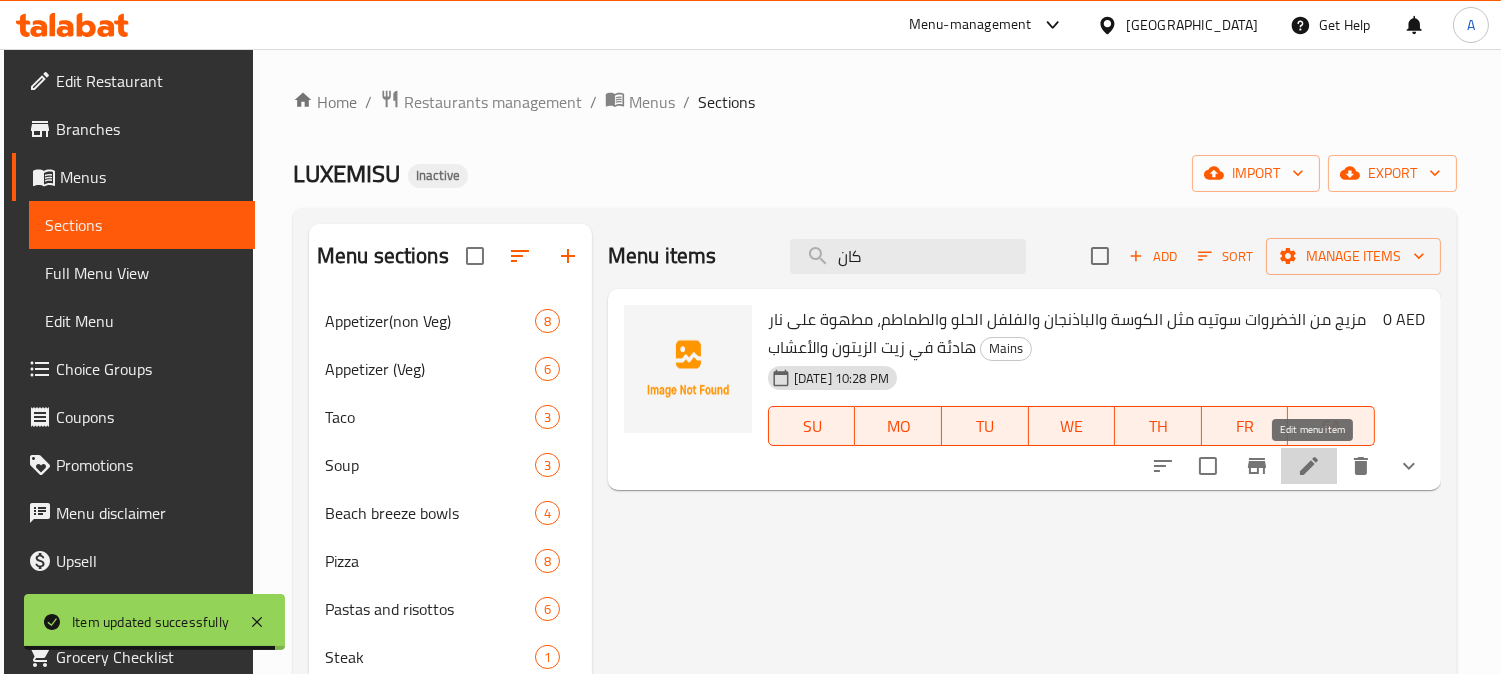 click 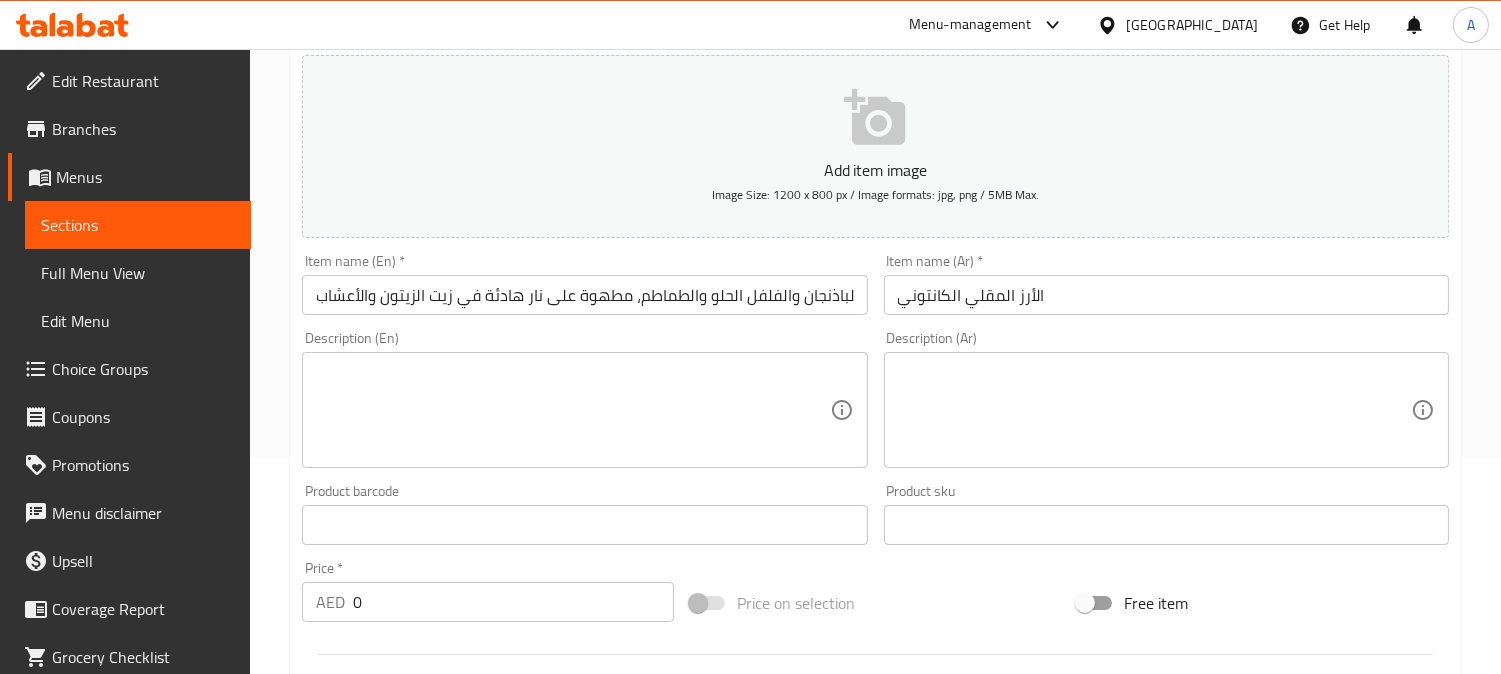 scroll, scrollTop: 222, scrollLeft: 0, axis: vertical 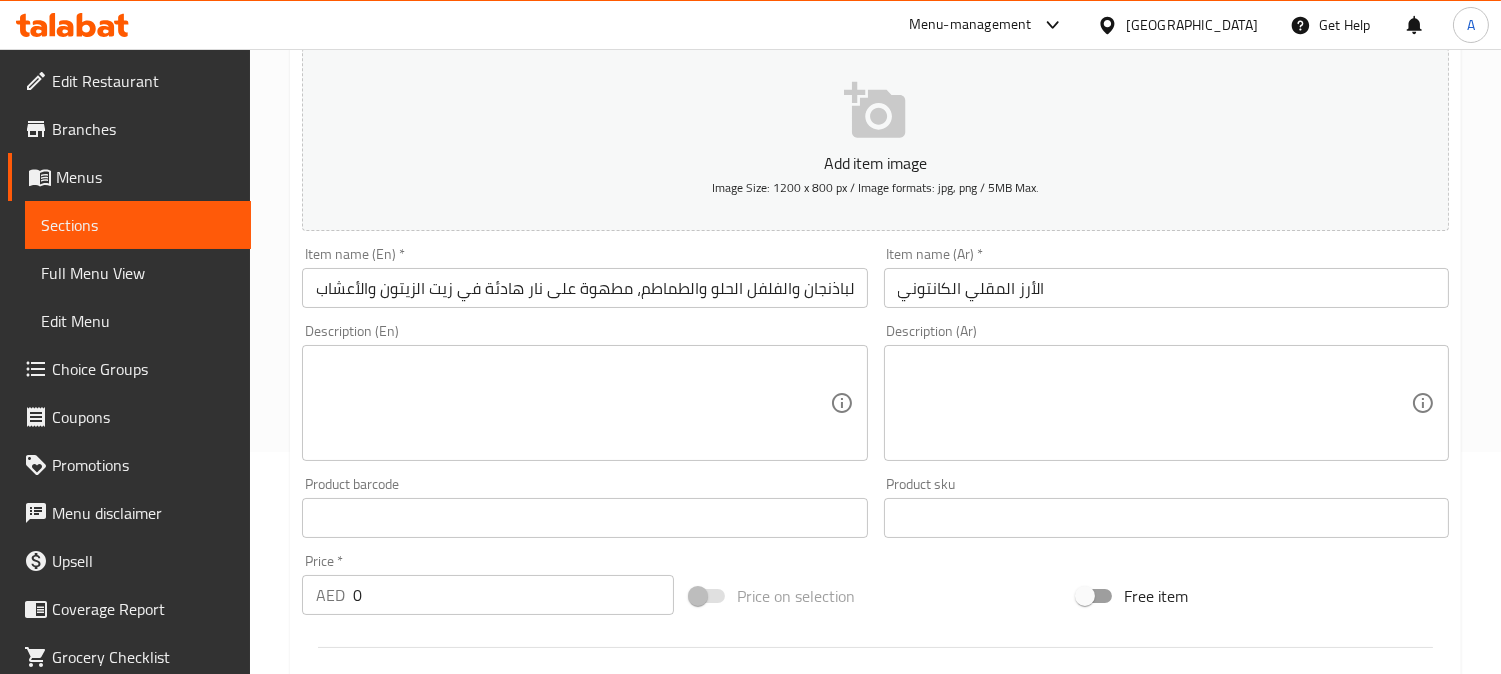 click on "مزيج من الخضروات سوتيه مثل الكوسة والباذنجان والفلفل الحلو والطماطم، مطهوة على نار هادئة في زيت الزيتون والأعشاب" at bounding box center (584, 288) 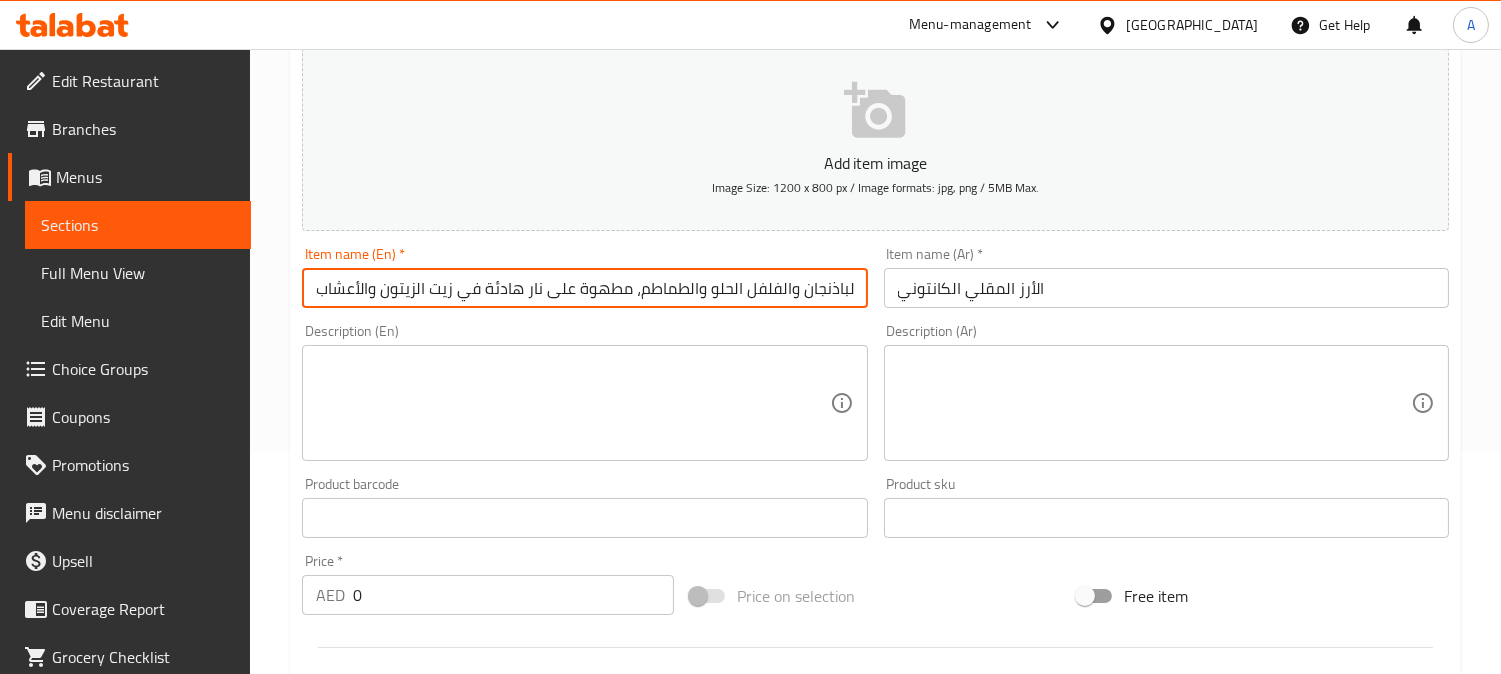 click on "مزيج من الخضروات سوتيه مثل الكوسة والباذنجان والفلفل الحلو والطماطم، مطهوة على نار هادئة في زيت الزيتون والأعشاب" at bounding box center (584, 288) 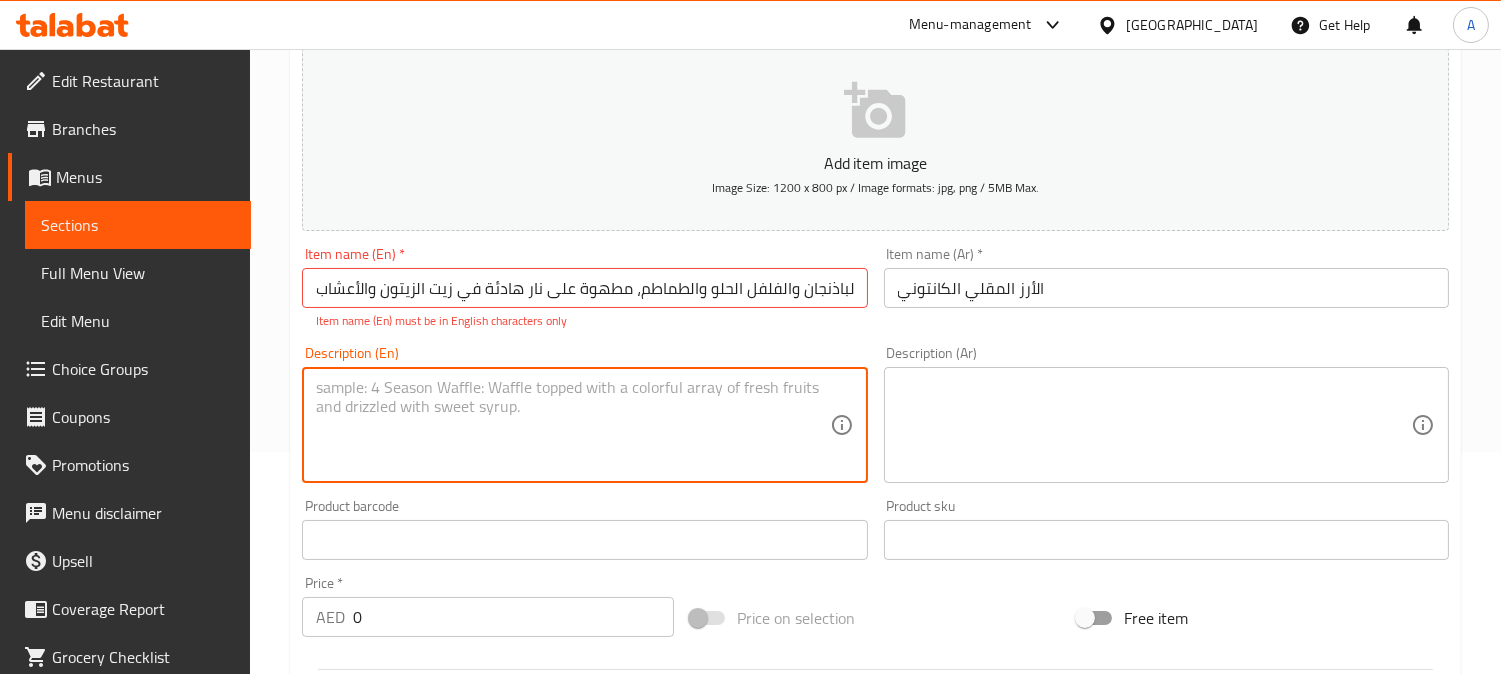 paste on "Cantonese fried rice" 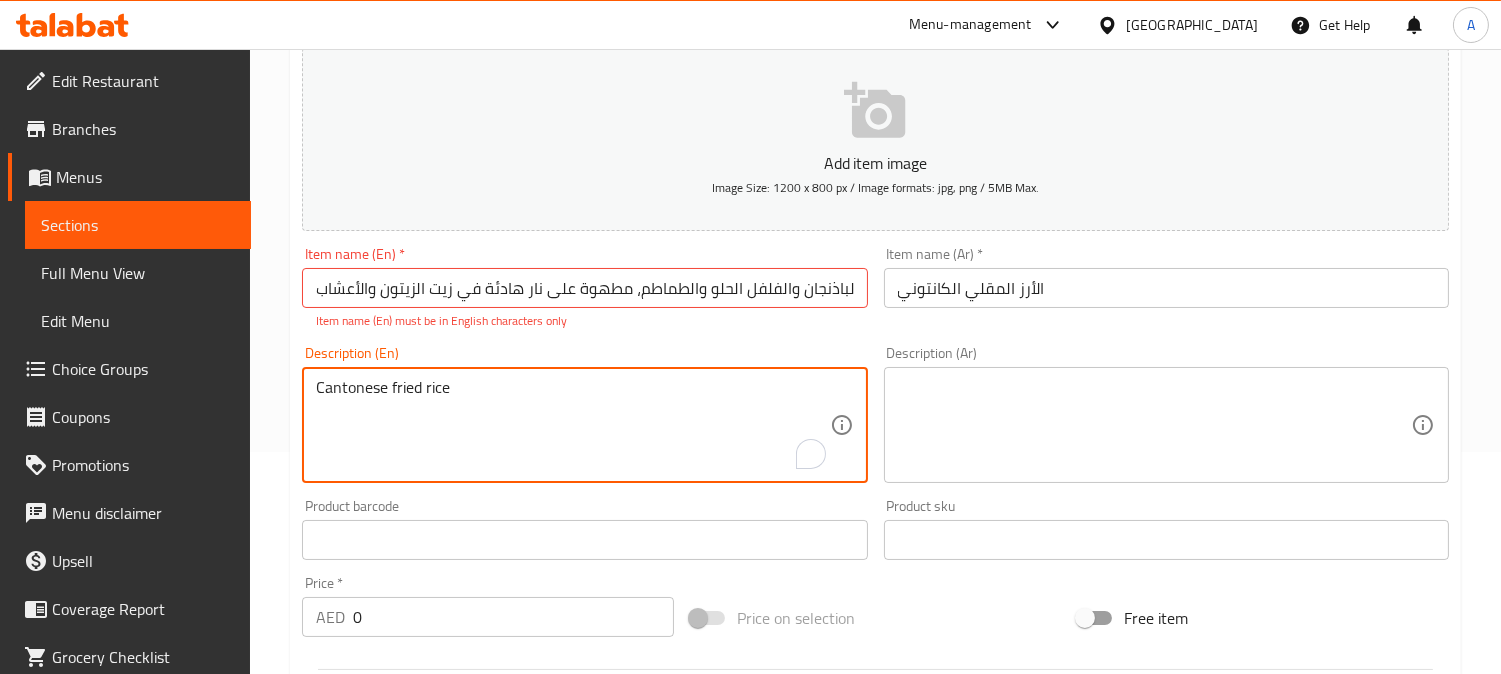 type on "Cantonese fried rice" 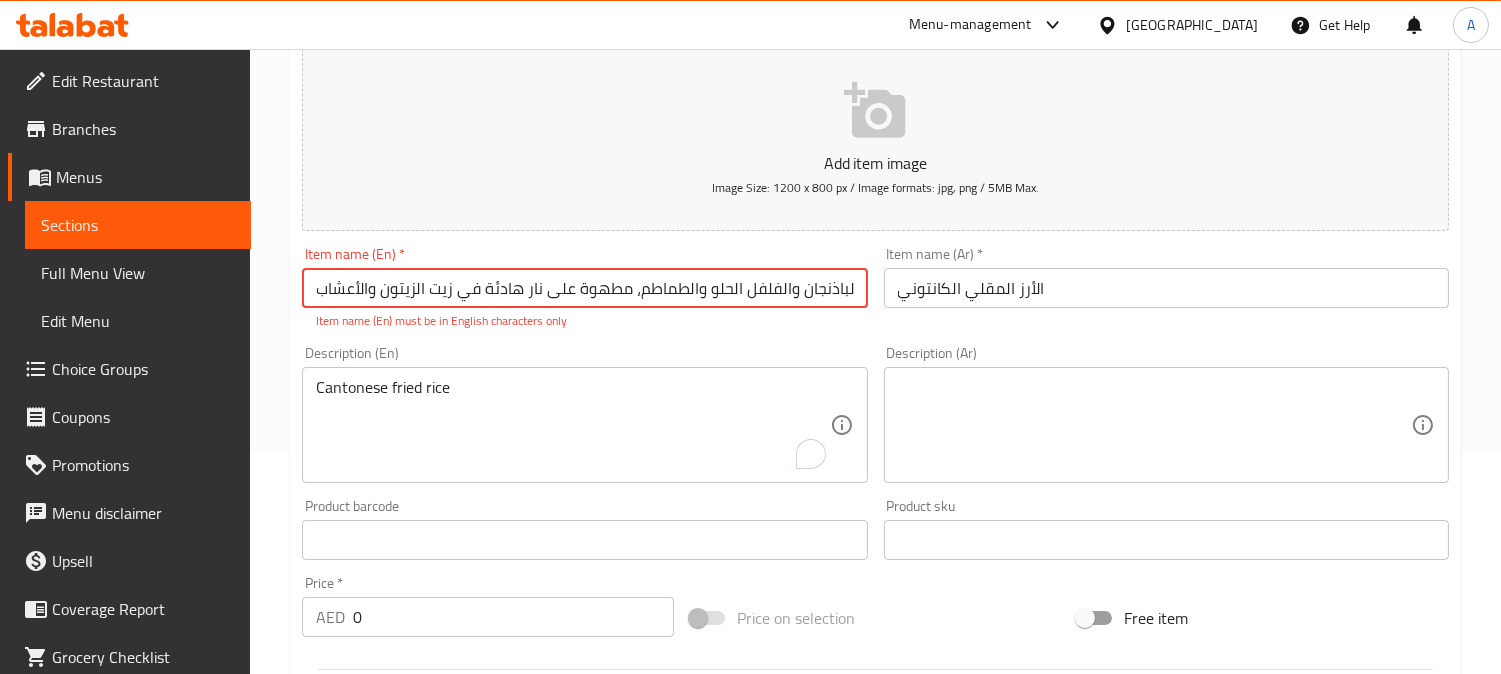click on "مزيج من الخضروات سوتيه مثل الكوسة والباذنجان والفلفل الحلو والطماطم، مطهوة على نار هادئة في زيت الزيتون والأعشاب" at bounding box center (584, 288) 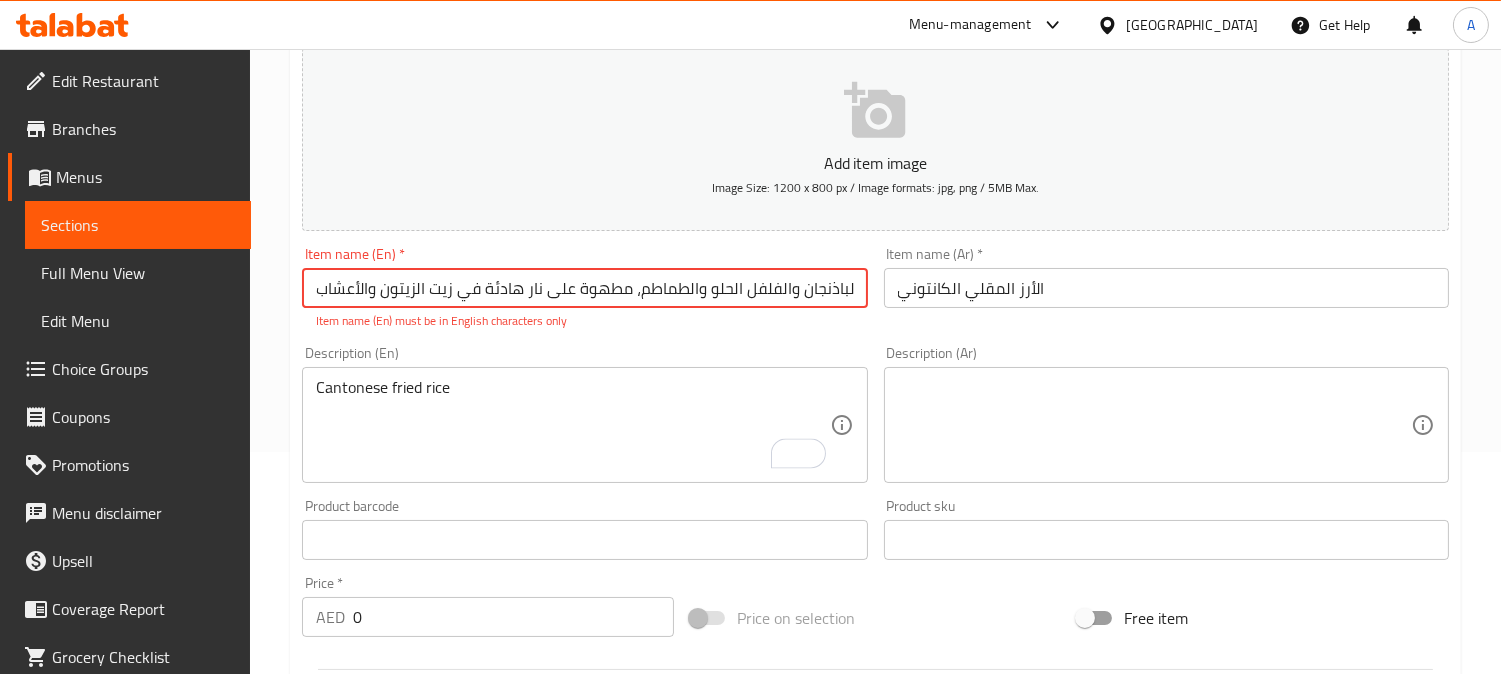 click at bounding box center [1154, 425] 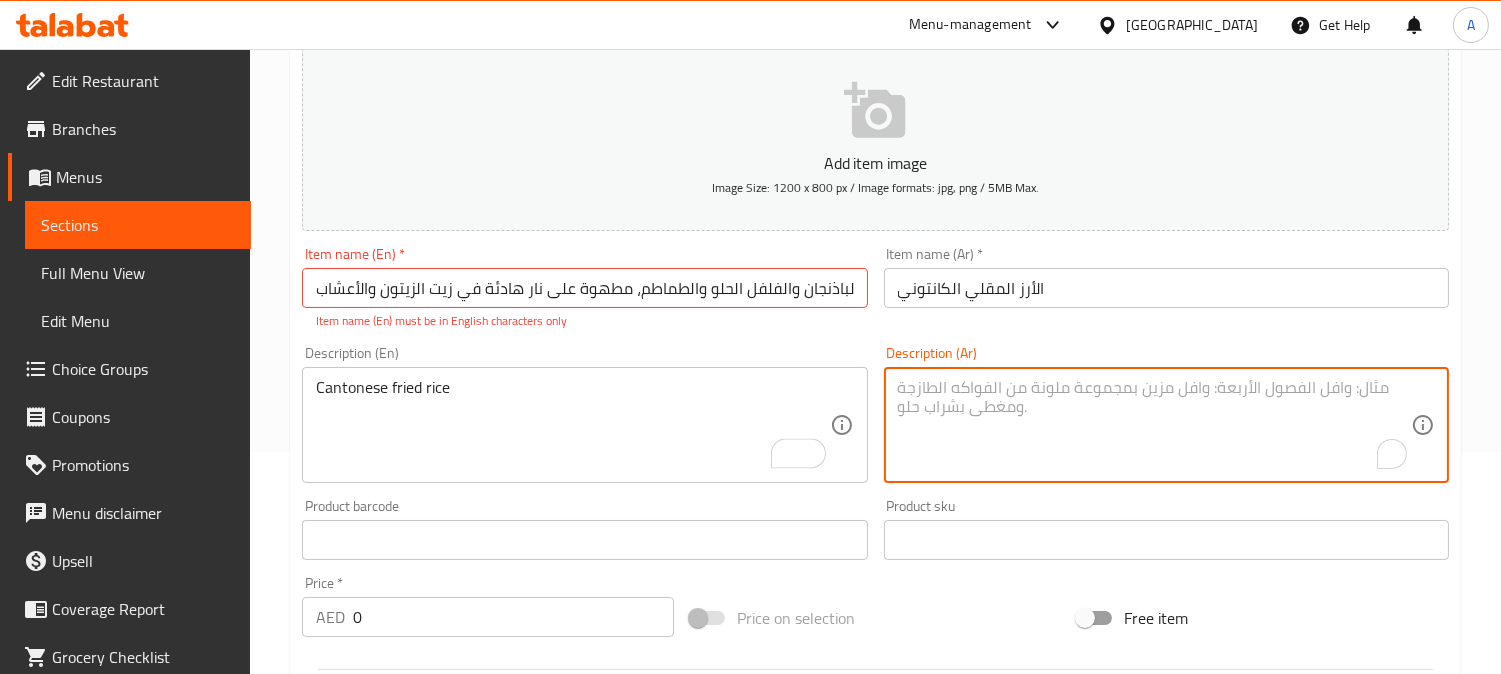 paste on "مزيج من الخضروات سوتيه مثل الكوسة والباذنجان والفلفل الحلو والطماطم، مطهوة على نار هادئة في زيت الزيتون والأعشاب" 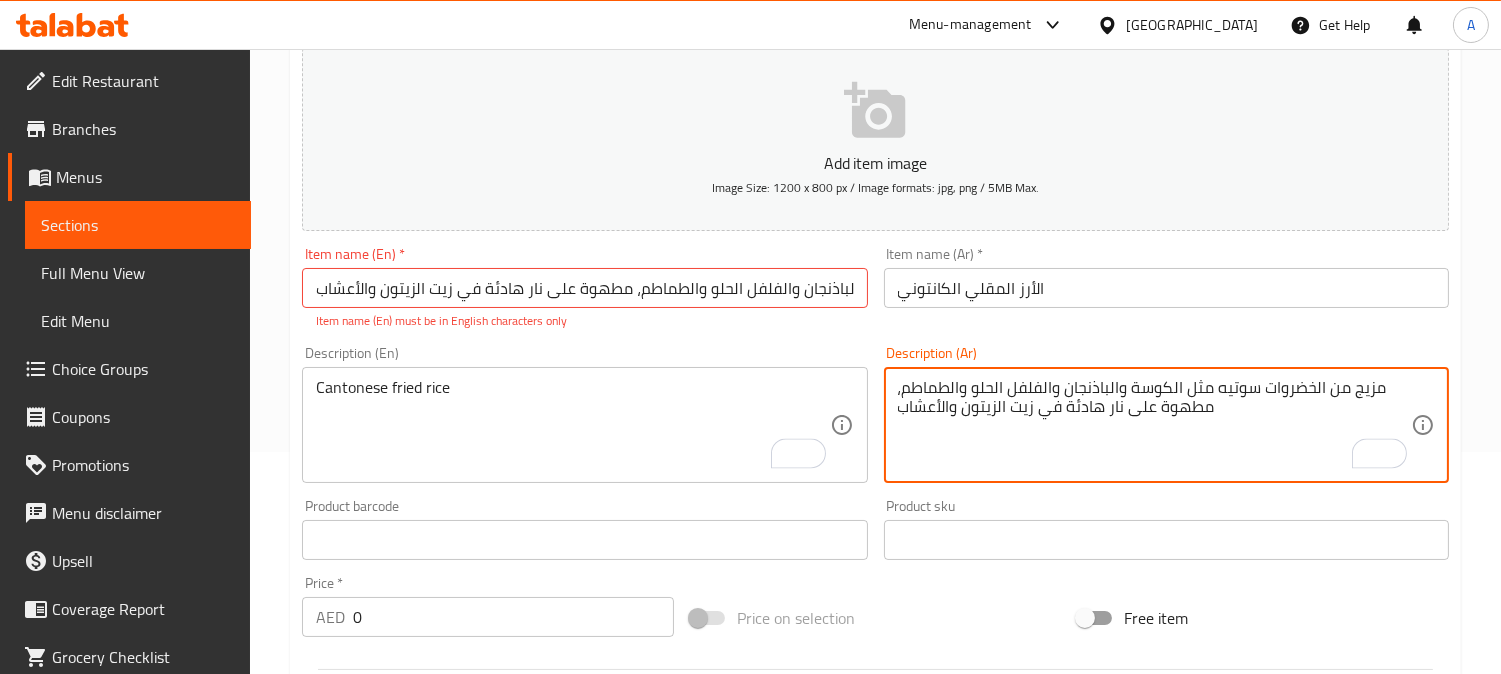 type on "مزيج من الخضروات سوتيه مثل الكوسة والباذنجان والفلفل الحلو والطماطم، مطهوة على نار هادئة في زيت الزيتون والأعشاب" 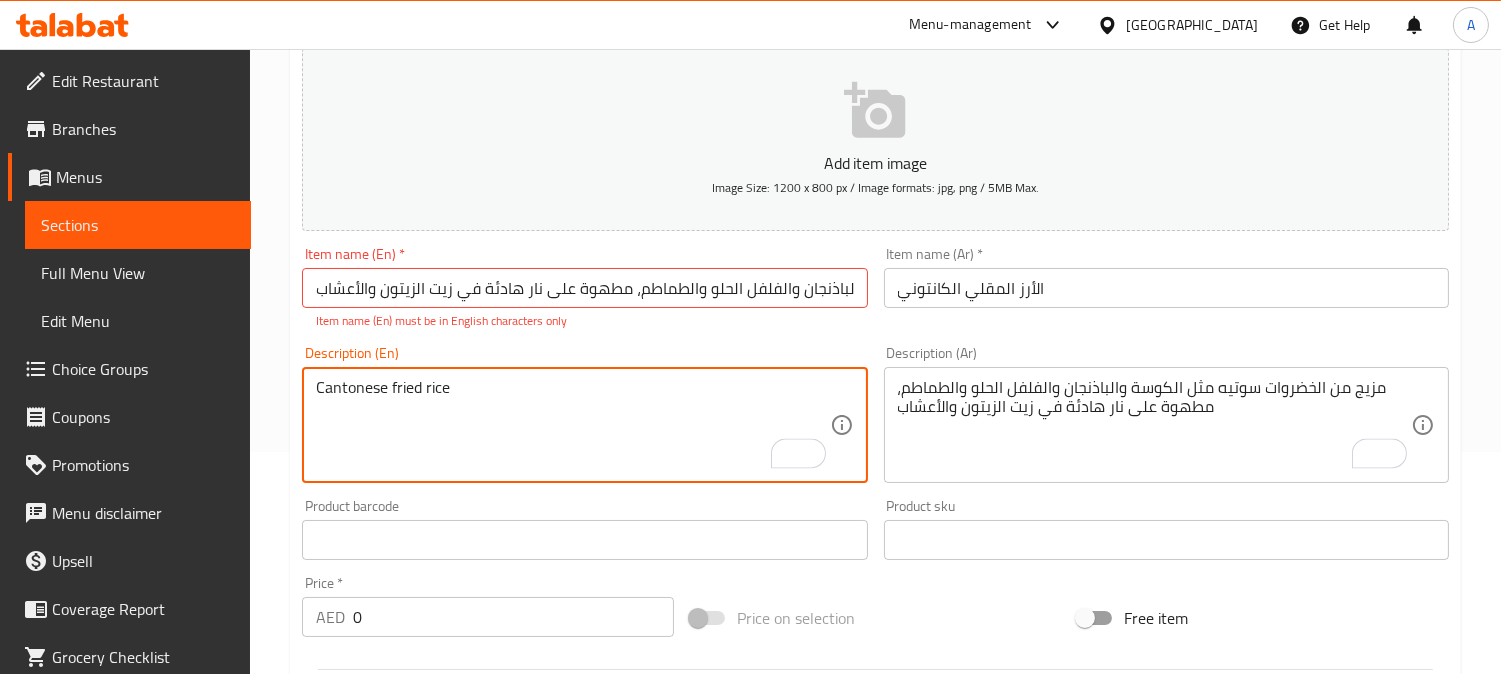 click on "Cantonese fried rice" at bounding box center [572, 425] 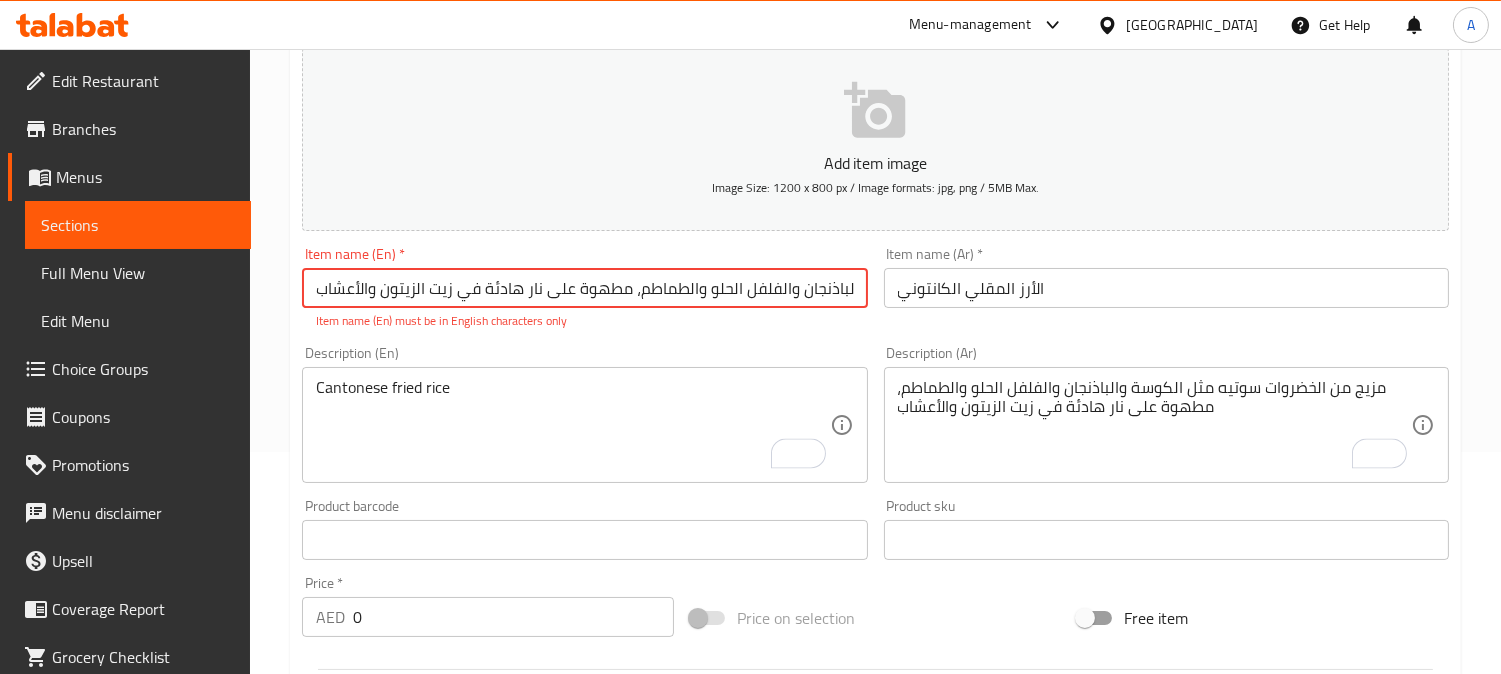 click on "مزيج من الخضروات سوتيه مثل الكوسة والباذنجان والفلفل الحلو والطماطم، مطهوة على نار هادئة في زيت الزيتون والأعشاب" at bounding box center (584, 288) 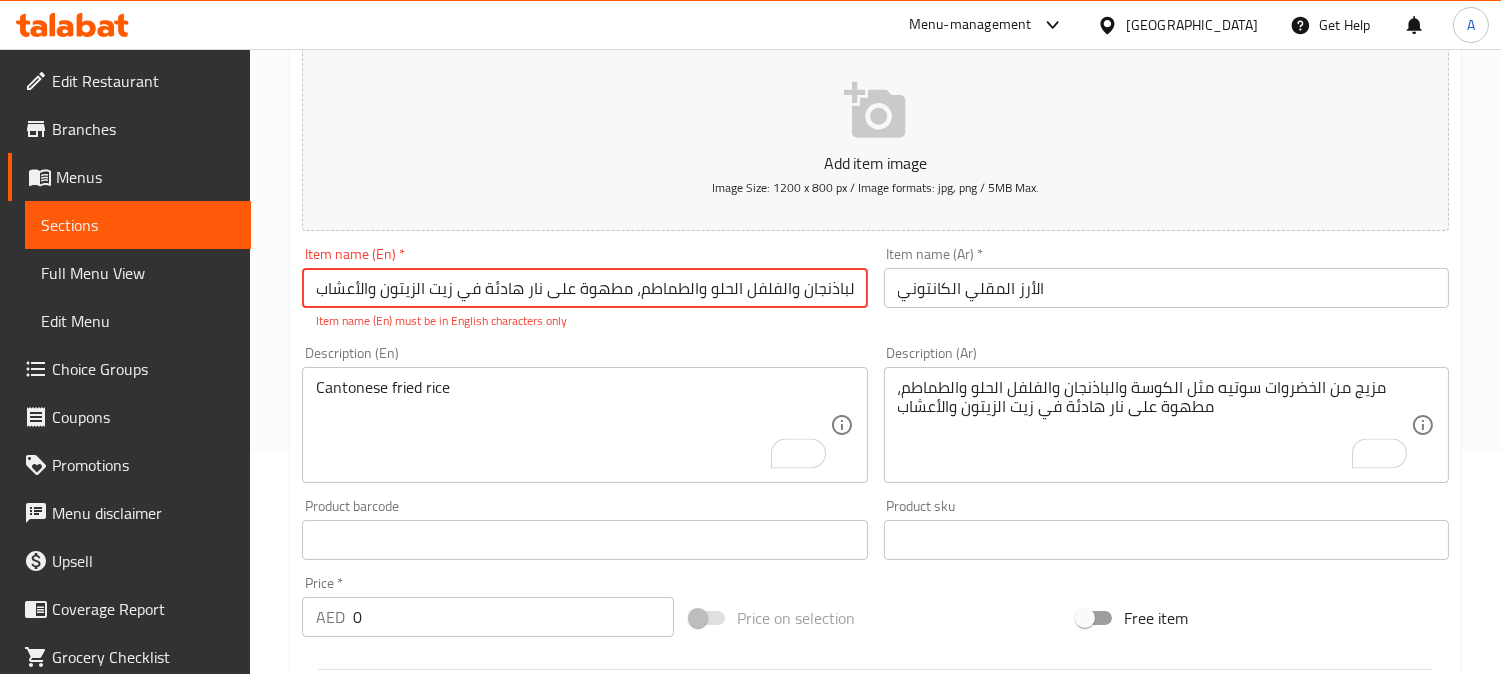 click on "مزيج من الخضروات سوتيه مثل الكوسة والباذنجان والفلفل الحلو والطماطم، مطهوة على نار هادئة في زيت الزيتون والأعشاب" at bounding box center [584, 288] 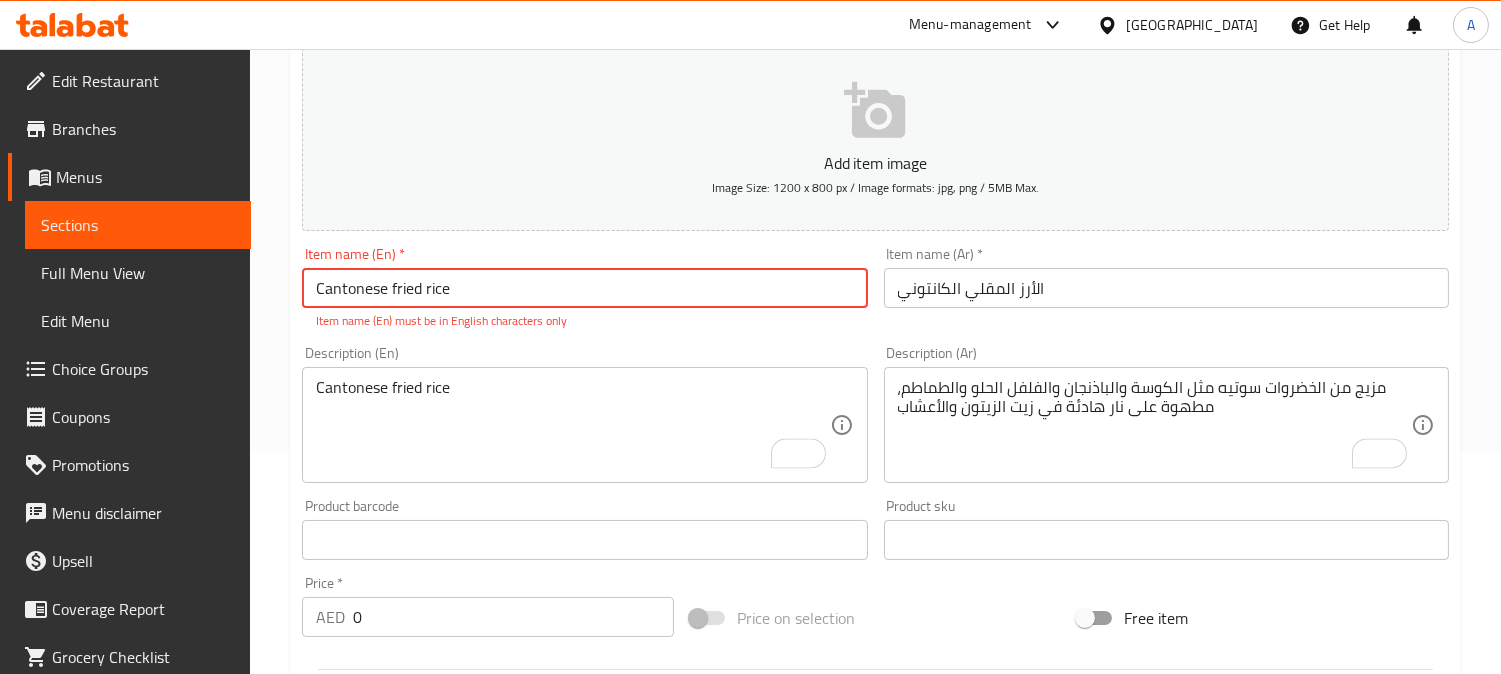 click on "Cantonese fried rice" at bounding box center [584, 288] 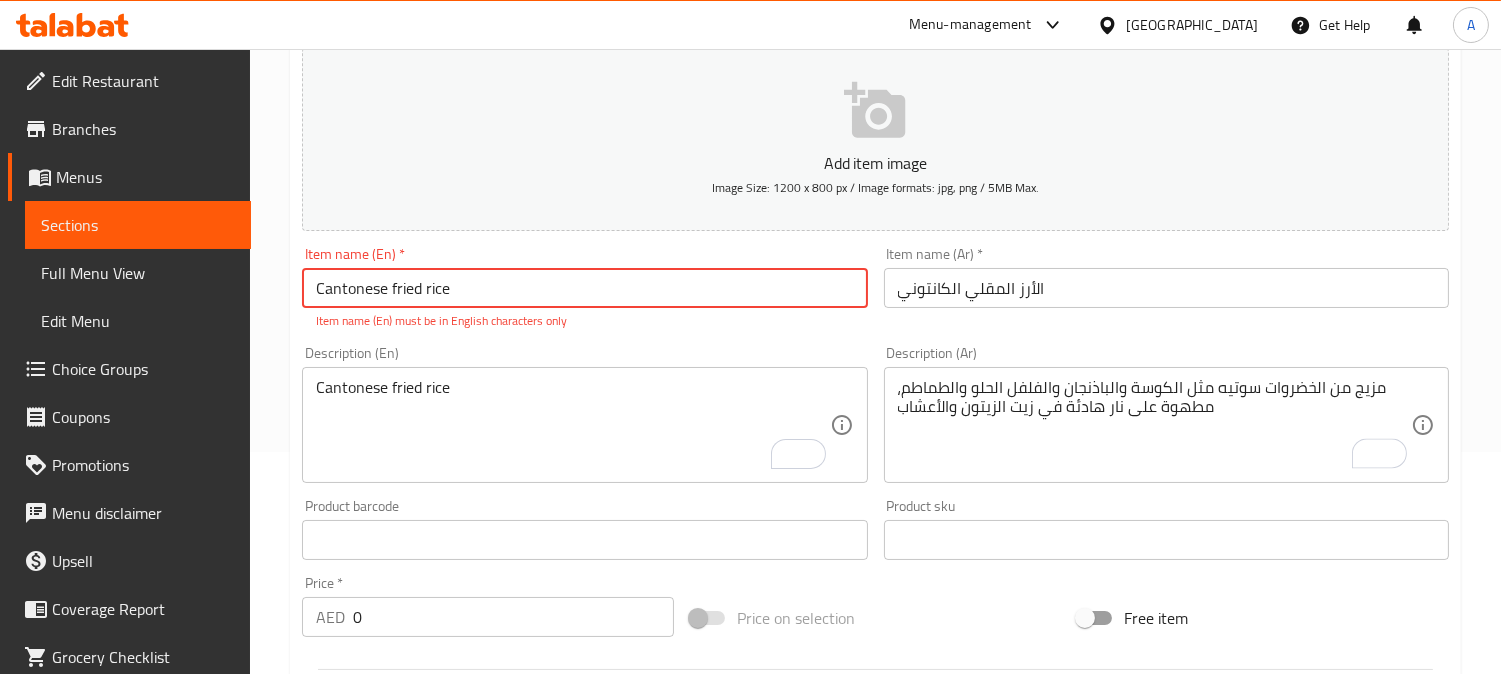 click on "Cantonese fried rice" at bounding box center [584, 288] 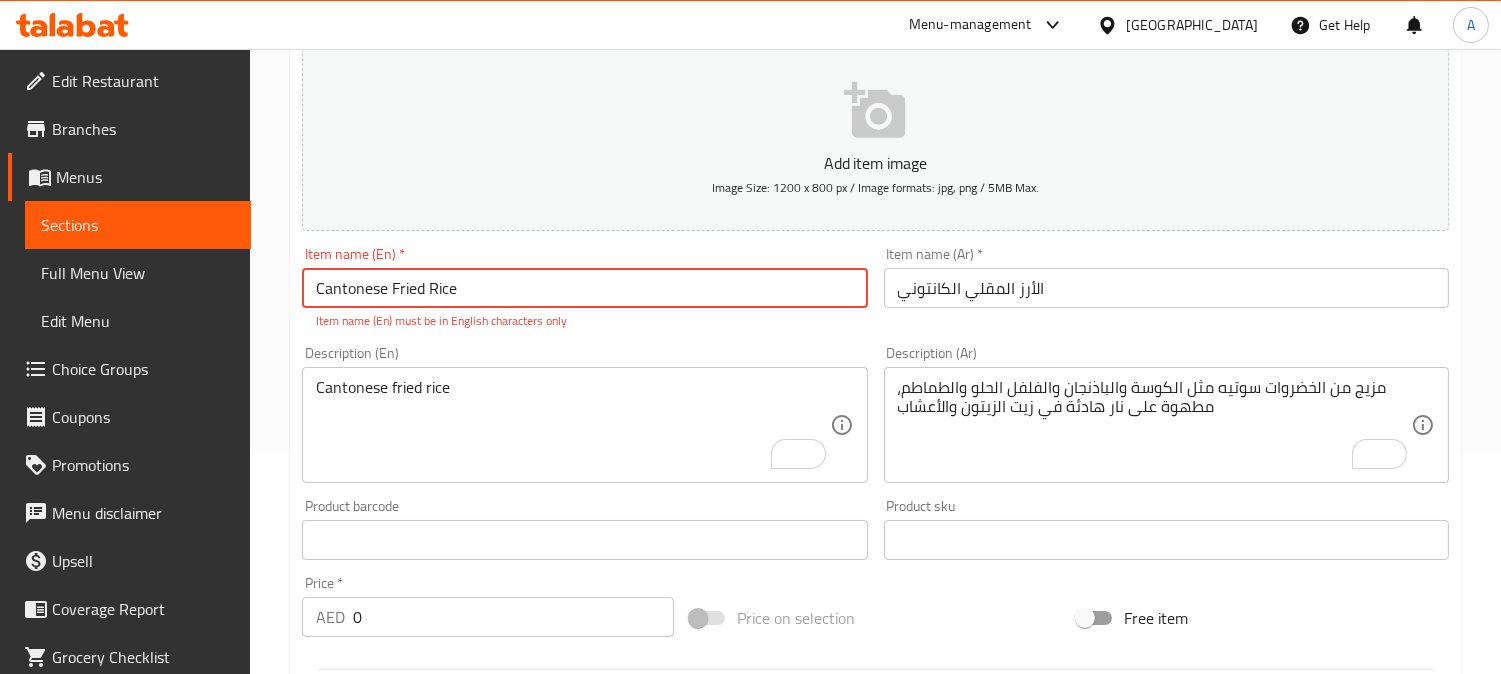 type on "Cantonese Fried Rice" 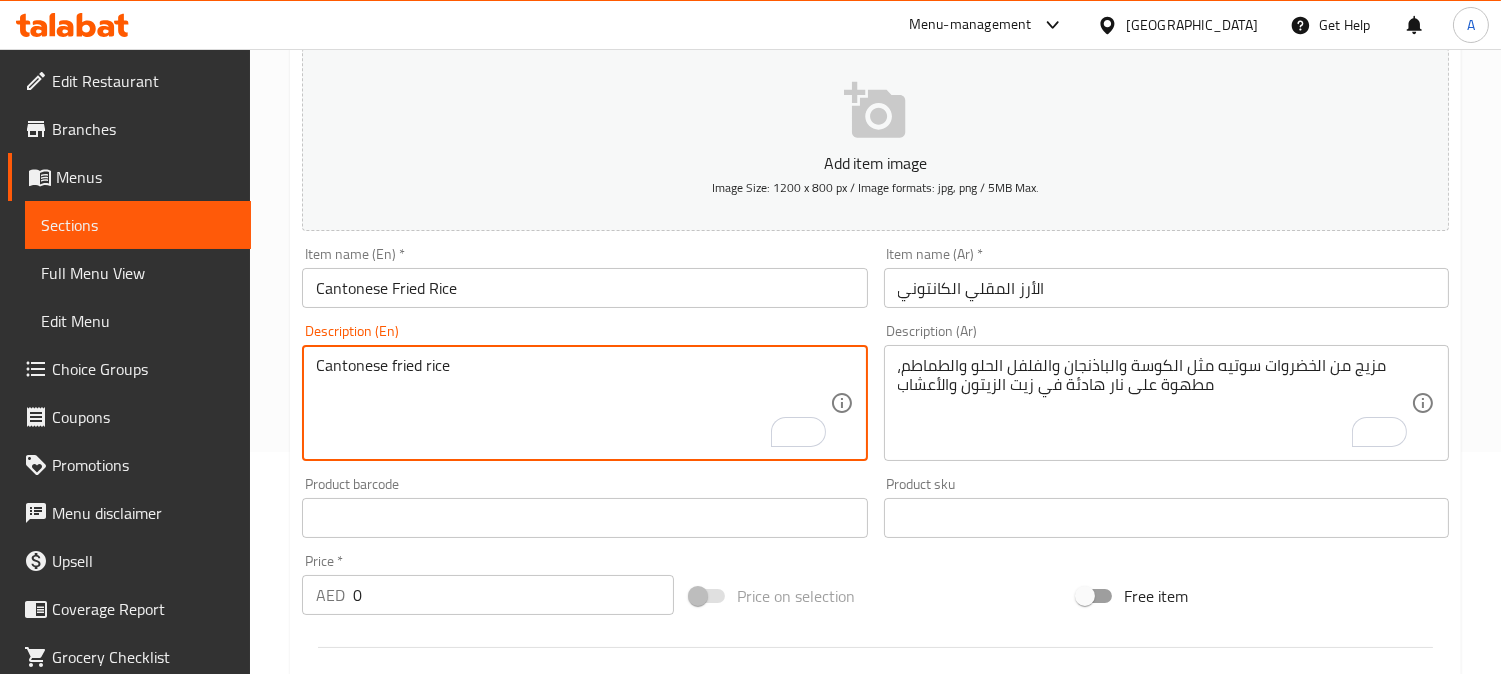 drag, startPoint x: 468, startPoint y: 381, endPoint x: 251, endPoint y: 388, distance: 217.11287 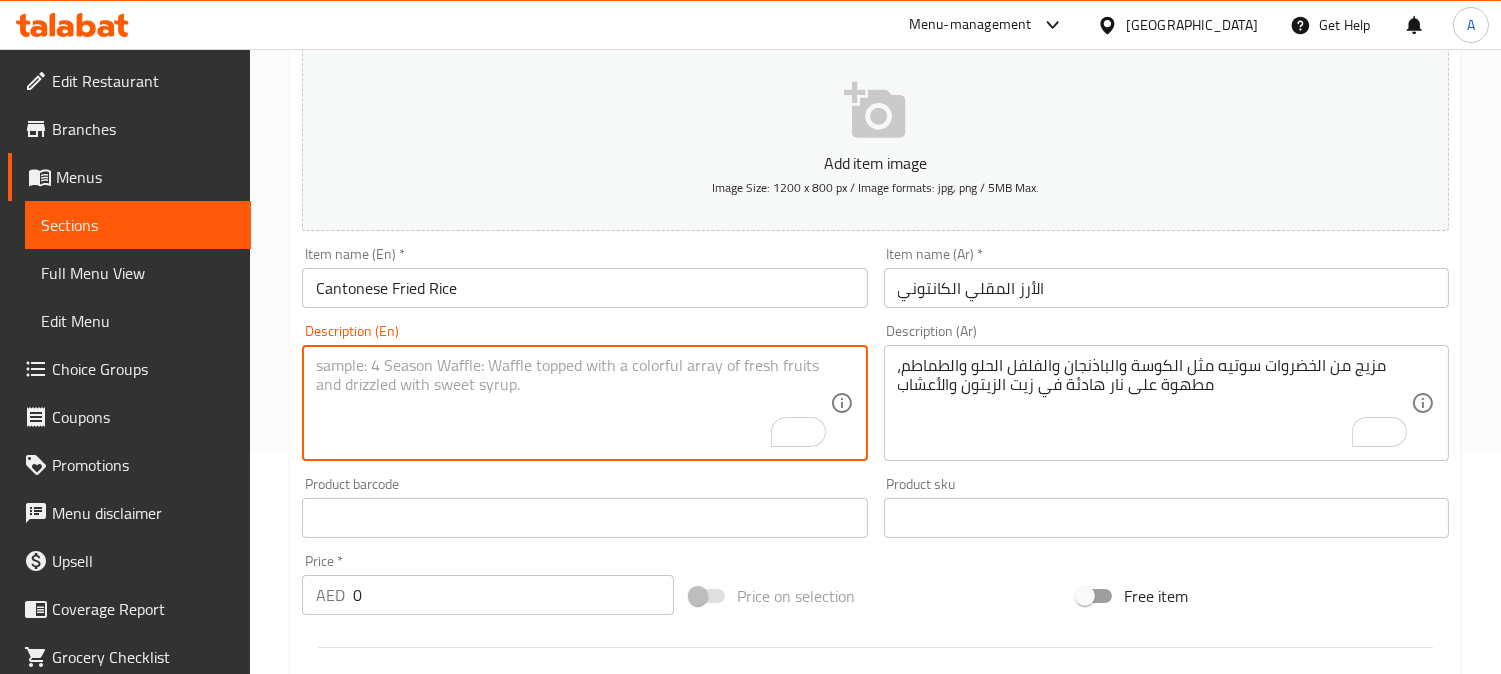 type 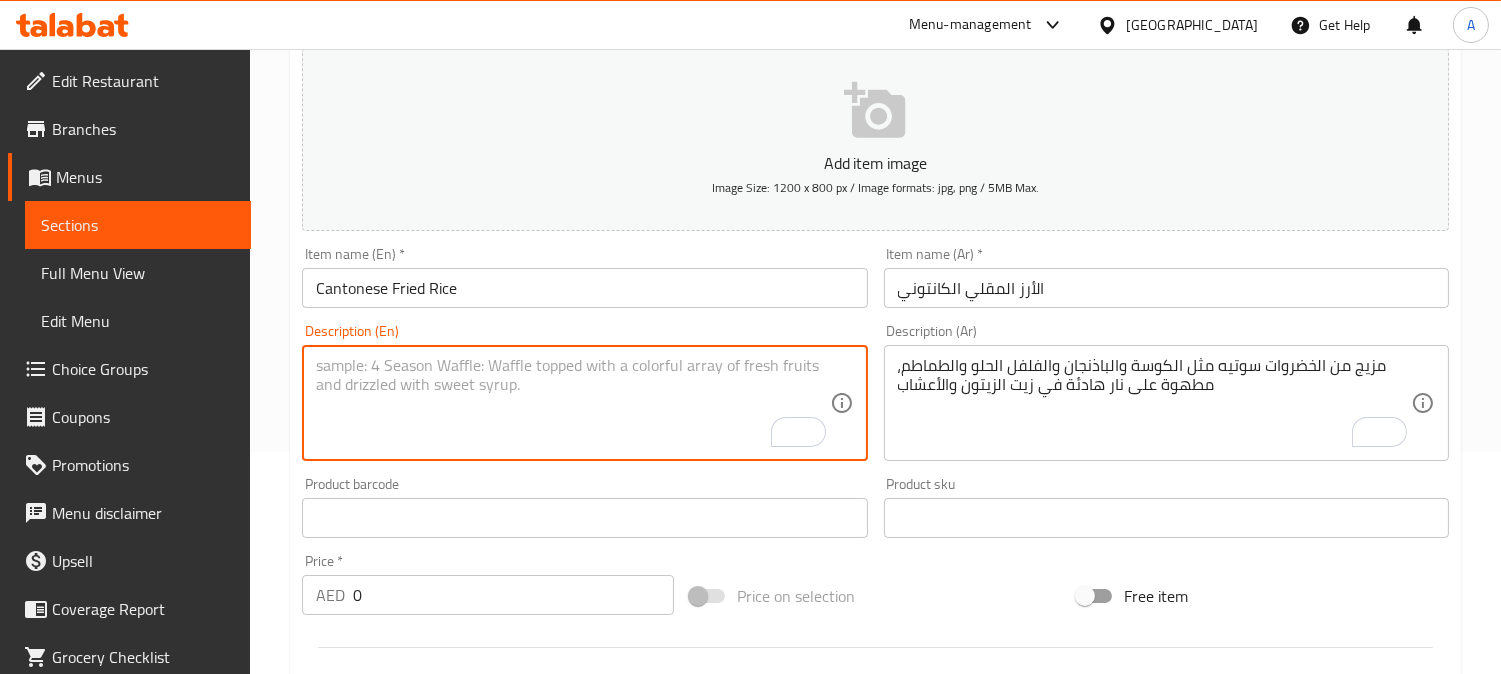 click on "الأرز المقلي الكانتوني" at bounding box center (1166, 288) 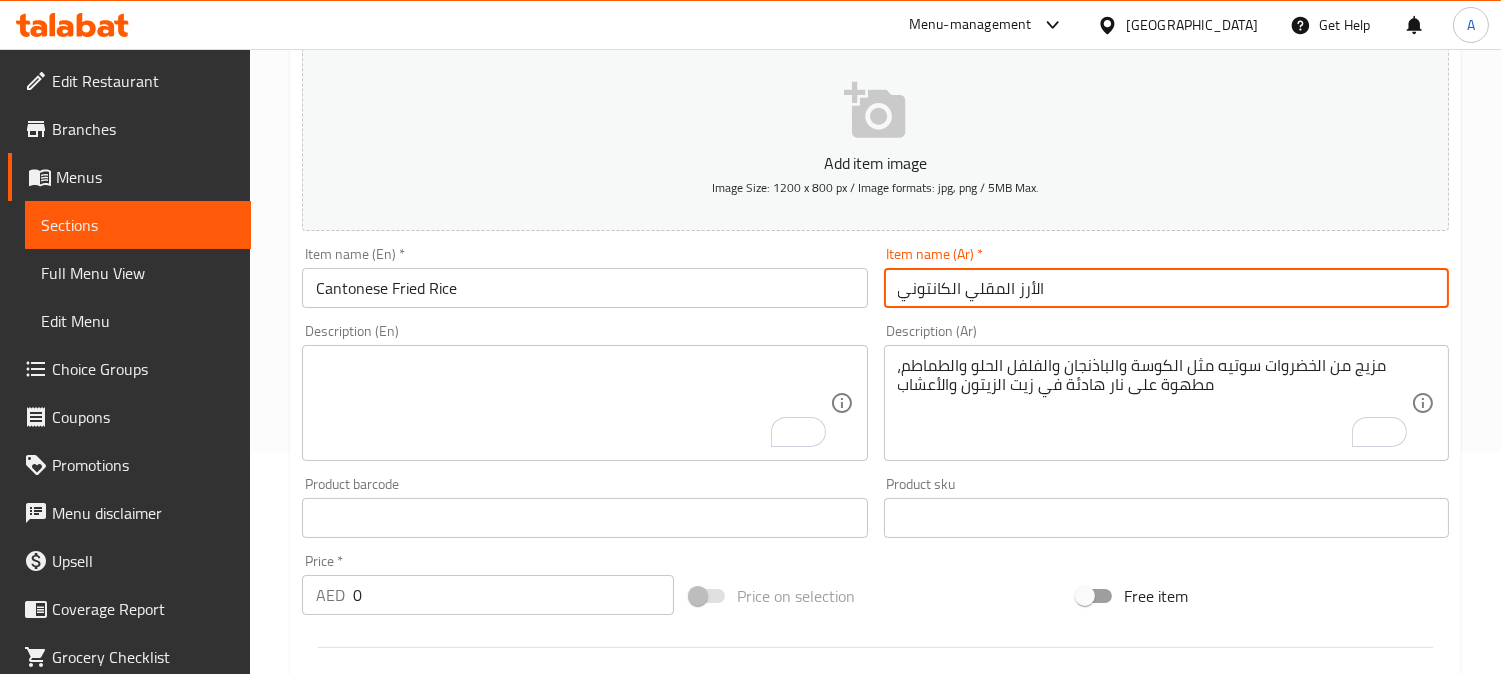 drag, startPoint x: 946, startPoint y: 286, endPoint x: 961, endPoint y: 291, distance: 15.811388 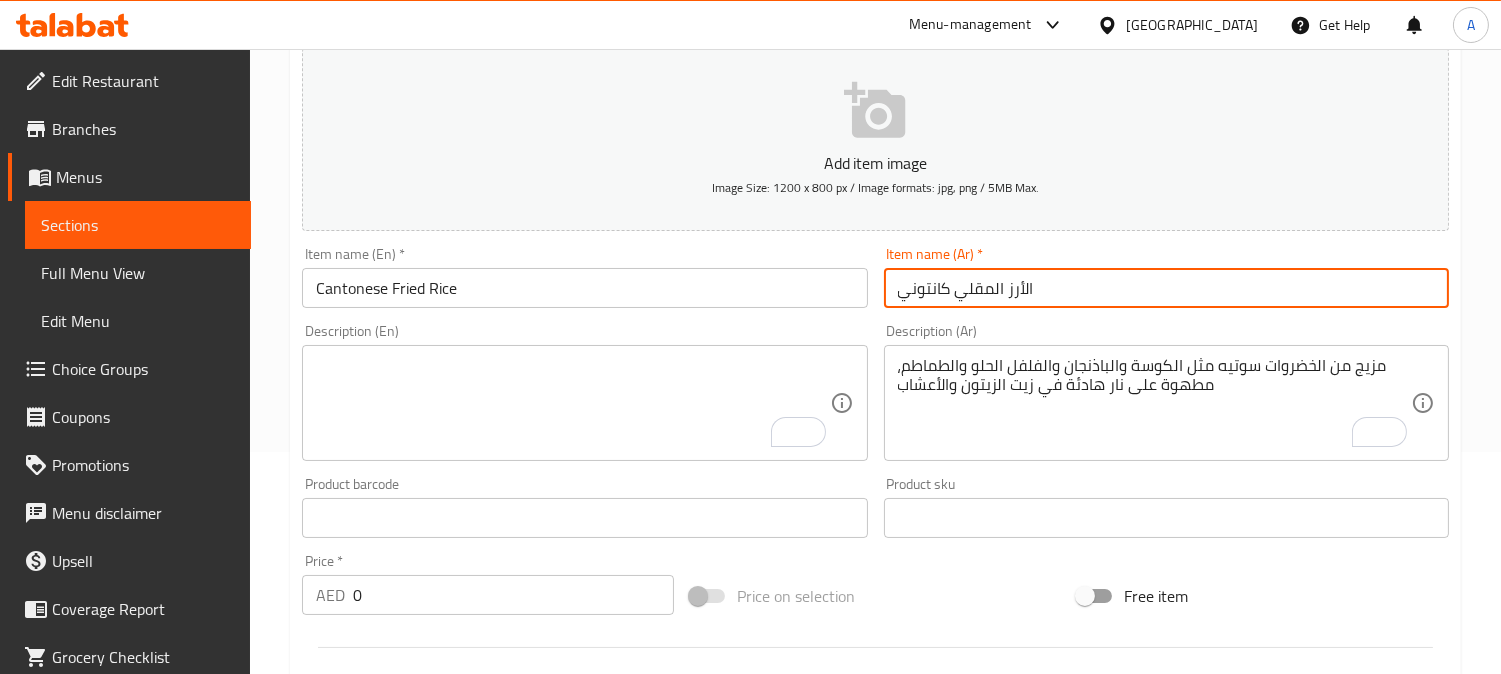 click on "الأرز المقلي كانتوني" at bounding box center (1166, 288) 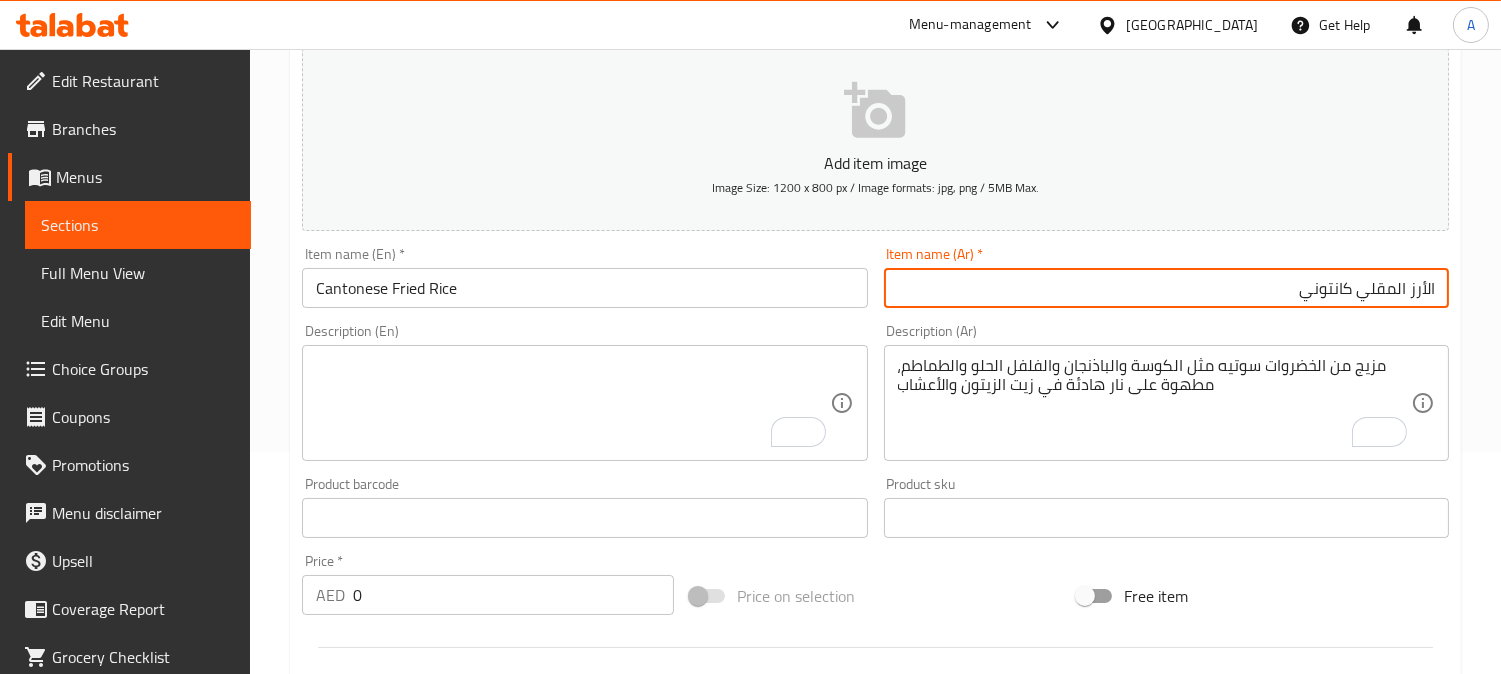 click on "الأرز المقلي كانتوني" at bounding box center [1166, 288] 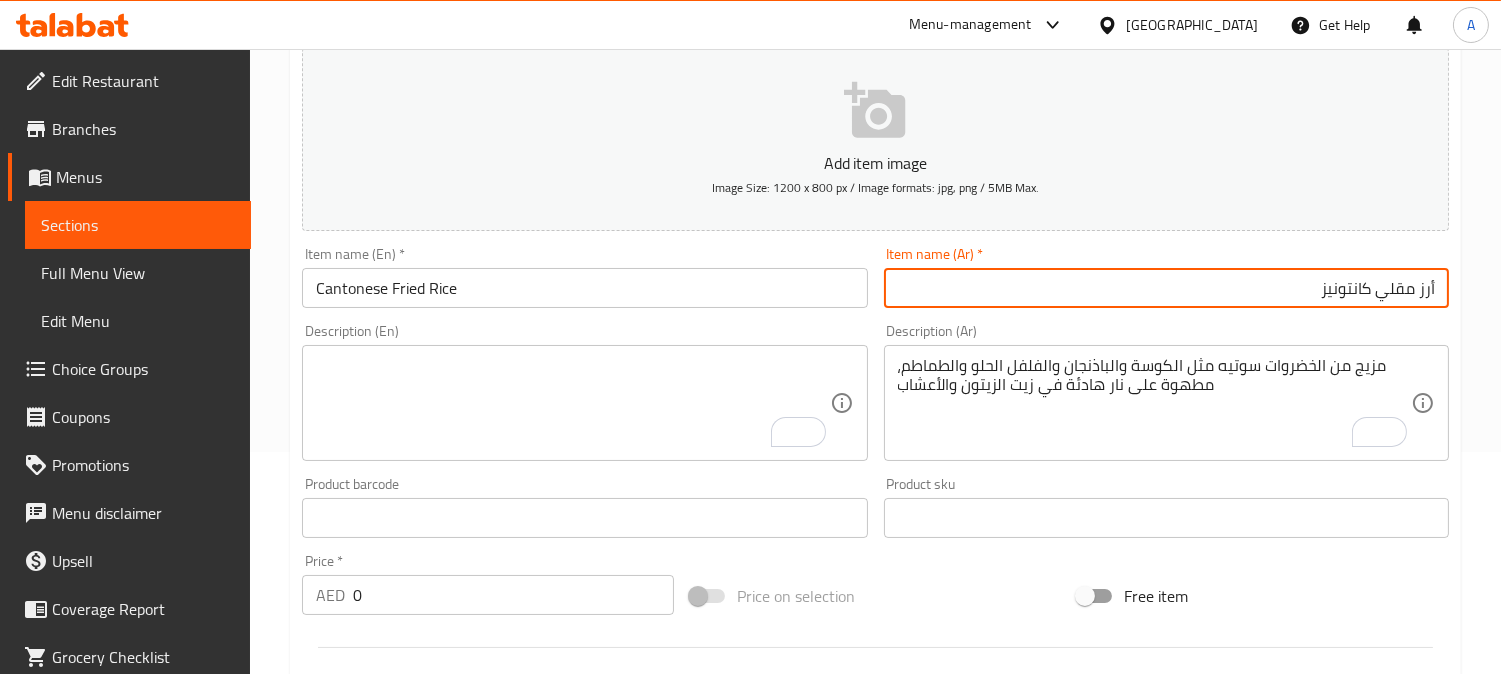 type on "أرز مقلي كانتونيز" 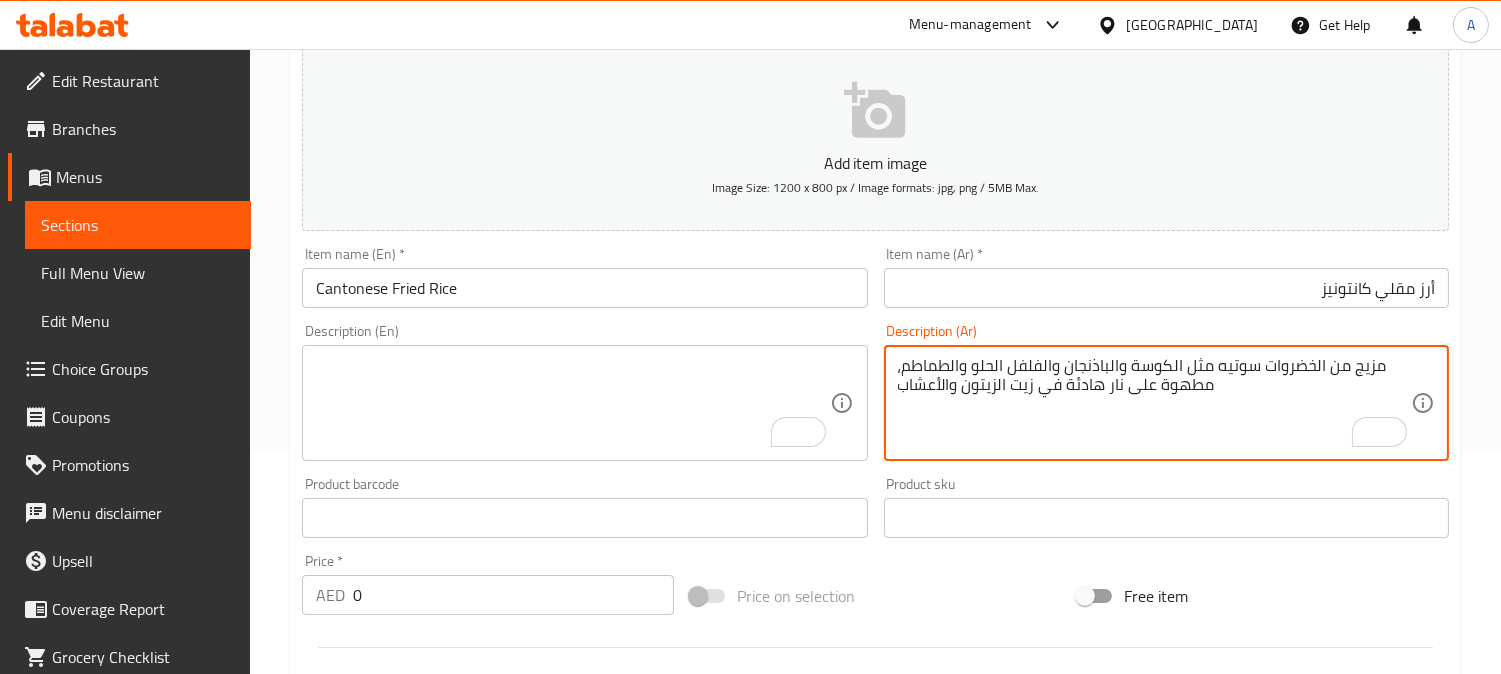 click on "مزيج من الخضروات سوتيه مثل الكوسة والباذنجان والفلفل الحلو والطماطم، مطهوة على نار هادئة في زيت الزيتون والأعشاب" at bounding box center (1154, 403) 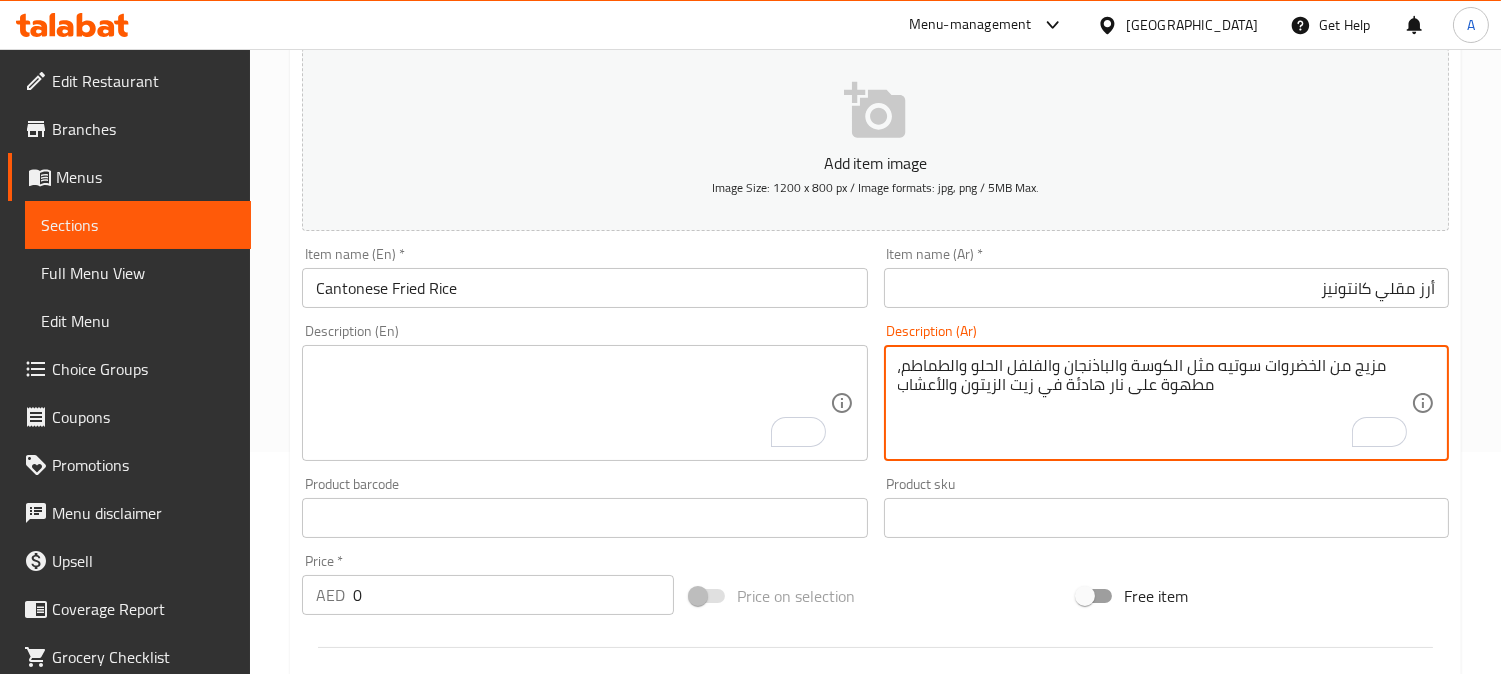 click on "مزيج من الخضروات سوتيه مثل الكوسة والباذنجان والفلفل الحلو والطماطم، مطهوة على نار هادئة في زيت الزيتون والأعشاب" at bounding box center [1154, 403] 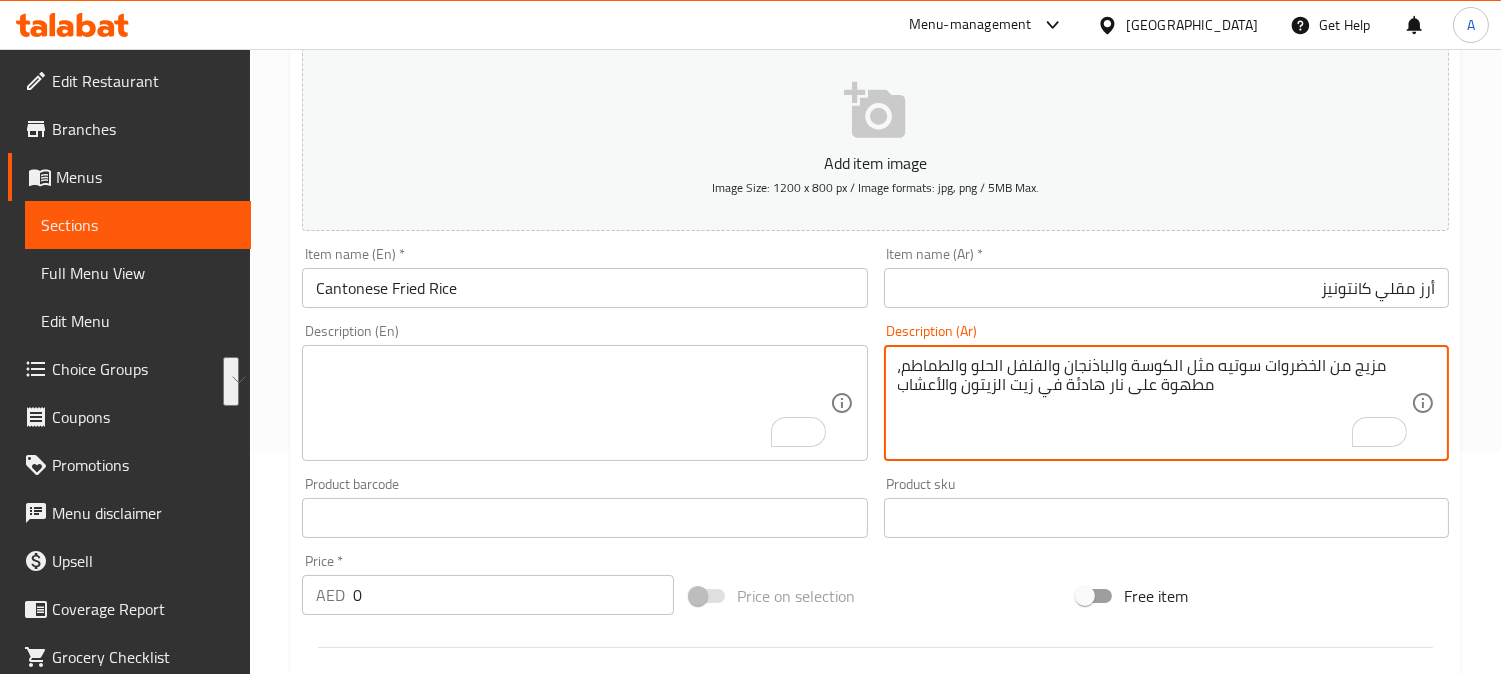 click on "مزيج من الخضروات سوتيه مثل الكوسة والباذنجان والفلفل الحلو والطماطم، مطهوة على نار هادئة في زيت الزيتون والأعشاب" at bounding box center (1154, 403) 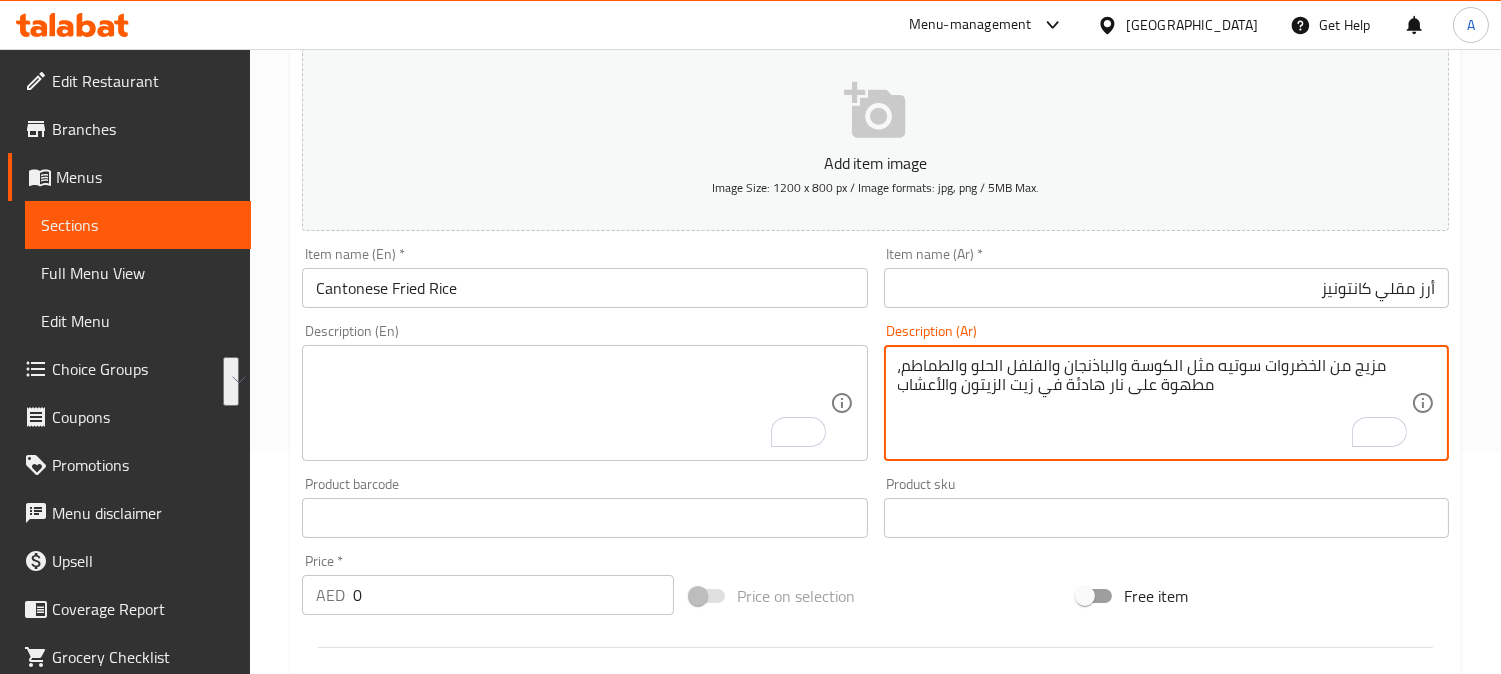 click on "مزيج من الخضروات سوتيه مثل الكوسة والباذنجان والفلفل الحلو والطماطم، مطهوة على نار هادئة في زيت الزيتون والأعشاب" at bounding box center (1154, 403) 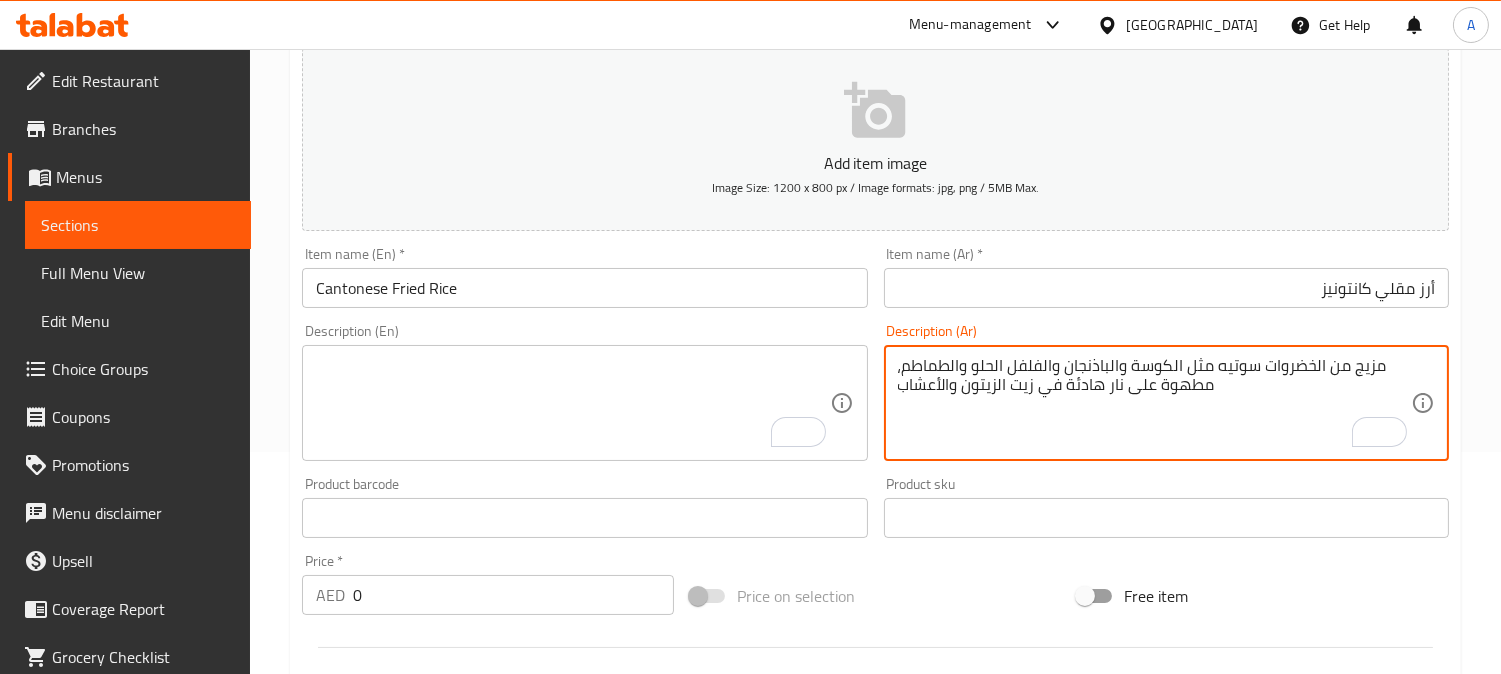 click on "مزيج من الخضروات سوتيه مثل الكوسة والباذنجان والفلفل الحلو والطماطم، مطهوة على نار هادئة في زيت الزيتون والأعشاب" at bounding box center (1154, 403) 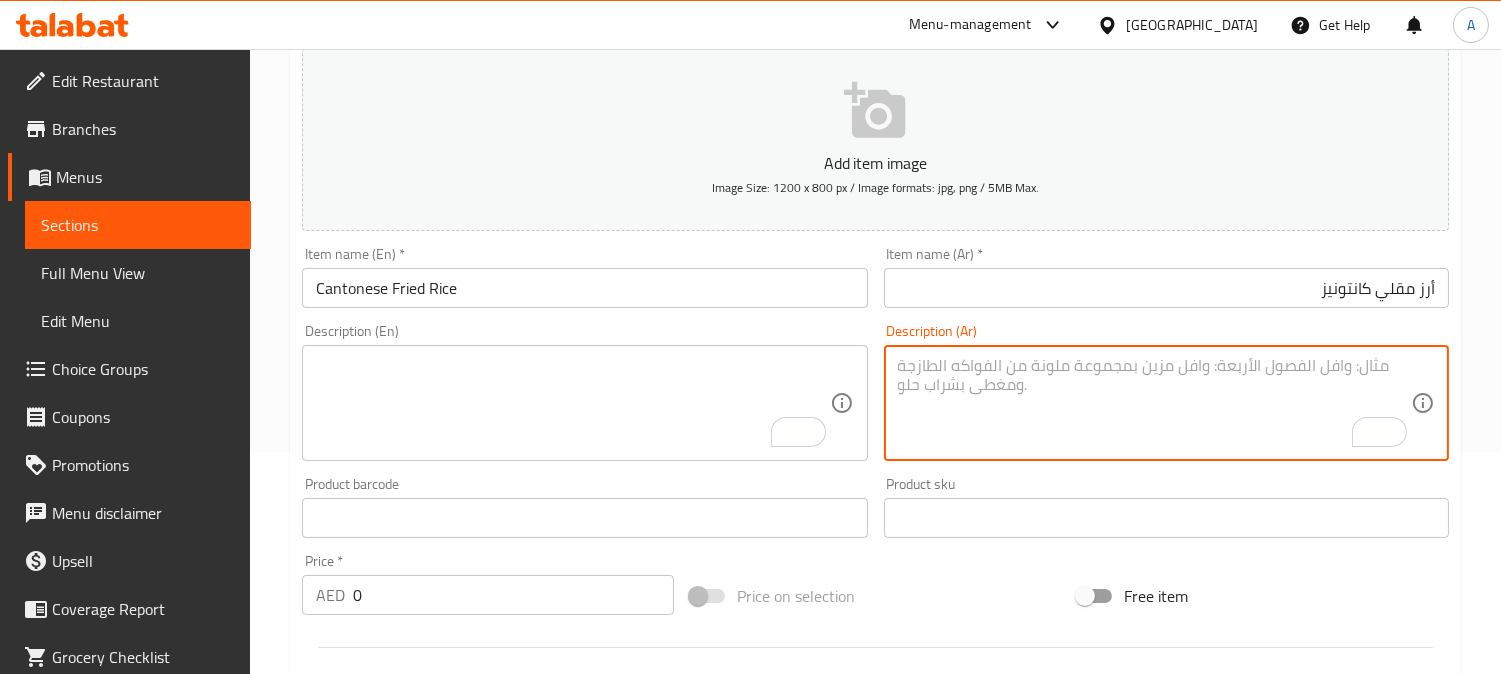 type 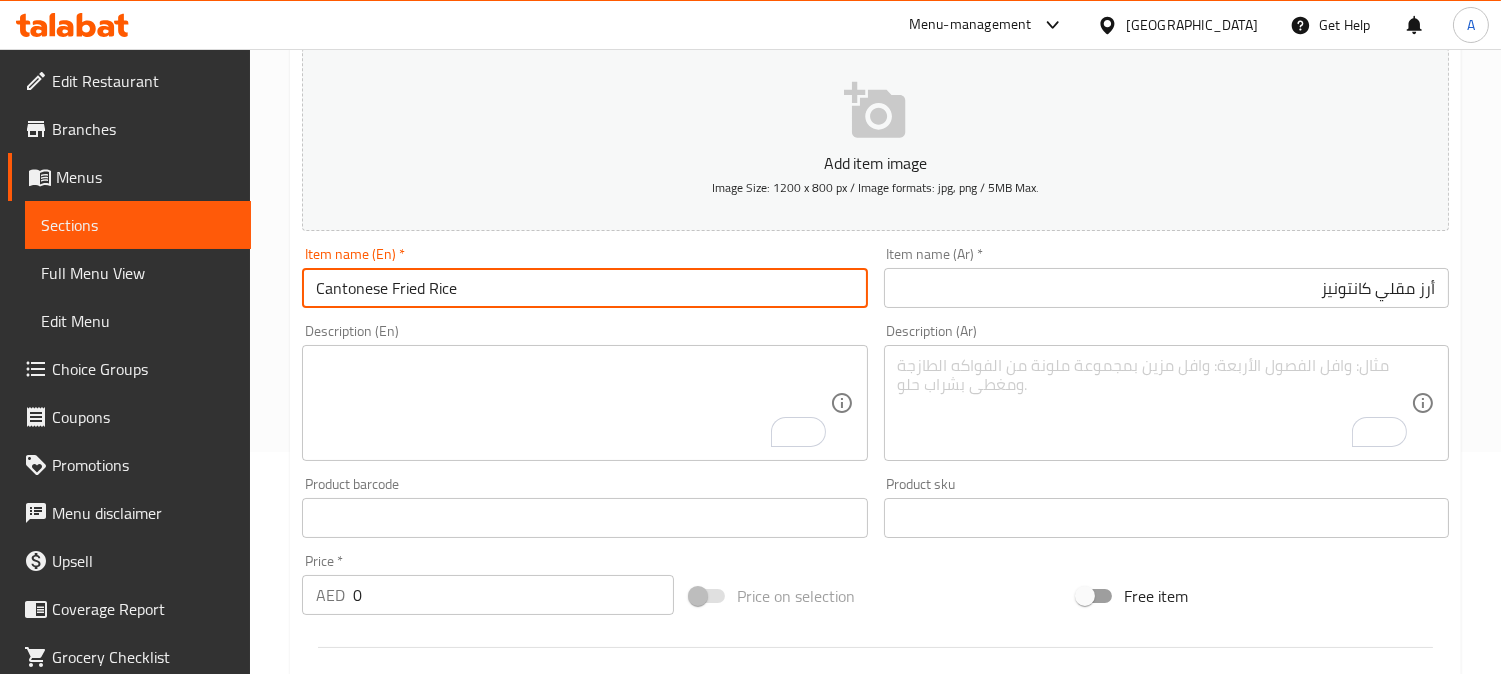 click on "Cantonese Fried Rice" at bounding box center [584, 288] 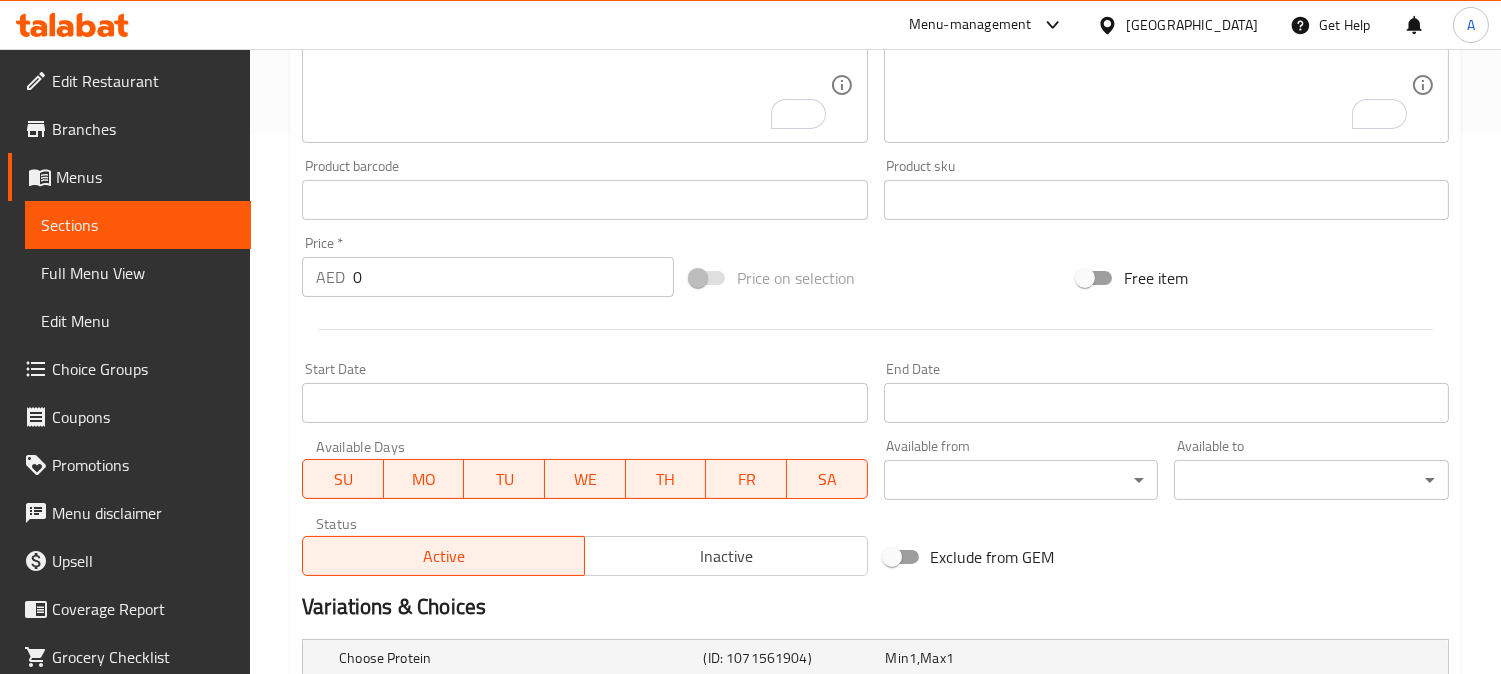 scroll, scrollTop: 450, scrollLeft: 0, axis: vertical 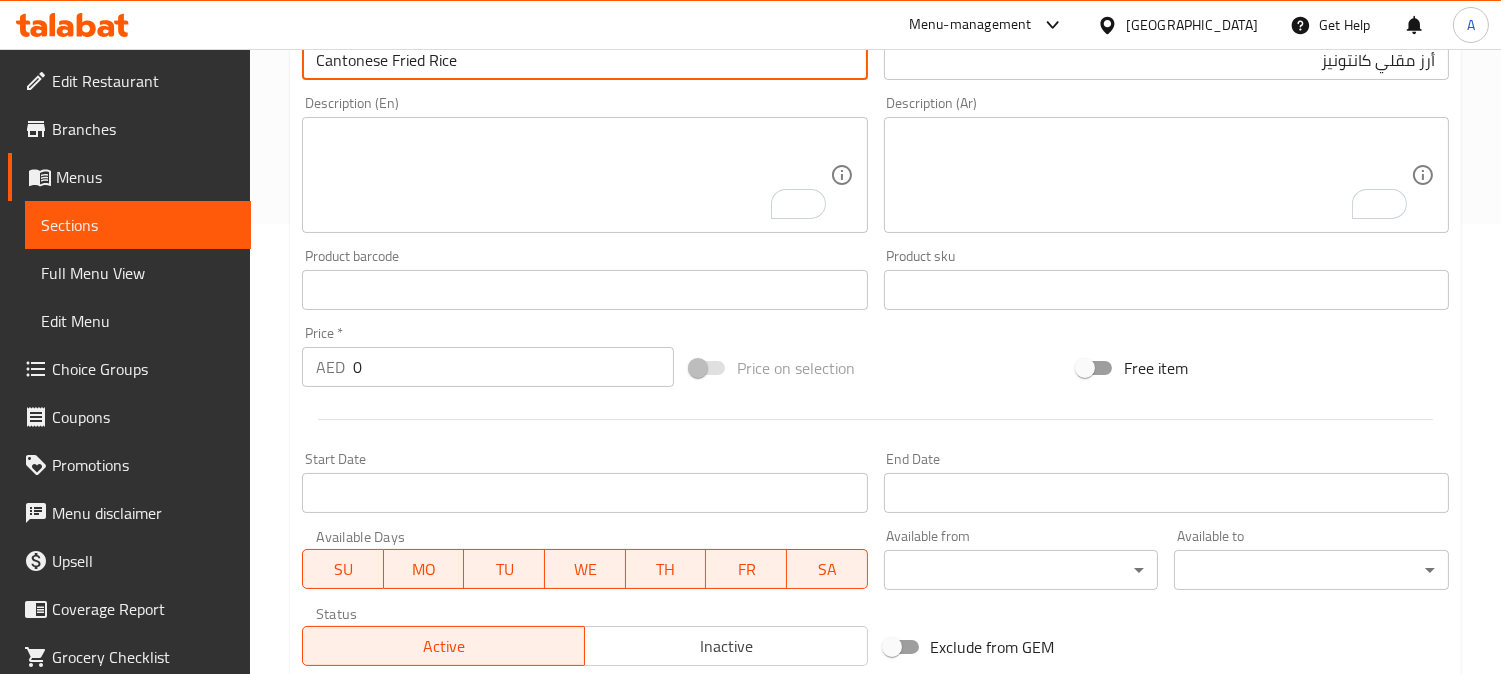 click on "Update" at bounding box center [439, 921] 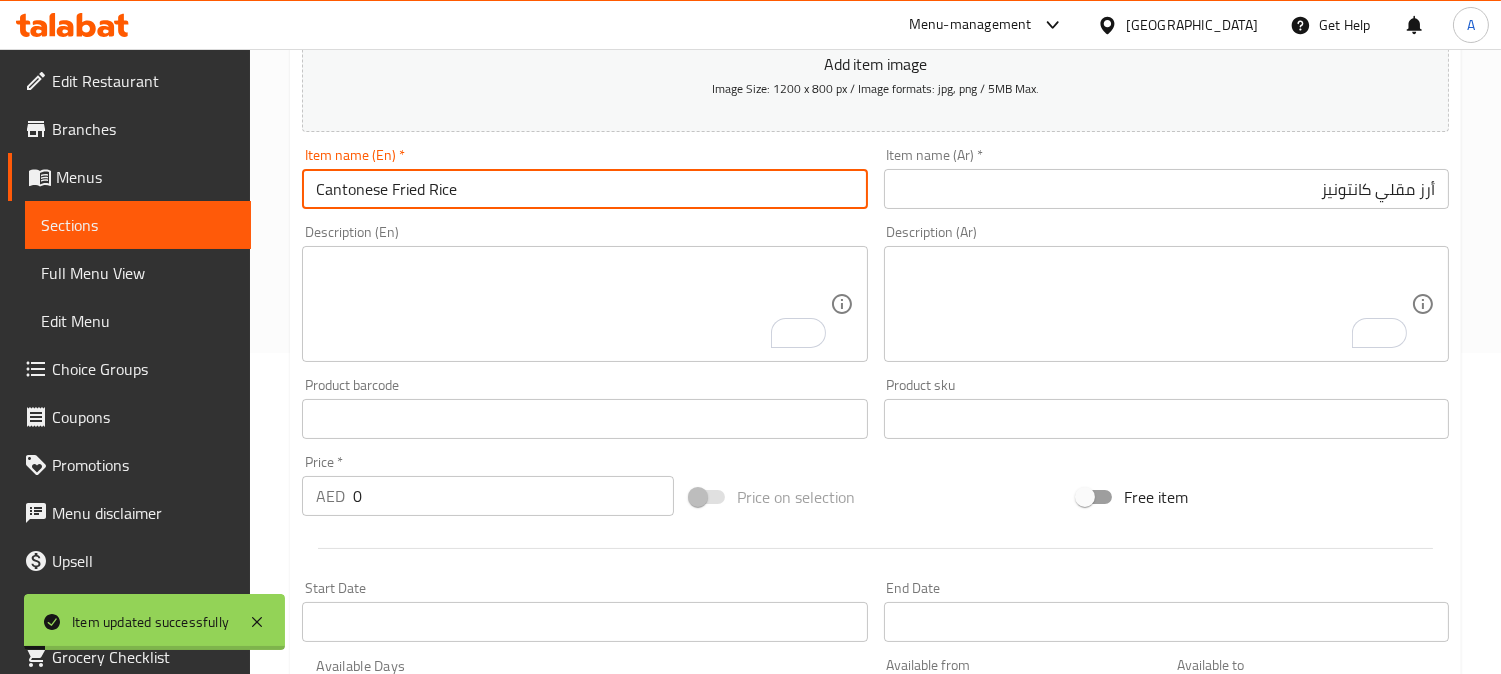 scroll, scrollTop: 5, scrollLeft: 0, axis: vertical 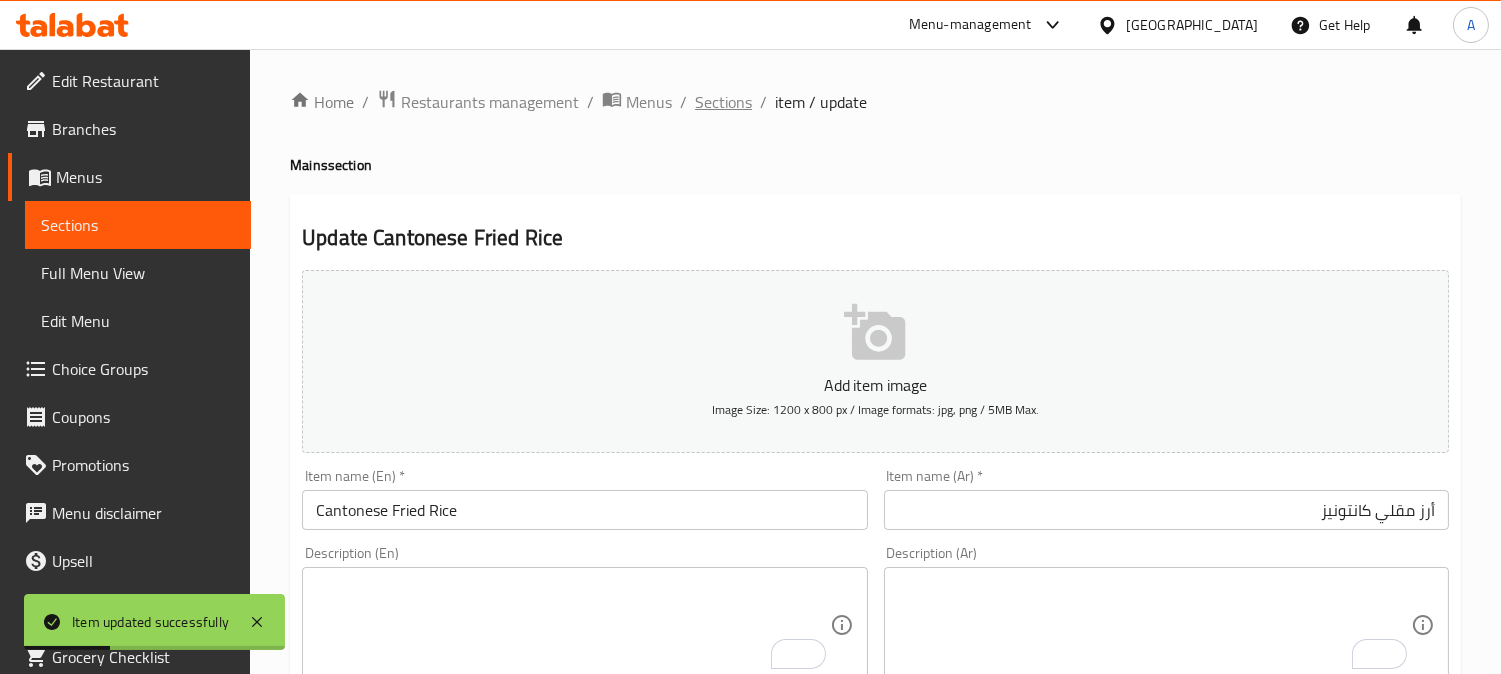 click on "Sections" at bounding box center [723, 102] 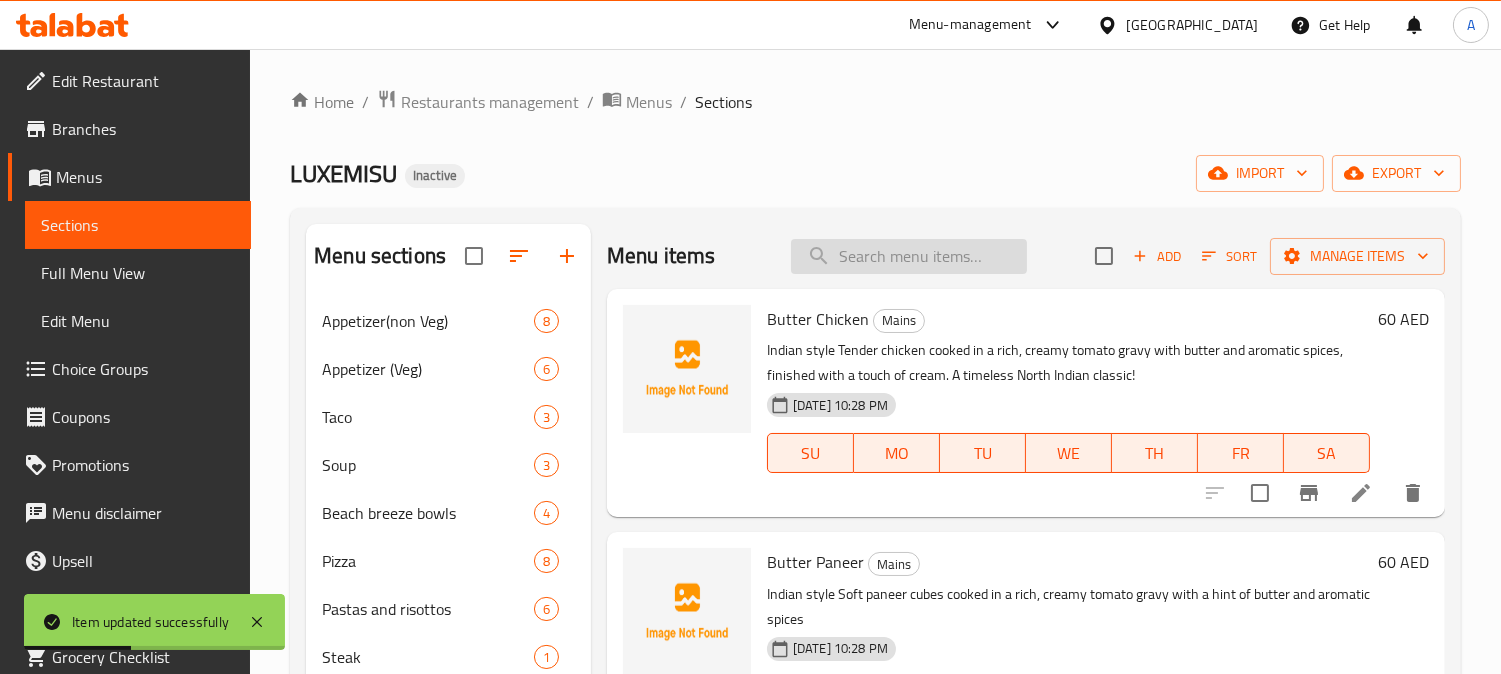 click at bounding box center [909, 256] 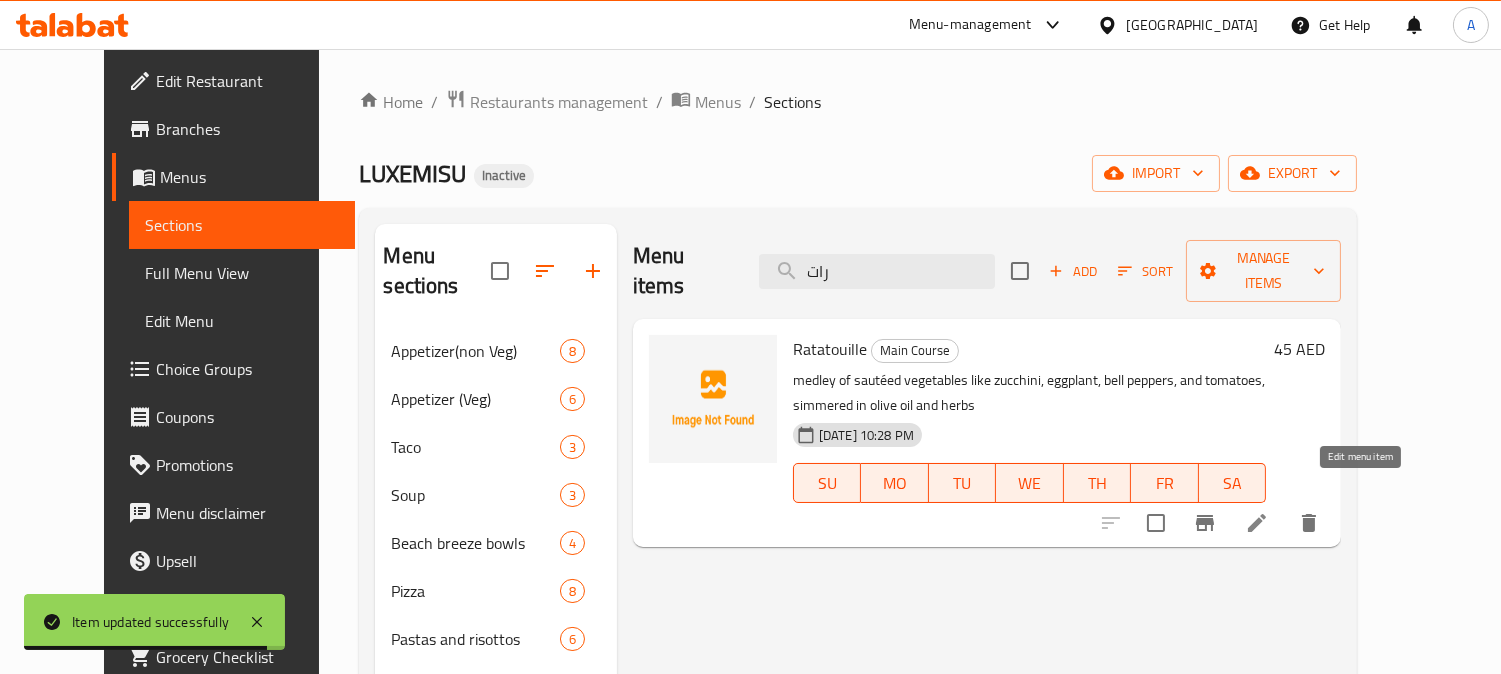 type on "رات" 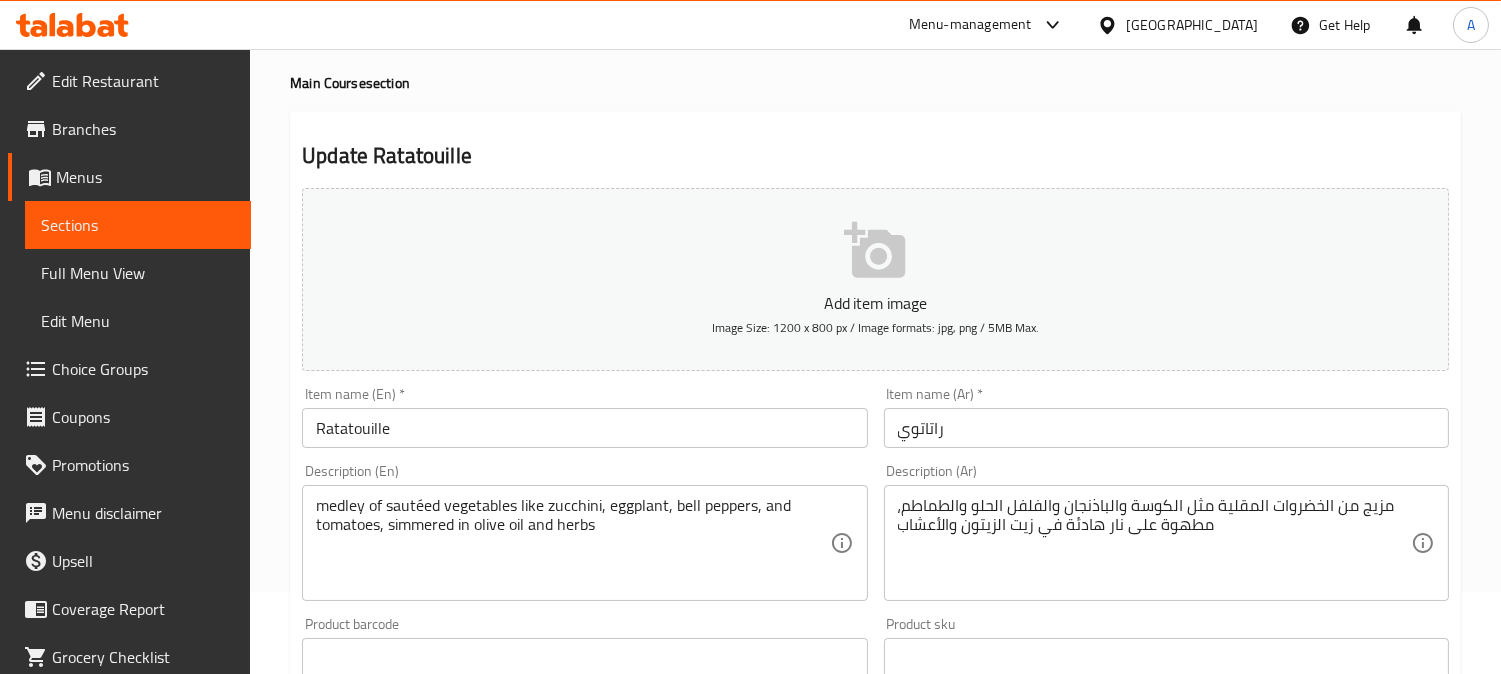 scroll, scrollTop: 222, scrollLeft: 0, axis: vertical 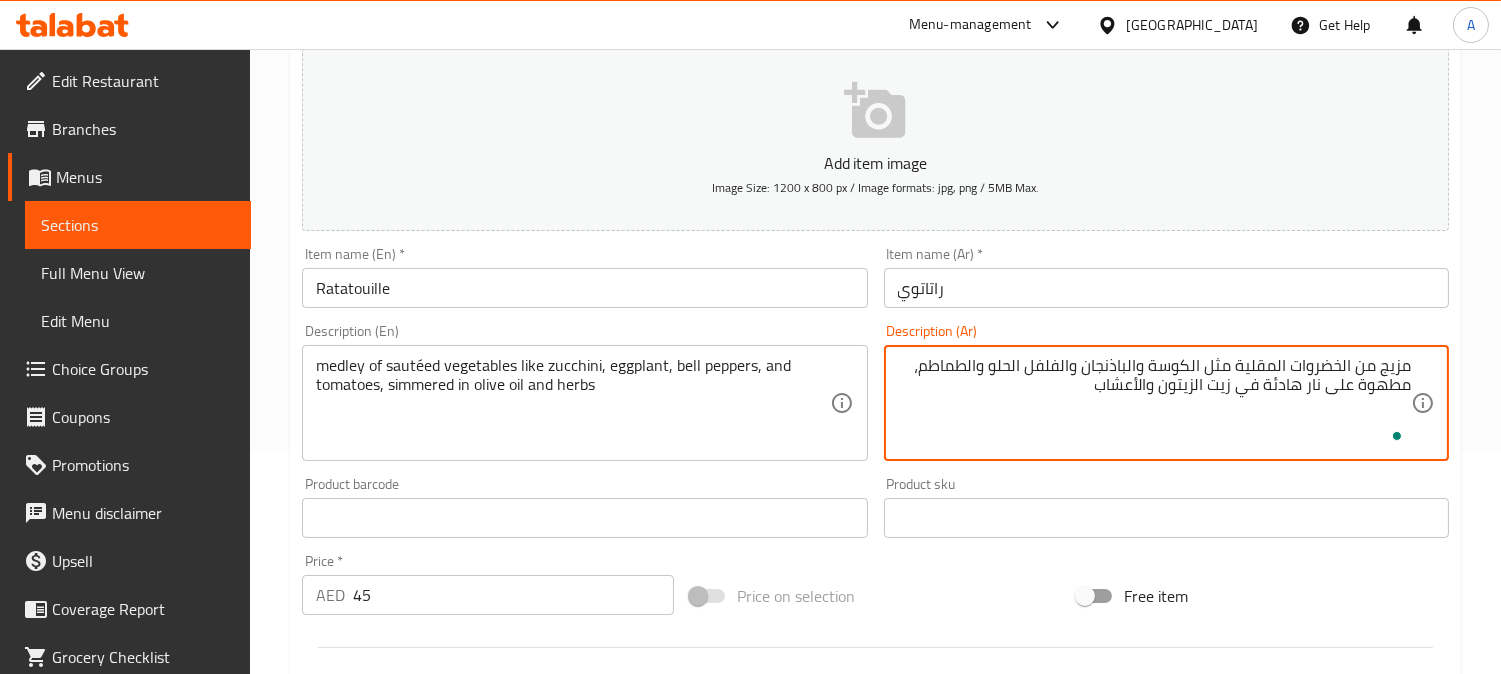 paste on "مزيج من الخضروات سوتيه مثل الكوسة والباذنجان والفلفل الحلو والطماطم، مطهوة على نار هادئة في زيت الزيتون والأعشاب" 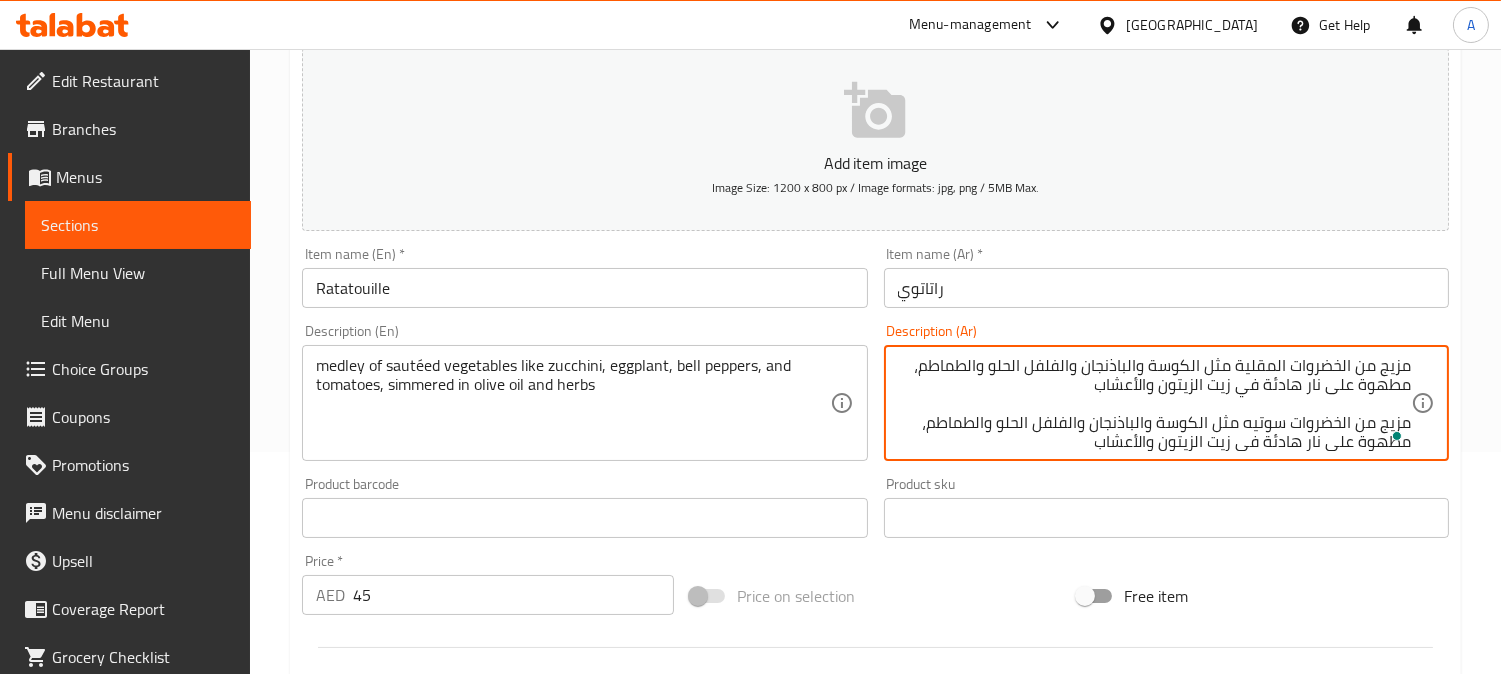 scroll, scrollTop: 5, scrollLeft: 0, axis: vertical 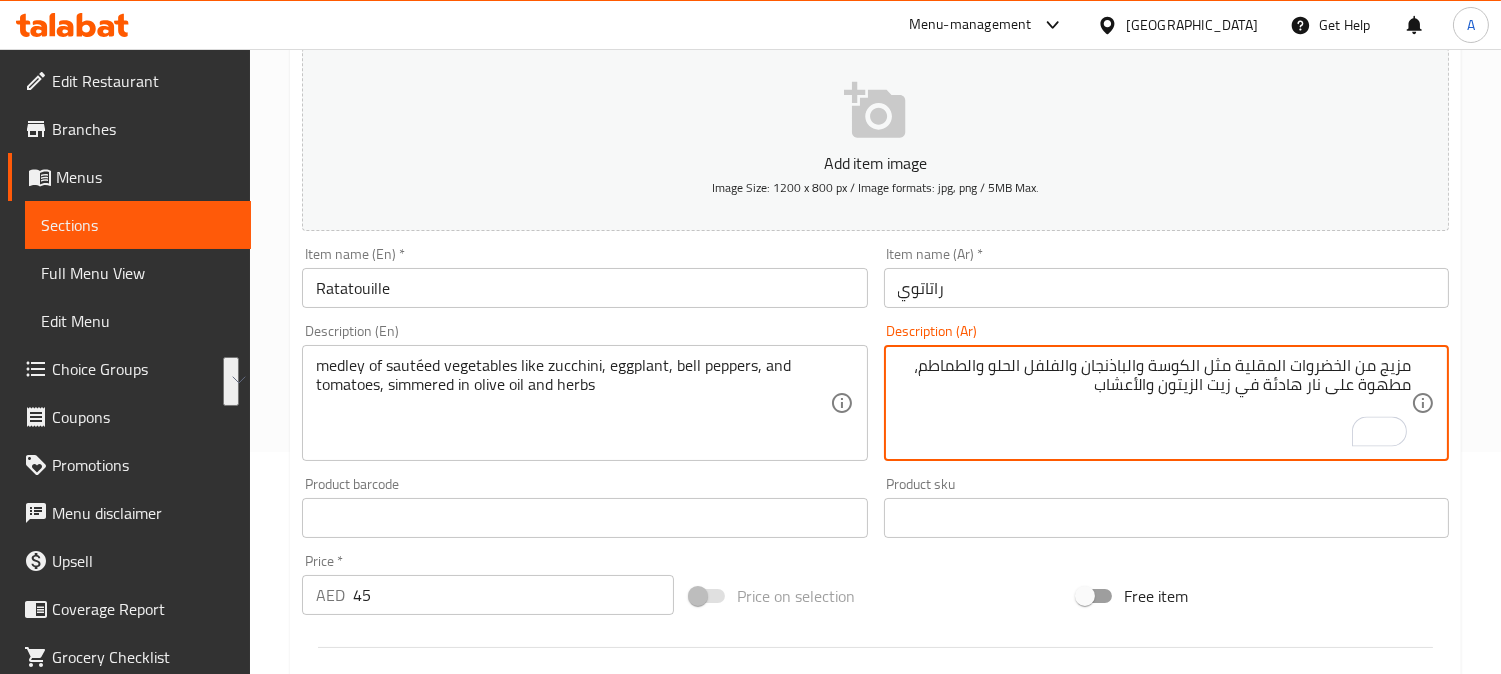 drag, startPoint x: 1076, startPoint y: 397, endPoint x: 1448, endPoint y: 338, distance: 376.64972 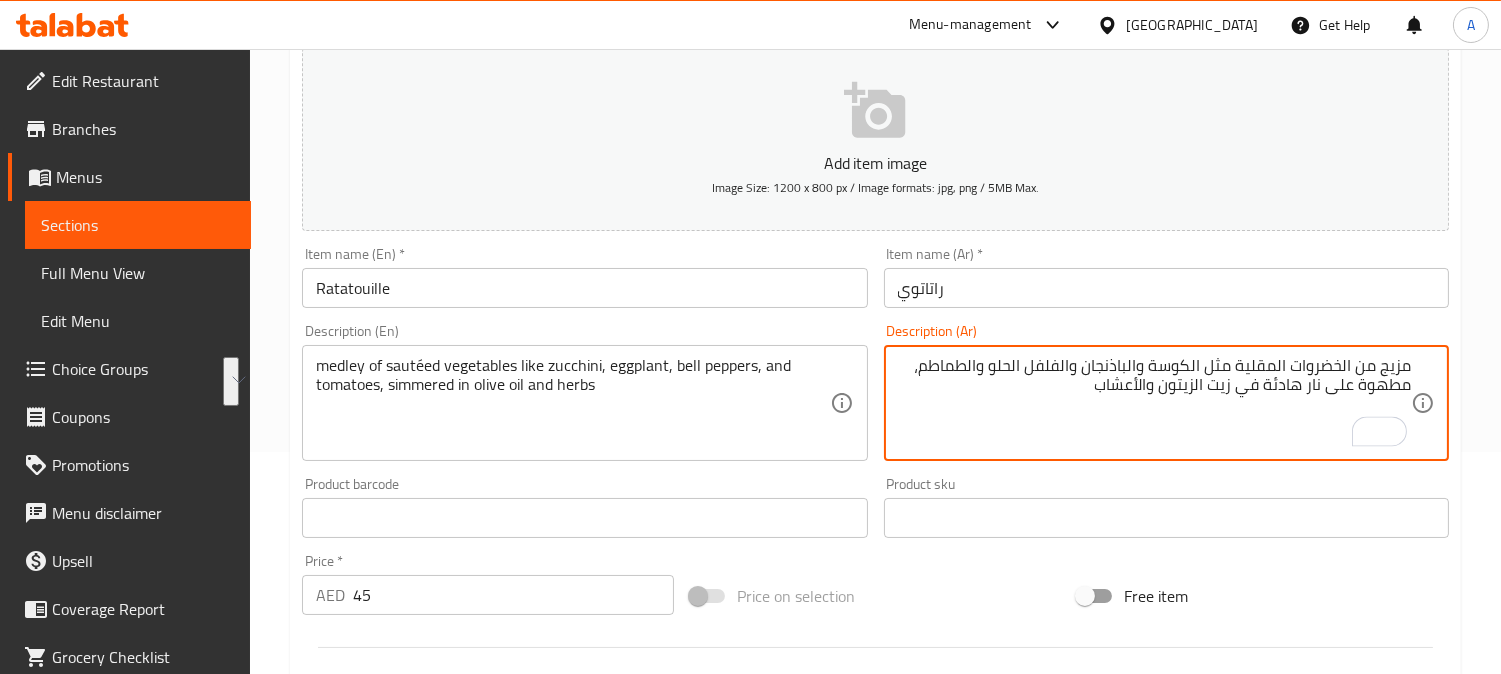 click on "Description (Ar) مزيج من الخضروات المقلية مثل الكوسة والباذنجان والفلفل الحلو والطماطم، مطهوة على نار هادئة في زيت الزيتون والأعشاب
Description (Ar)" at bounding box center (1166, 392) 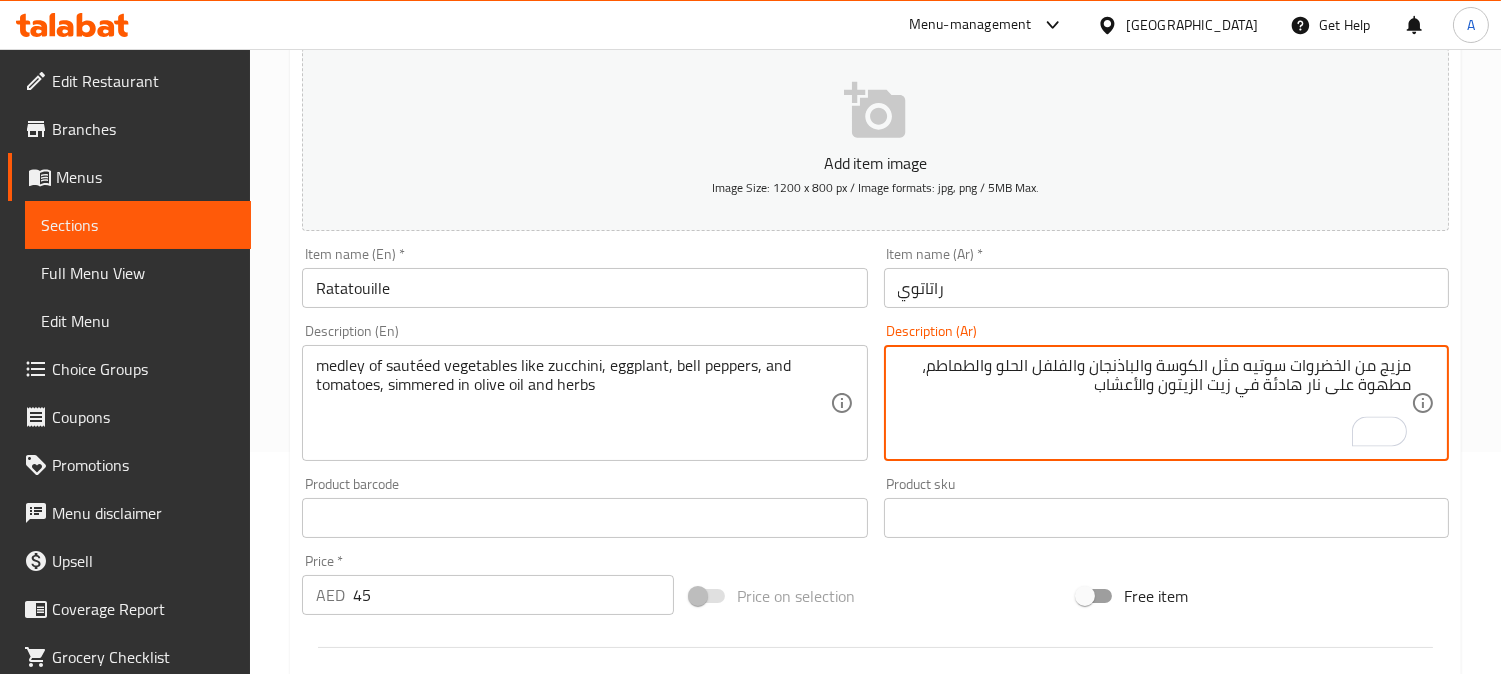 click on "مزيج من الخضروات سوتيه مثل الكوسة والباذنجان والفلفل الحلو والطماطم، مطهوة على نار هادئة في زيت الزيتون والأعشاب" at bounding box center (1154, 403) 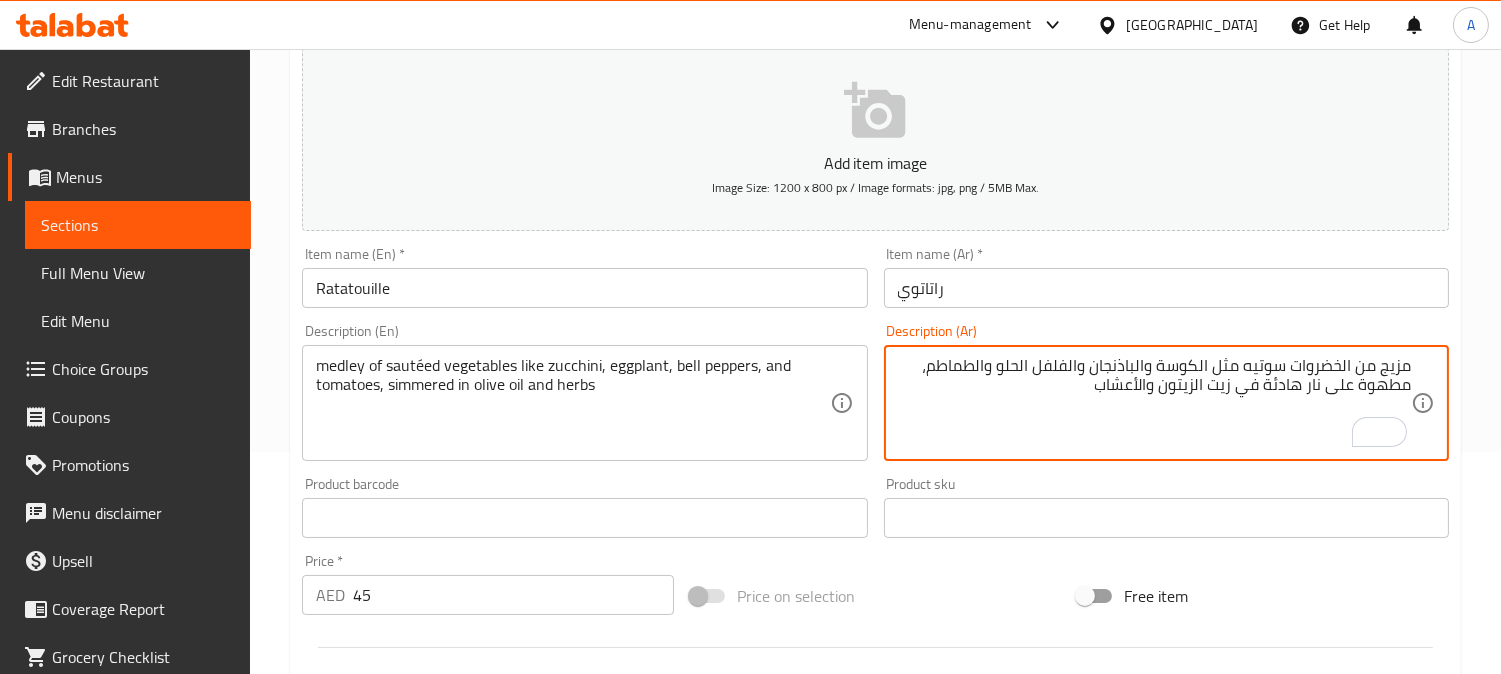 drag, startPoint x: 1183, startPoint y: 372, endPoint x: 1068, endPoint y: 418, distance: 123.85879 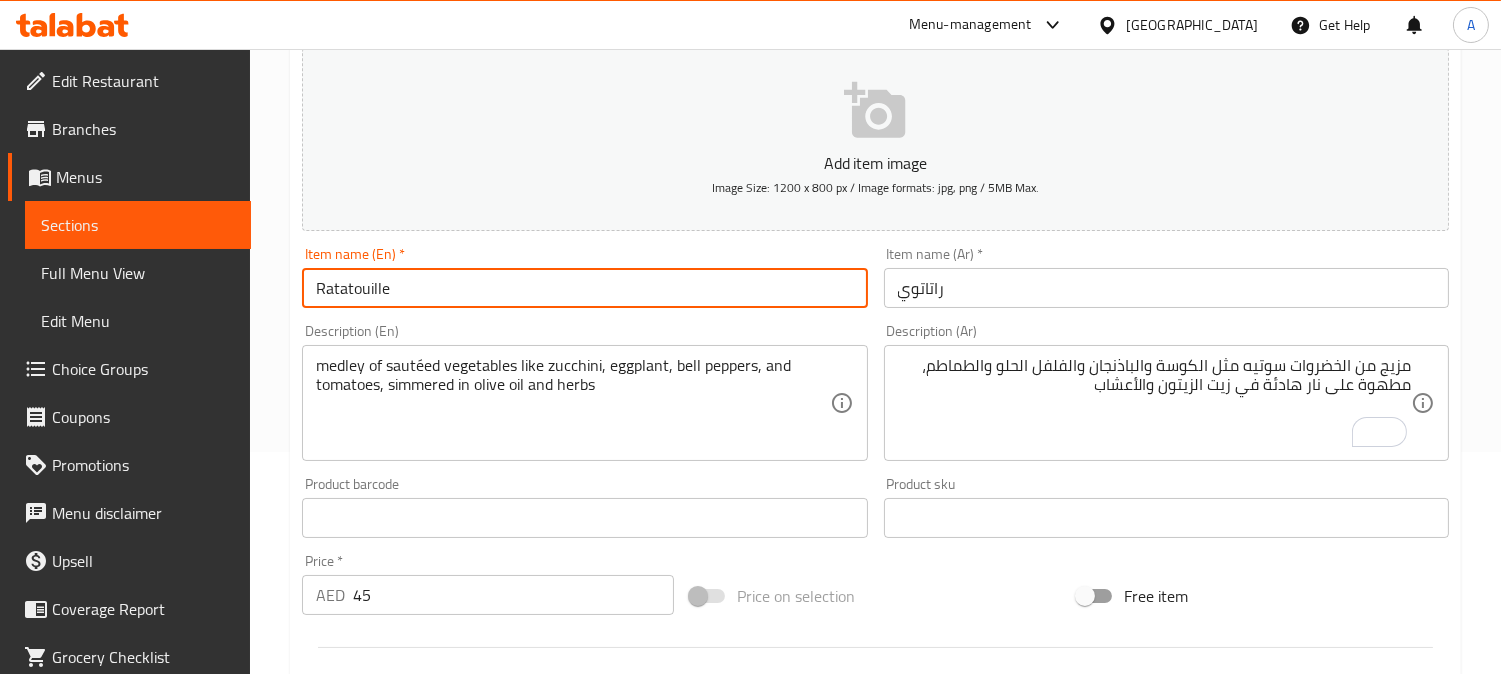 click on "Update" at bounding box center [439, 1104] 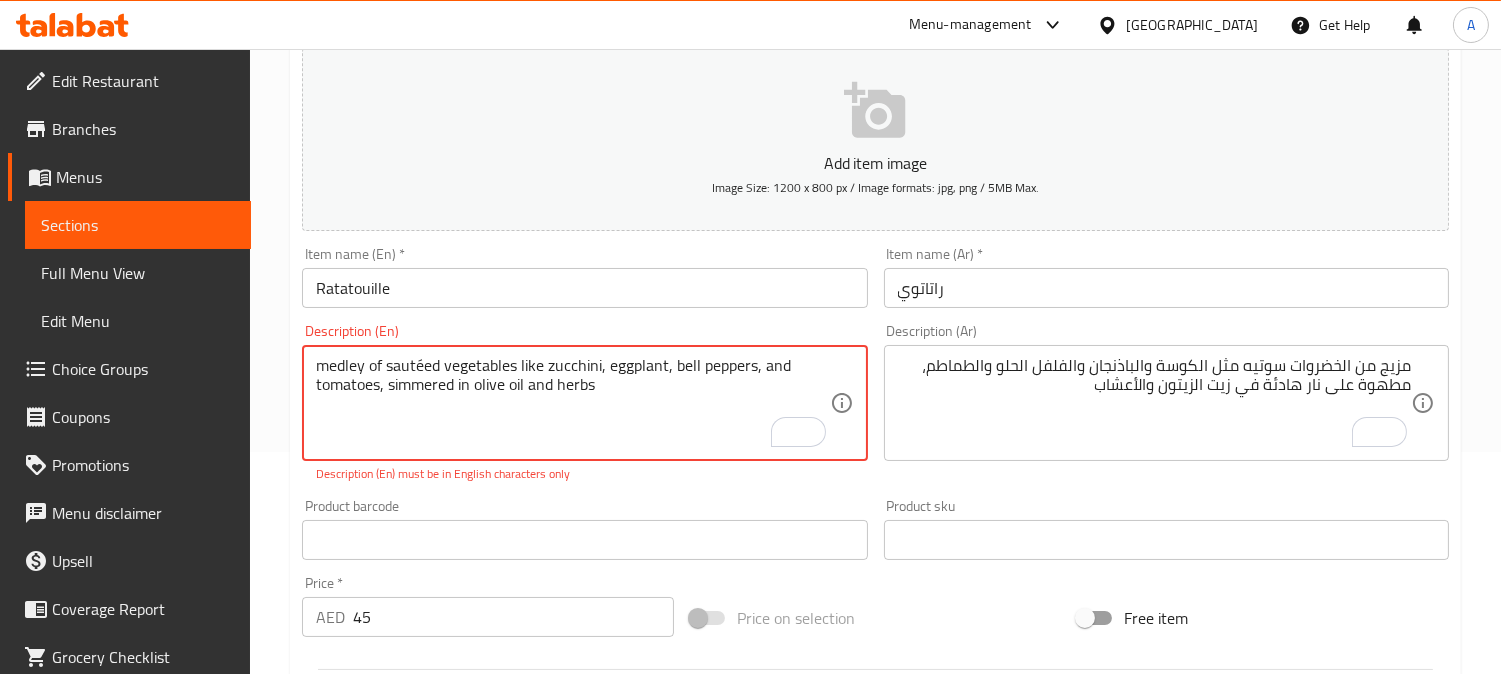 click on "medley of sautéed vegetables like zucchini, eggplant, bell peppers, and tomatoes, simmered in olive oil and herbs" at bounding box center [572, 403] 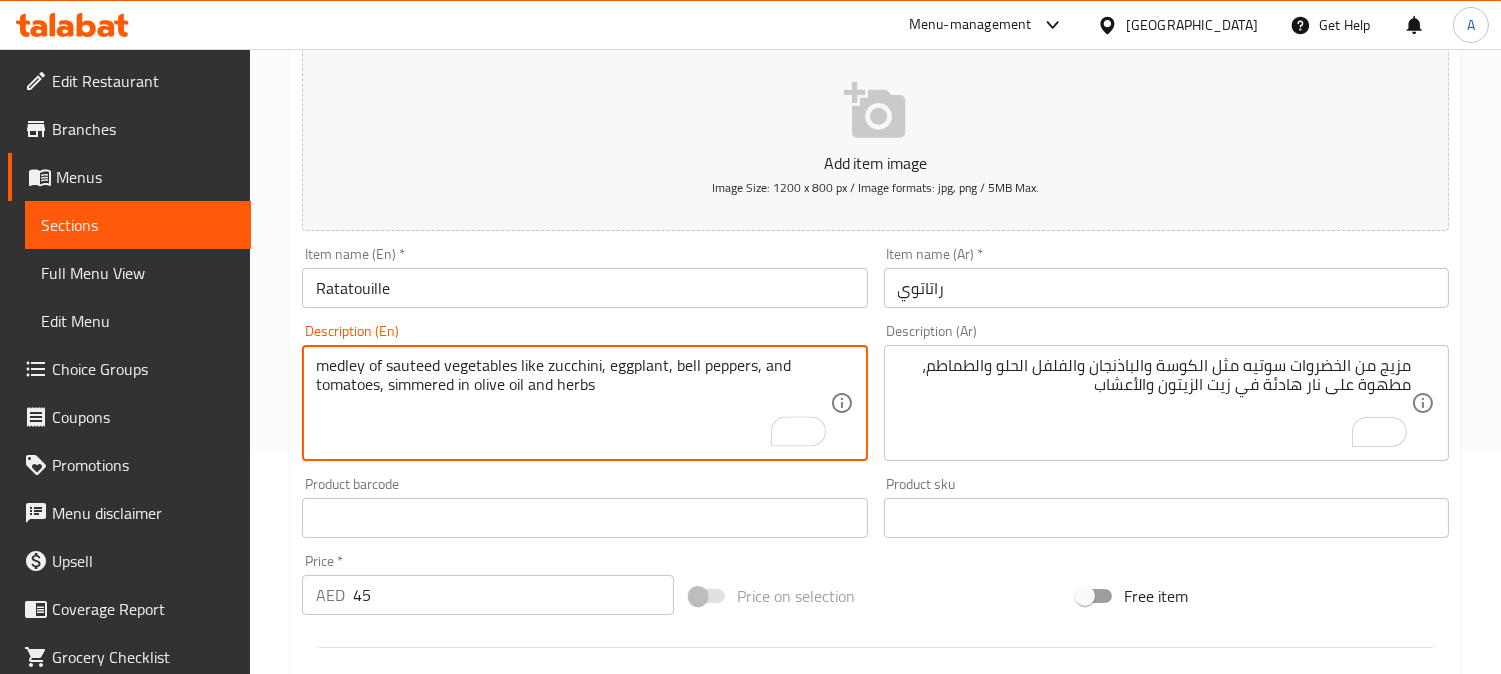 type on "medley of sauteed vegetables like zucchini, eggplant, bell peppers, and tomatoes, simmered in olive oil and herbs" 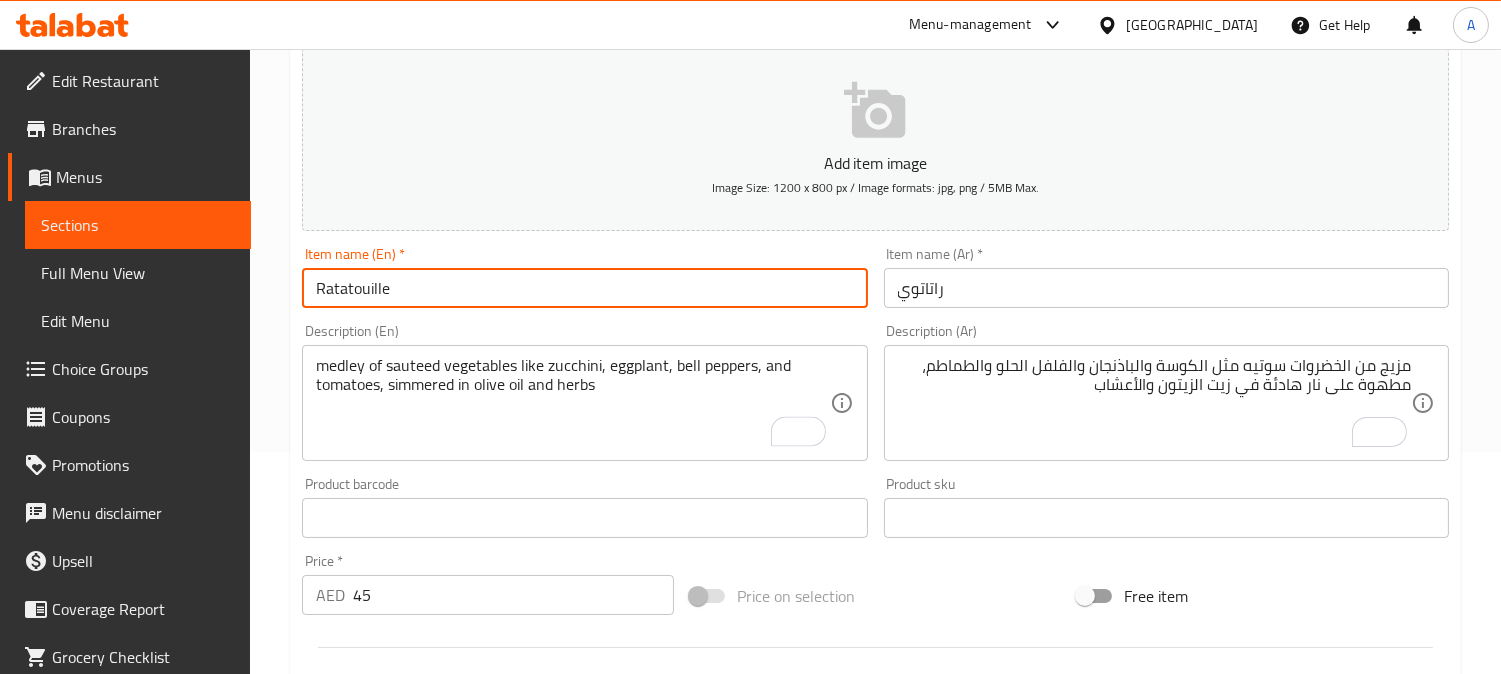 click on "Ratatouille" at bounding box center [584, 288] 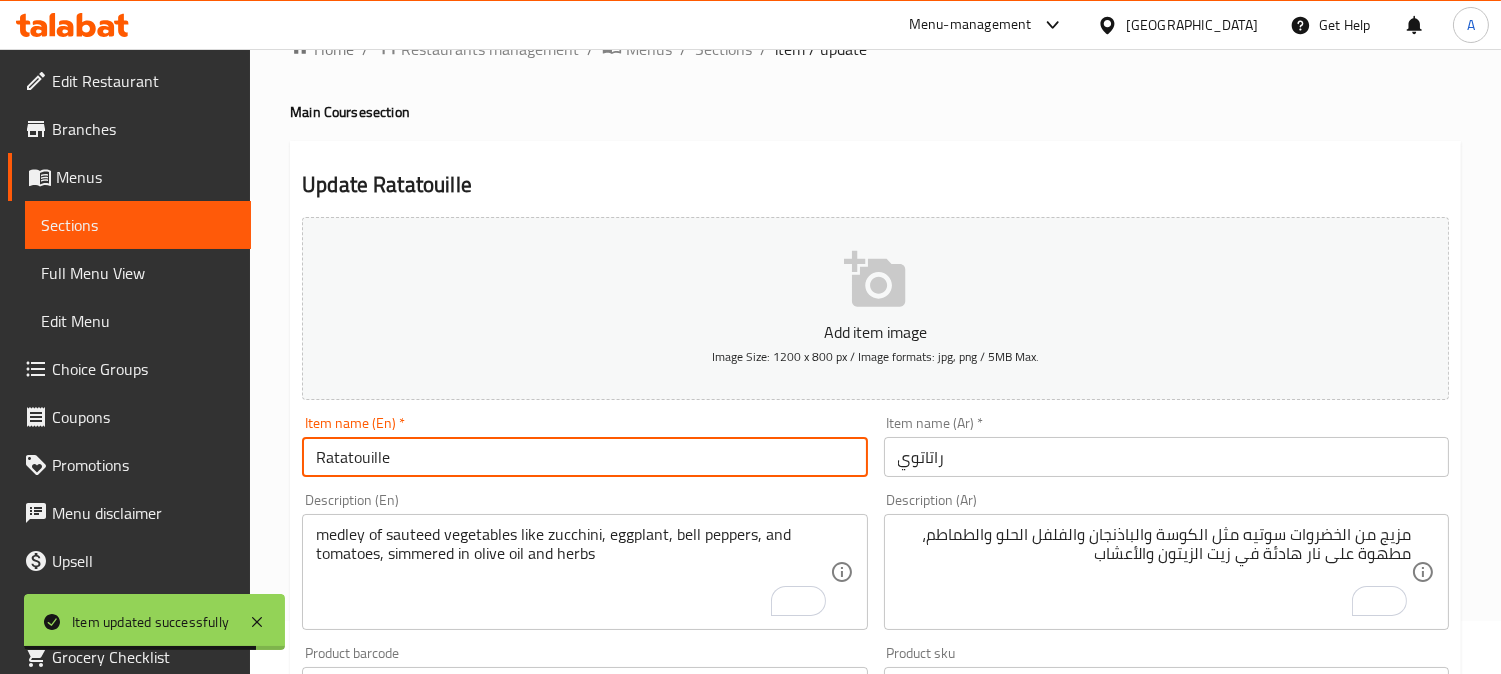 scroll, scrollTop: 0, scrollLeft: 0, axis: both 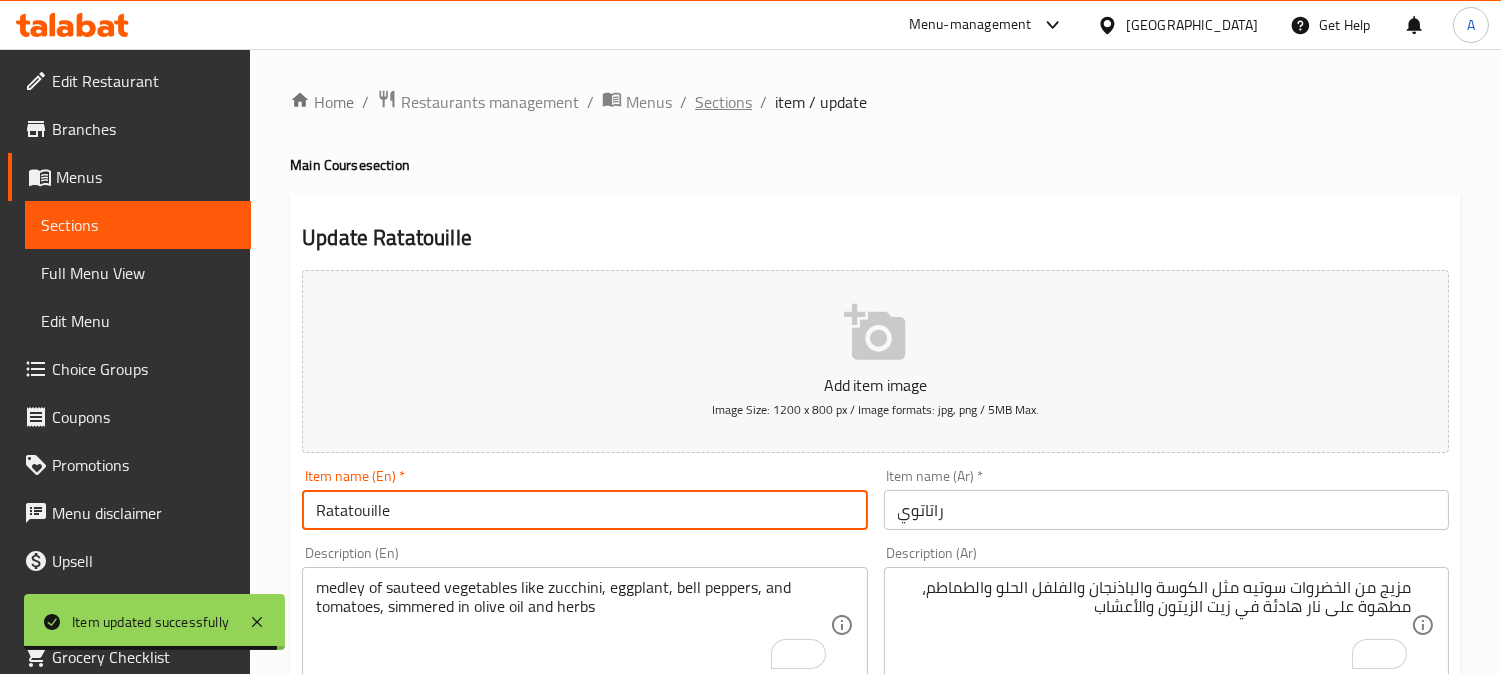 click on "Sections" at bounding box center (723, 102) 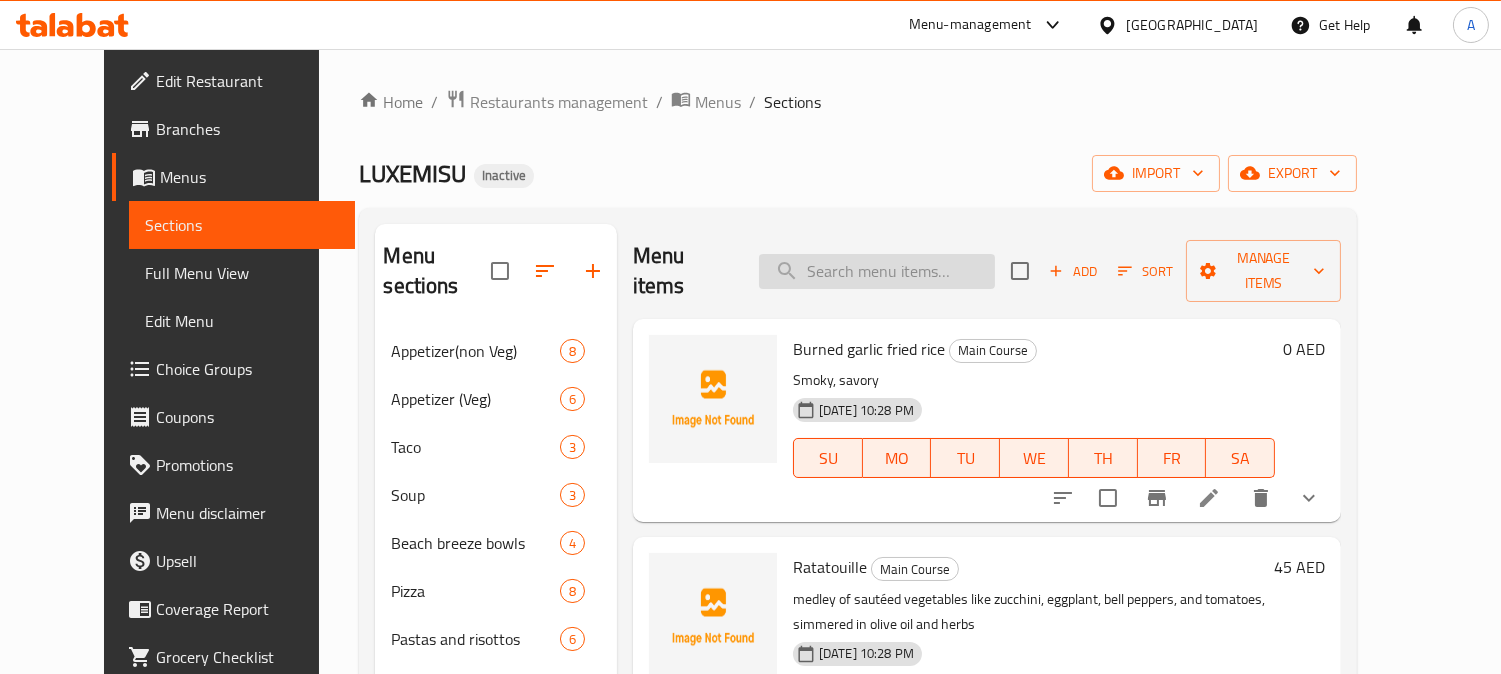 click at bounding box center (877, 271) 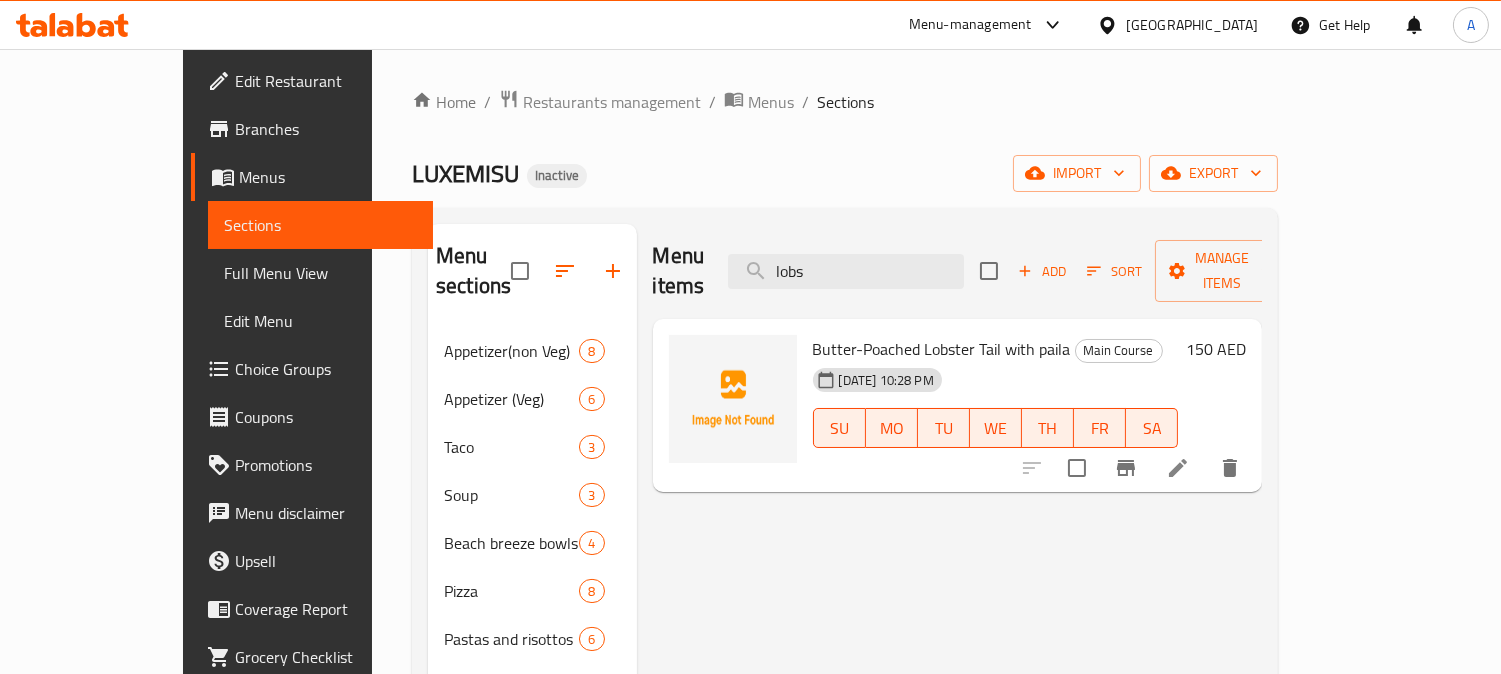 type on "lobs" 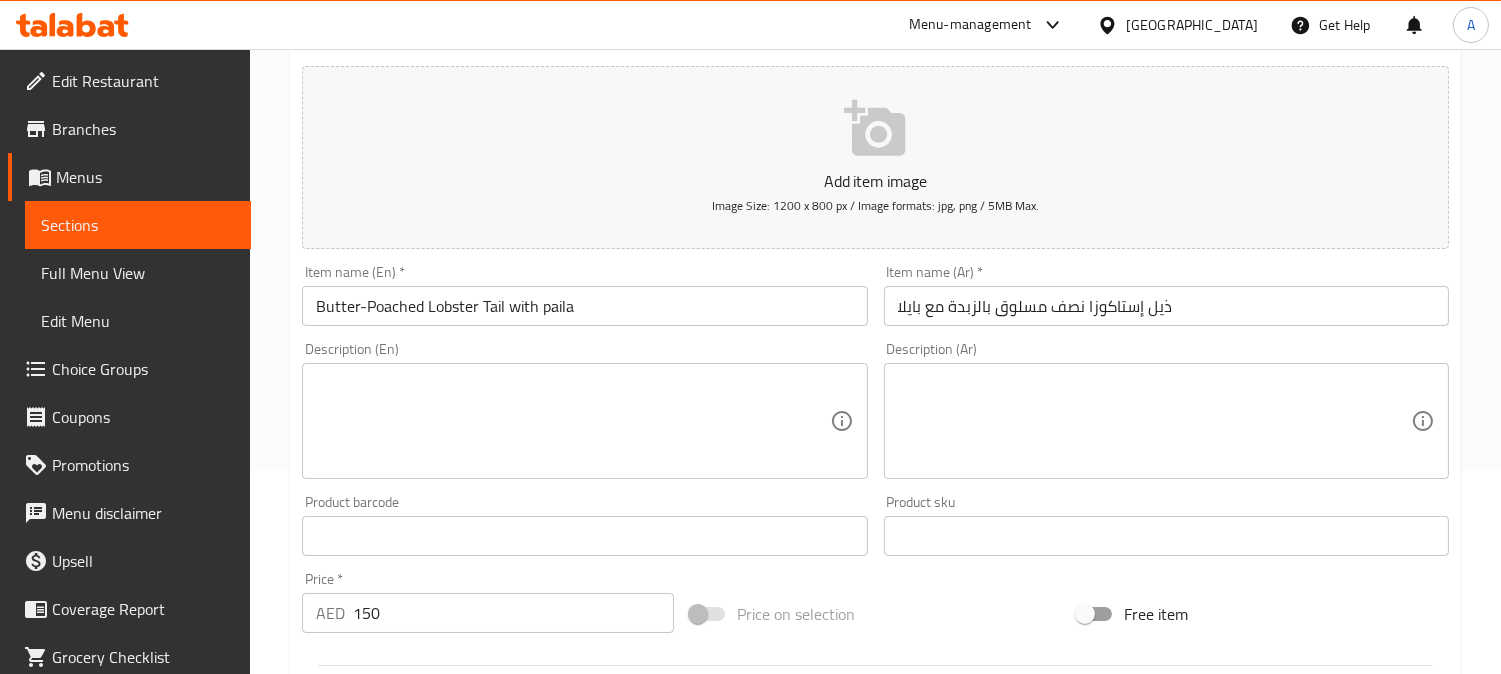 scroll, scrollTop: 222, scrollLeft: 0, axis: vertical 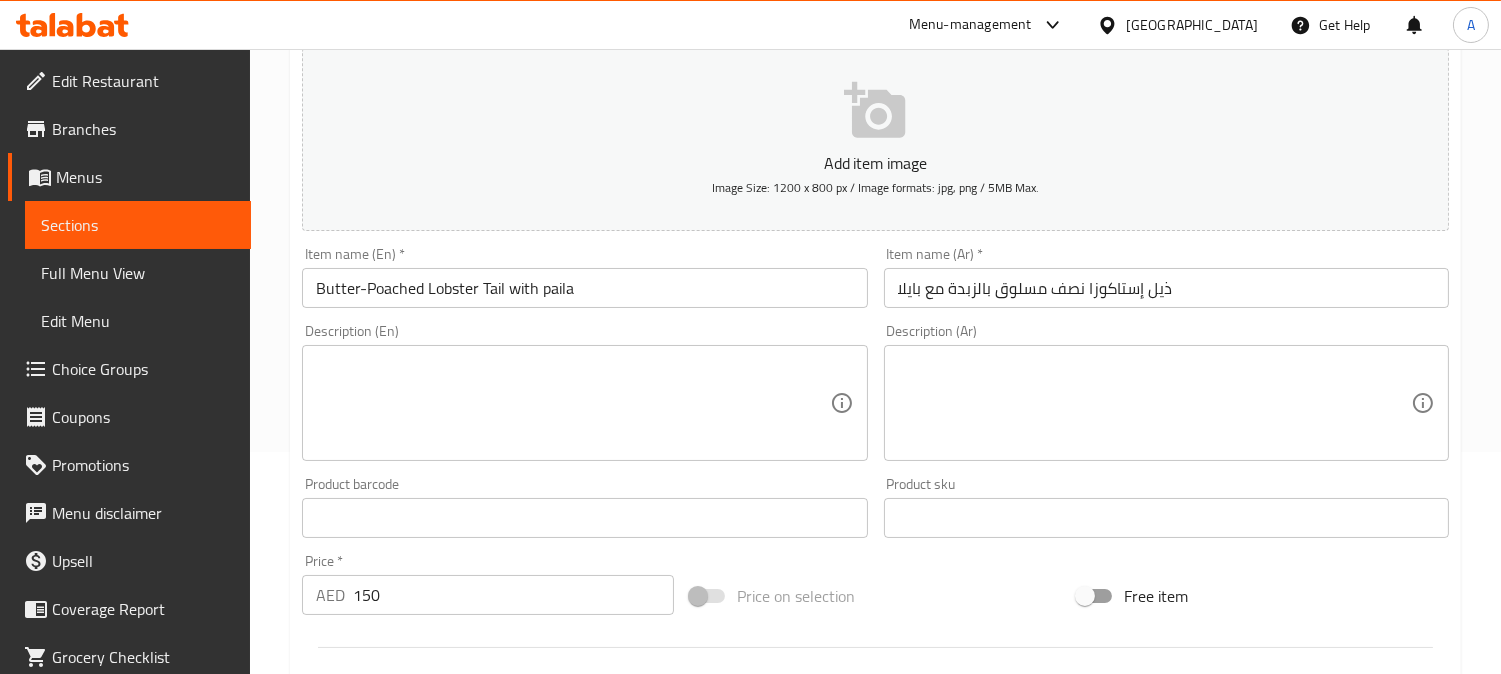 click at bounding box center [572, 403] 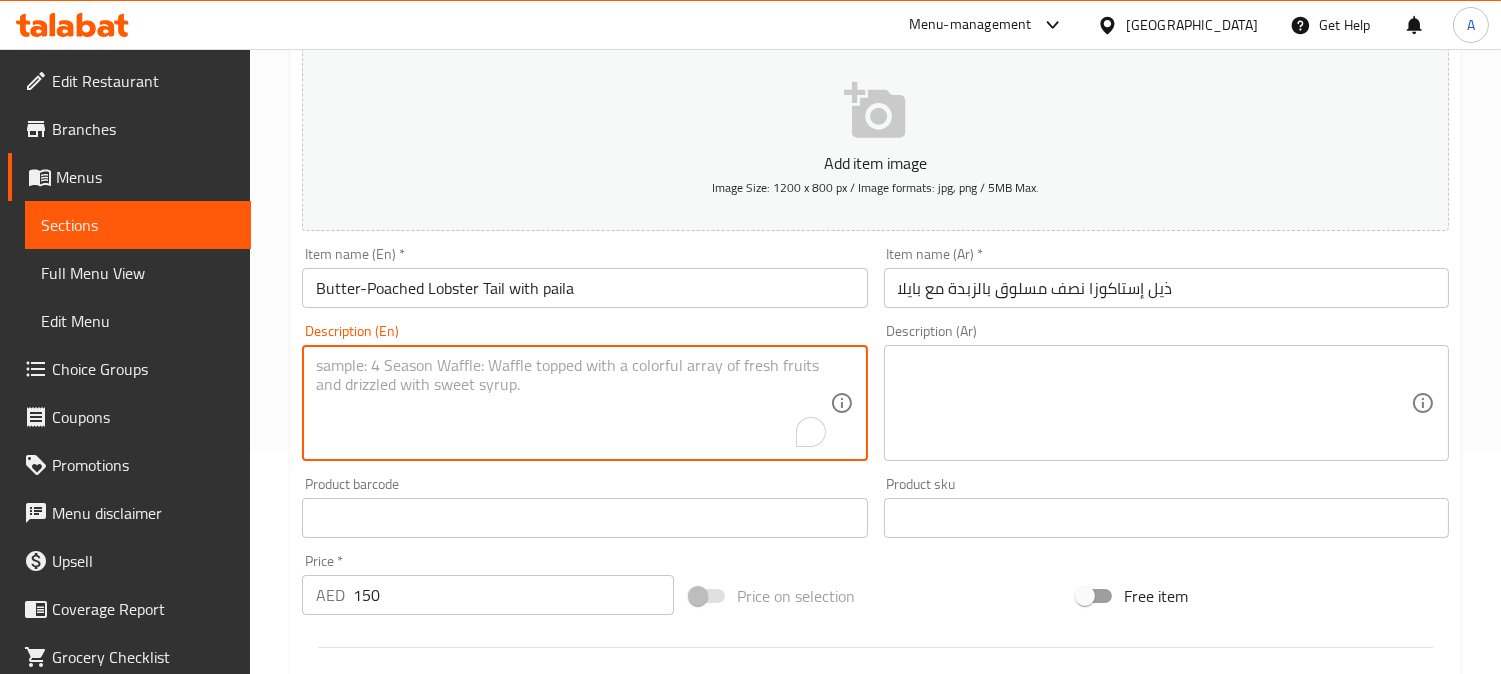 paste on "butter-poached lobster meets Spanish blackrice paila" 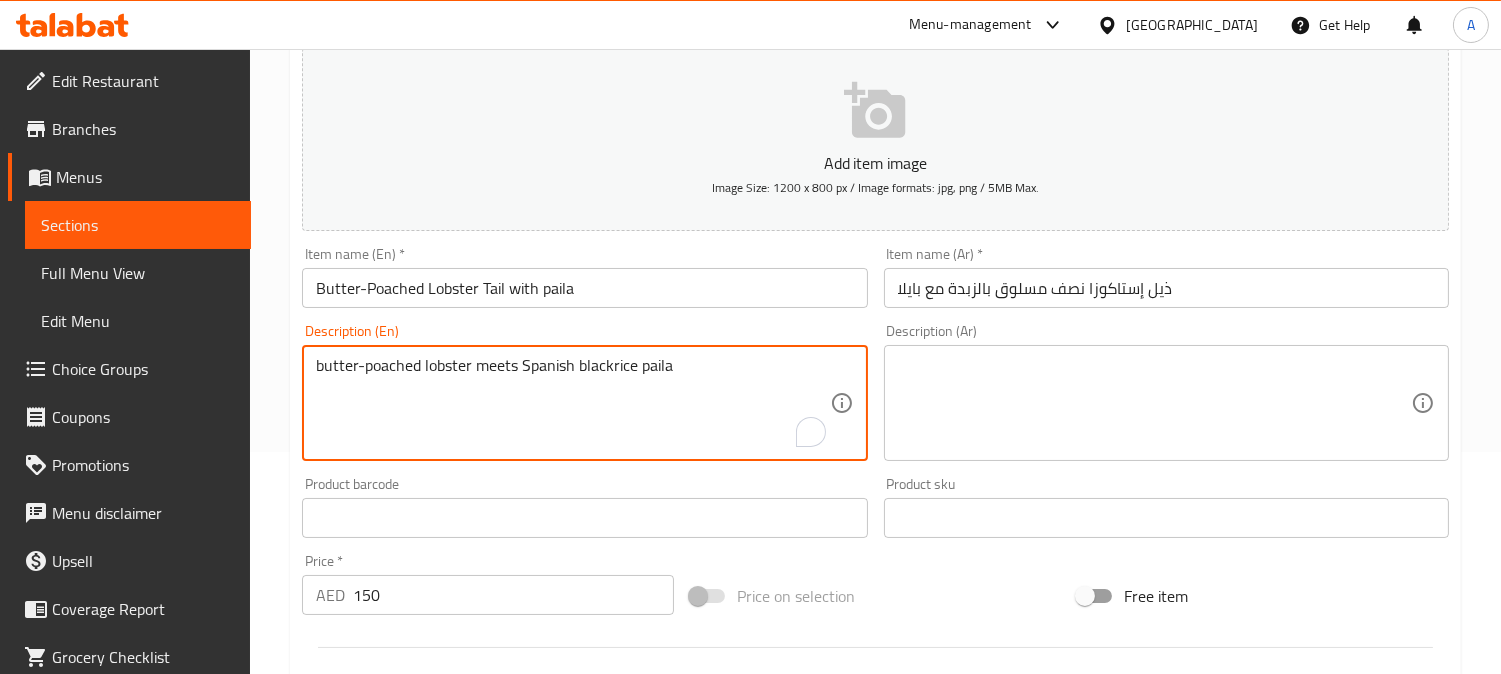 click on "butter-poached lobster meets Spanish blackrice paila" at bounding box center (572, 403) 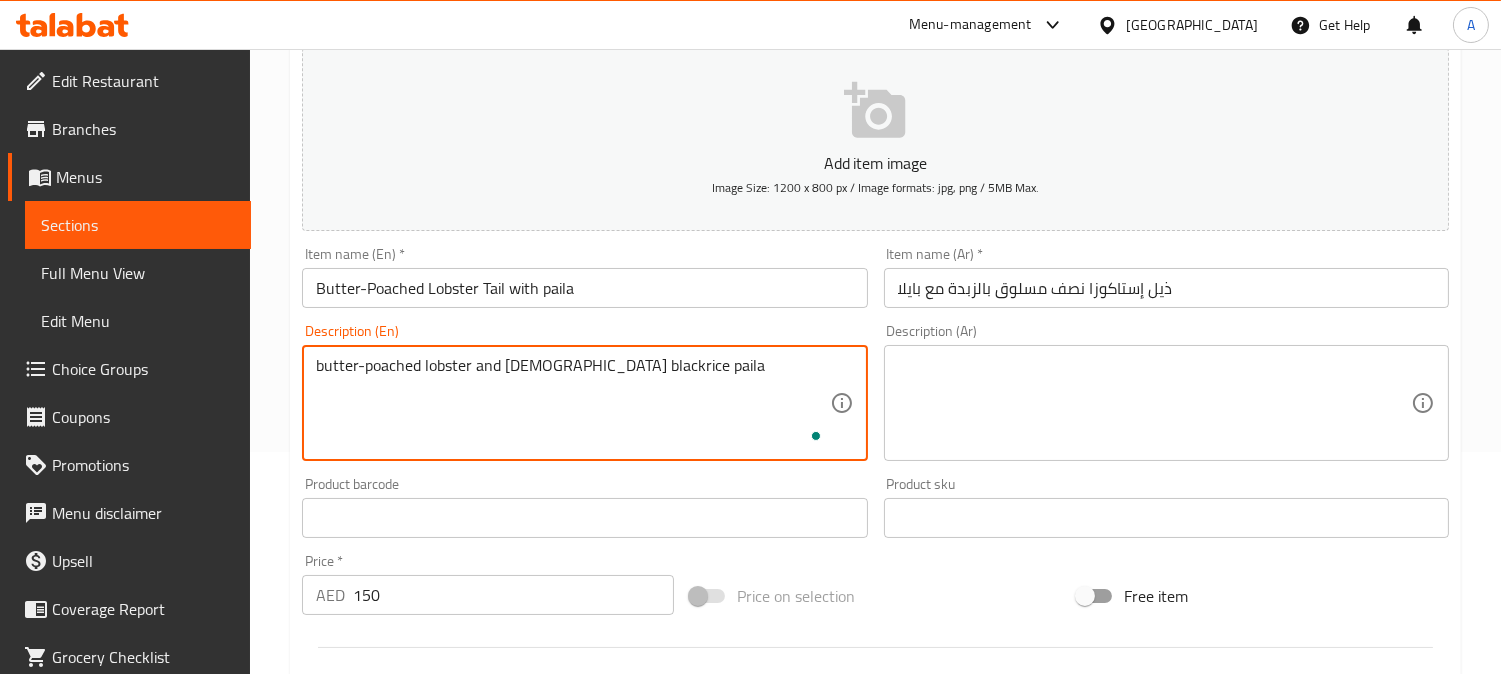 click on "butter-poached lobster and [DEMOGRAPHIC_DATA] blackrice paila" at bounding box center [572, 403] 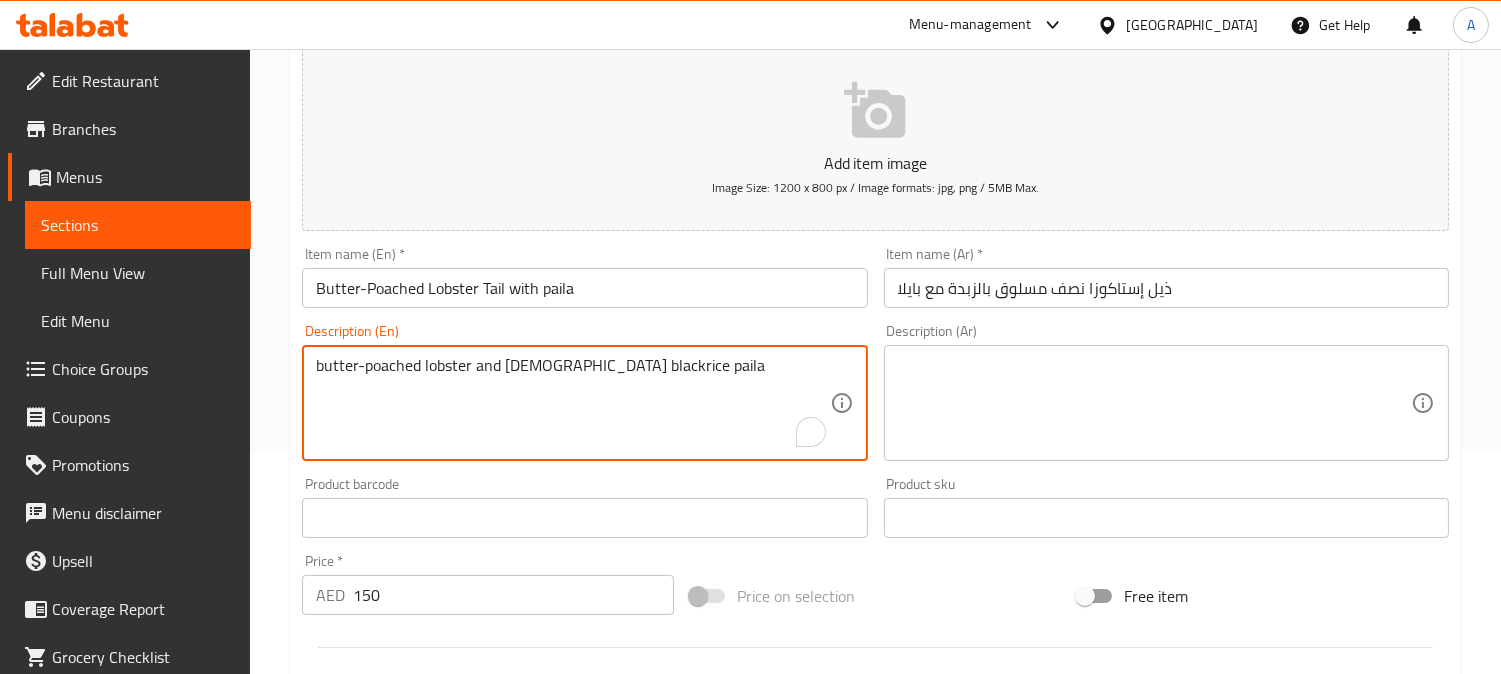 type on "butter-poached lobster and [DEMOGRAPHIC_DATA] blackrice paila" 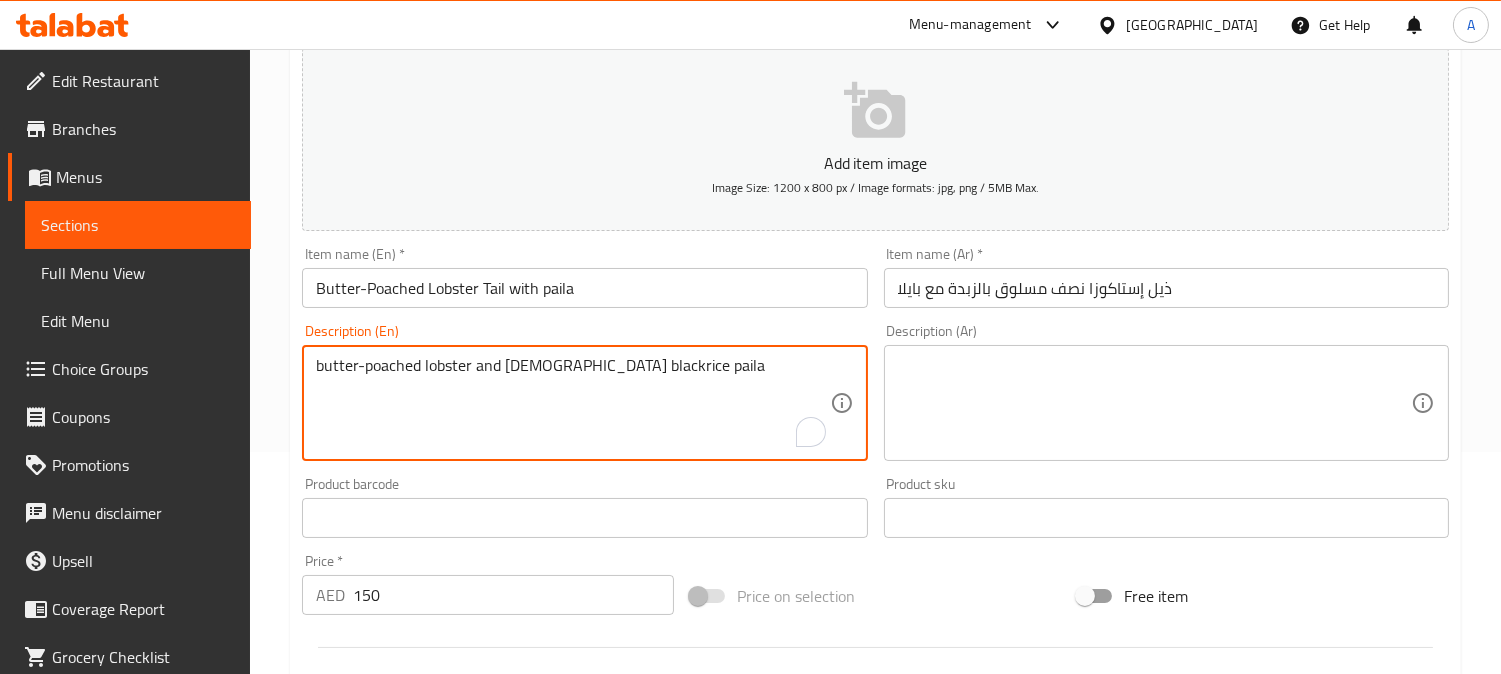 click at bounding box center [1154, 403] 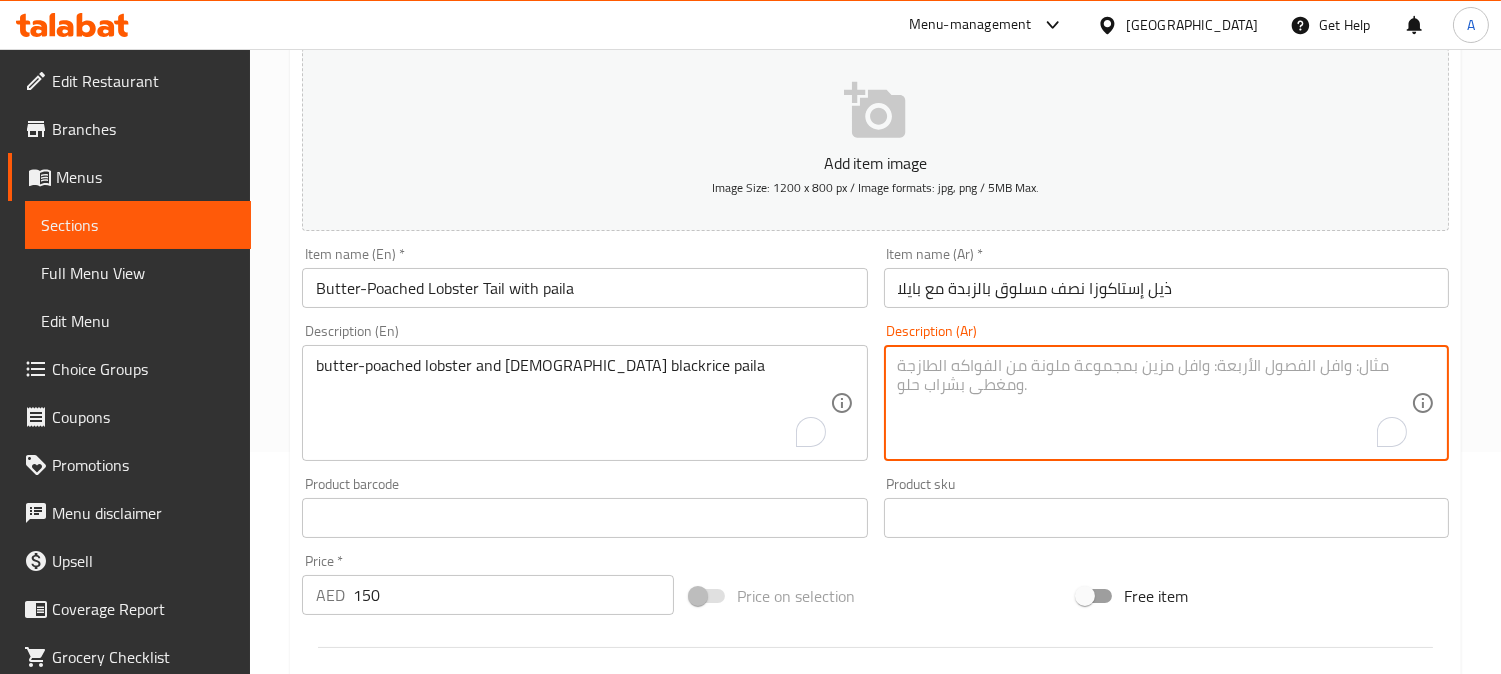 paste on "باييلا جراد البحر المسلوق بالزبدة والأرز الأسود الإسباني" 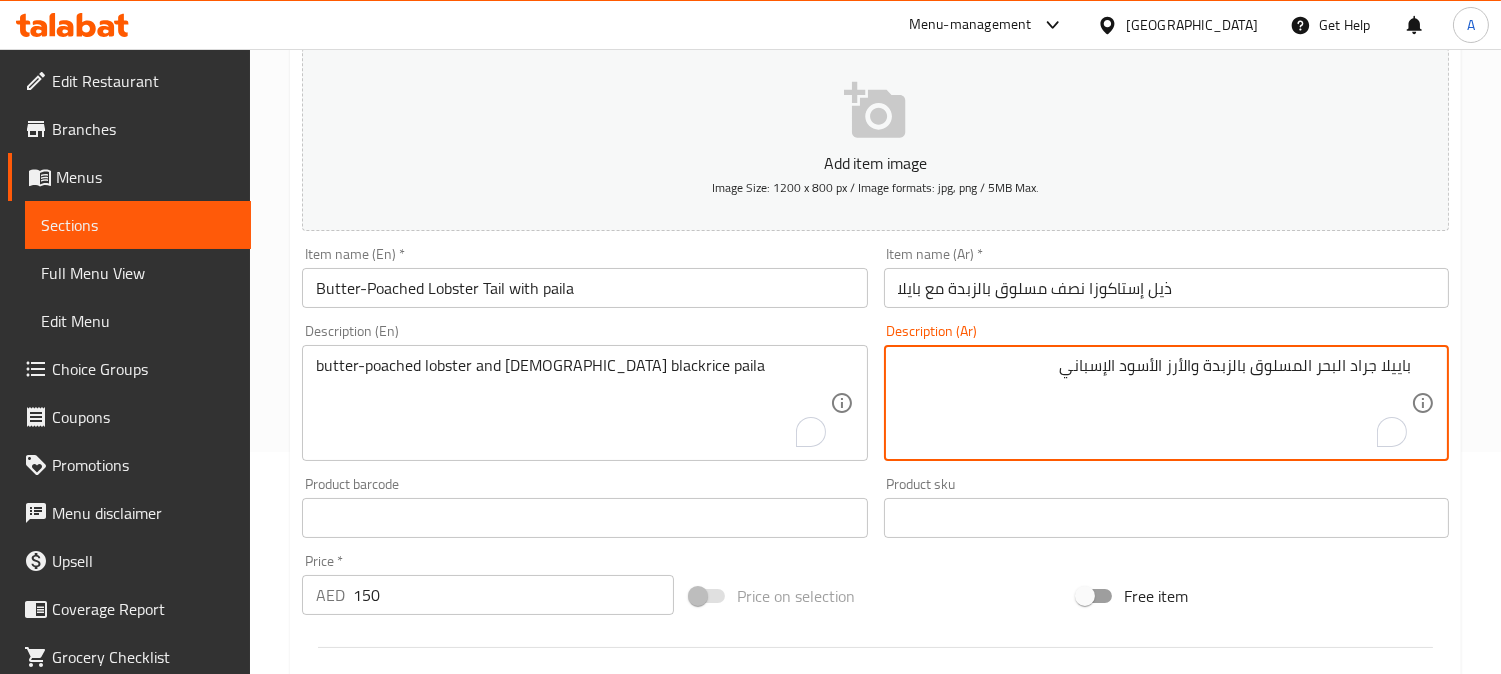click on "ذيل إستاكوزا نصف مسلوق بالزبدة مع بايلا" at bounding box center (1166, 288) 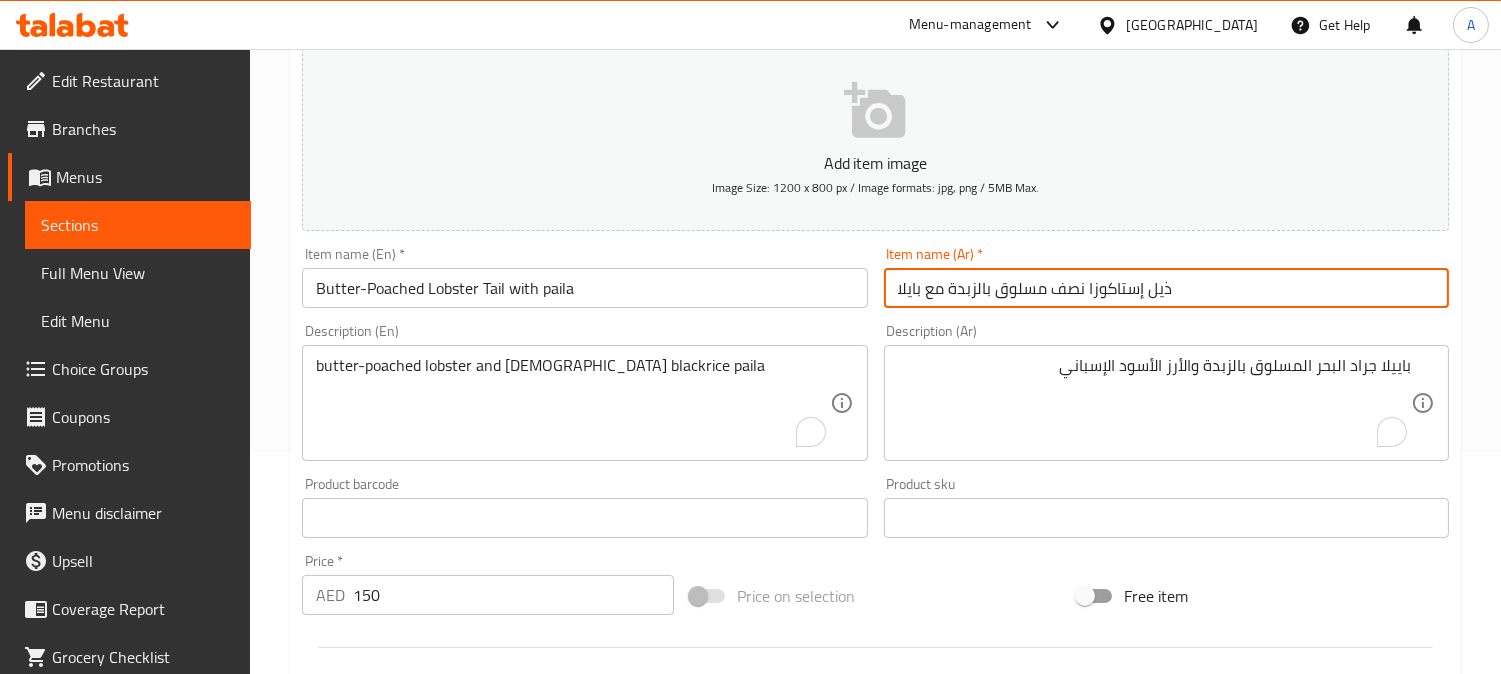 click on "ذيل إستاكوزا نصف مسلوق بالزبدة مع بايلا" at bounding box center (1166, 288) 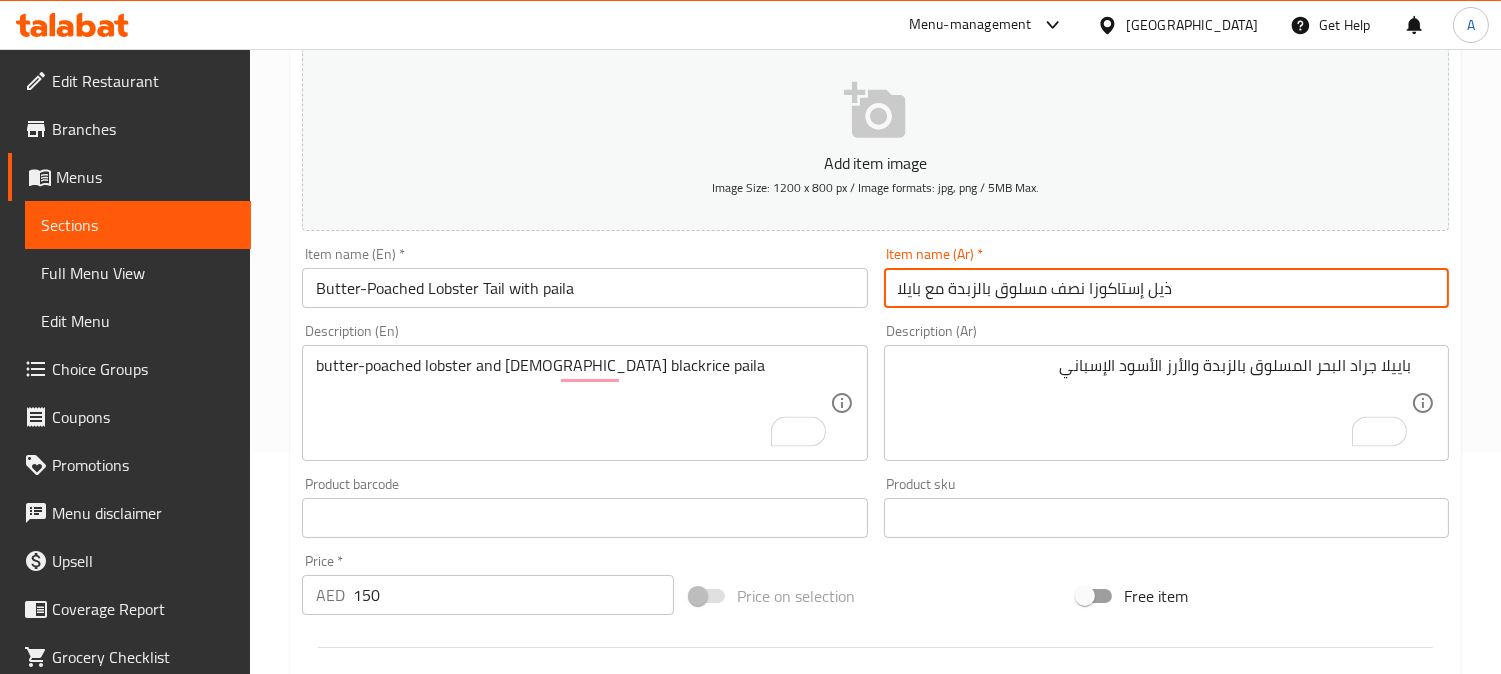 click on "ذيل إستاكوزا نصف مسلوق بالزبدة مع بايلا" at bounding box center [1166, 288] 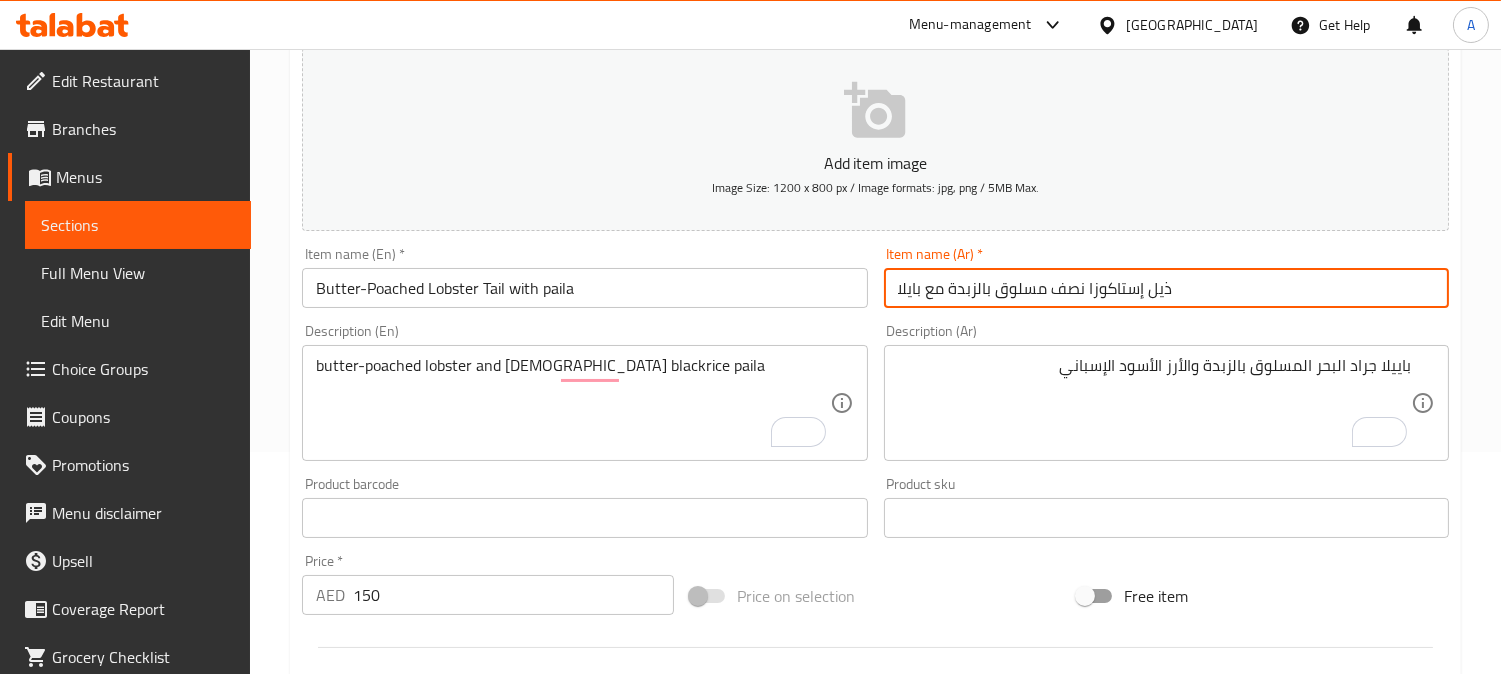 drag, startPoint x: 947, startPoint y: 290, endPoint x: 1175, endPoint y: 293, distance: 228.01973 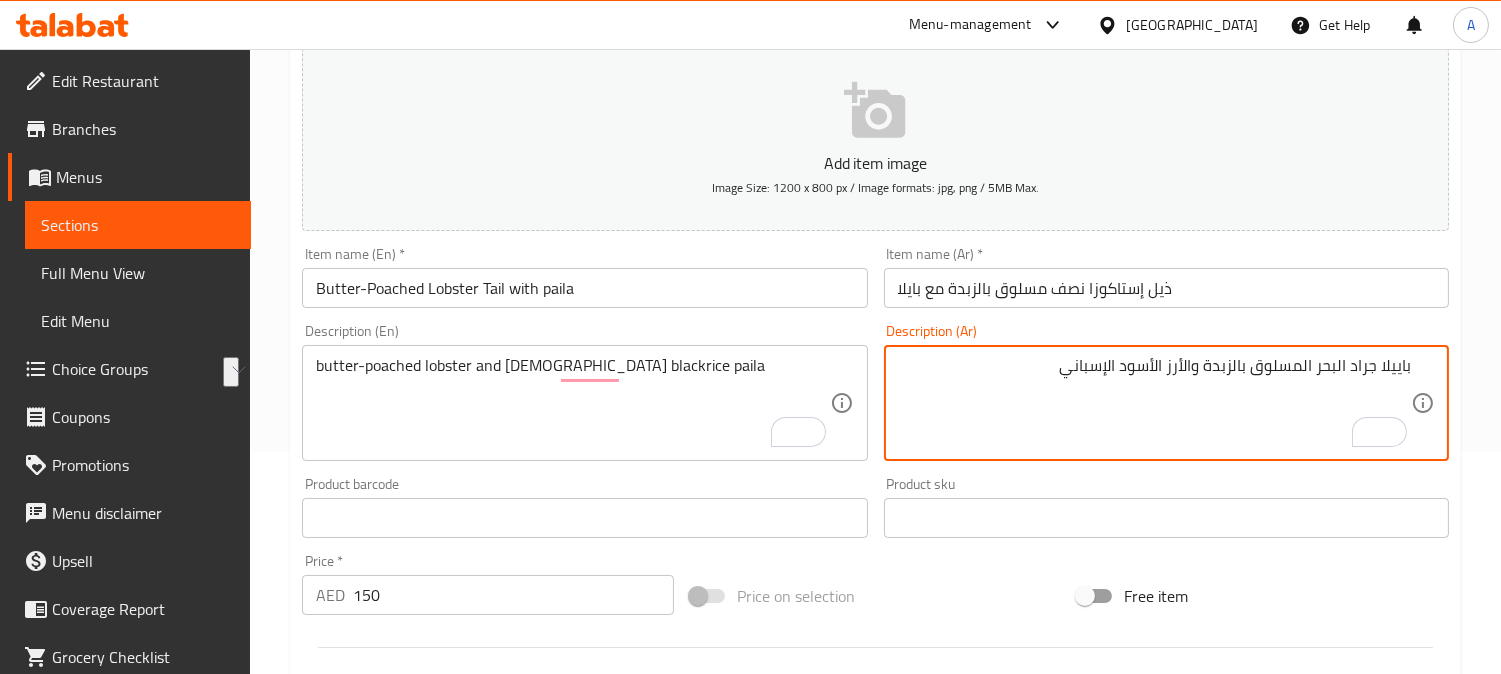 drag, startPoint x: 1206, startPoint y: 368, endPoint x: 1425, endPoint y: 364, distance: 219.03653 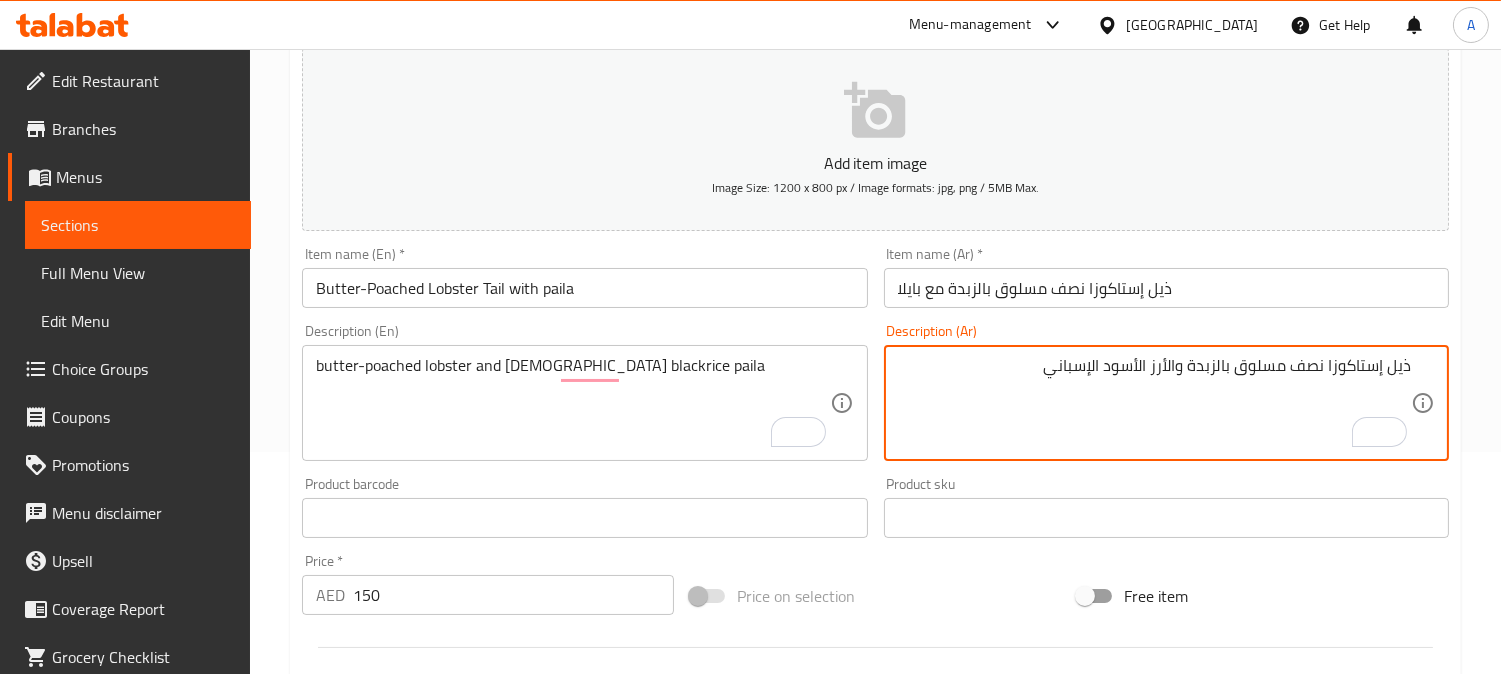 click on "ذيل إستاكوزا نصف مسلوق بالزبدة والأرز الأسود الإسباني" at bounding box center [1154, 403] 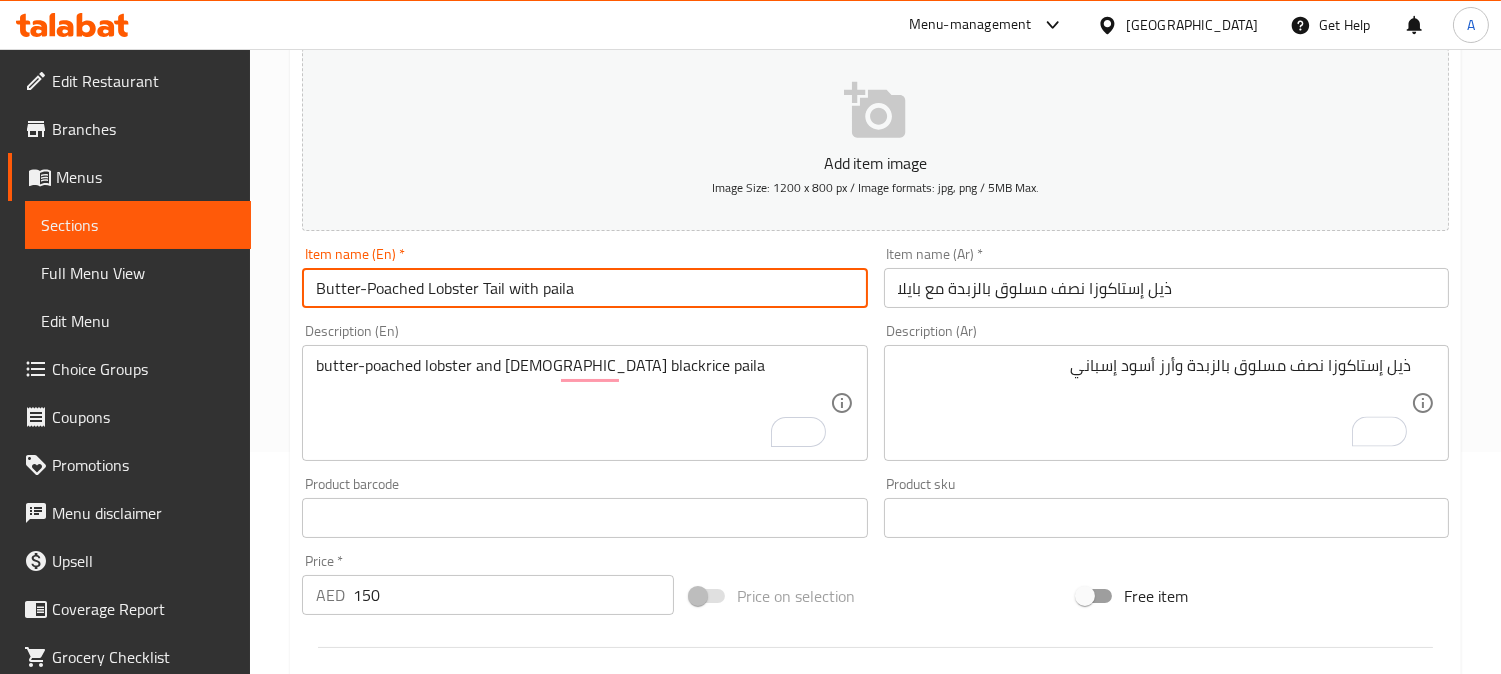 click on "Butter-Poached Lobster Tail with paila" at bounding box center [584, 288] 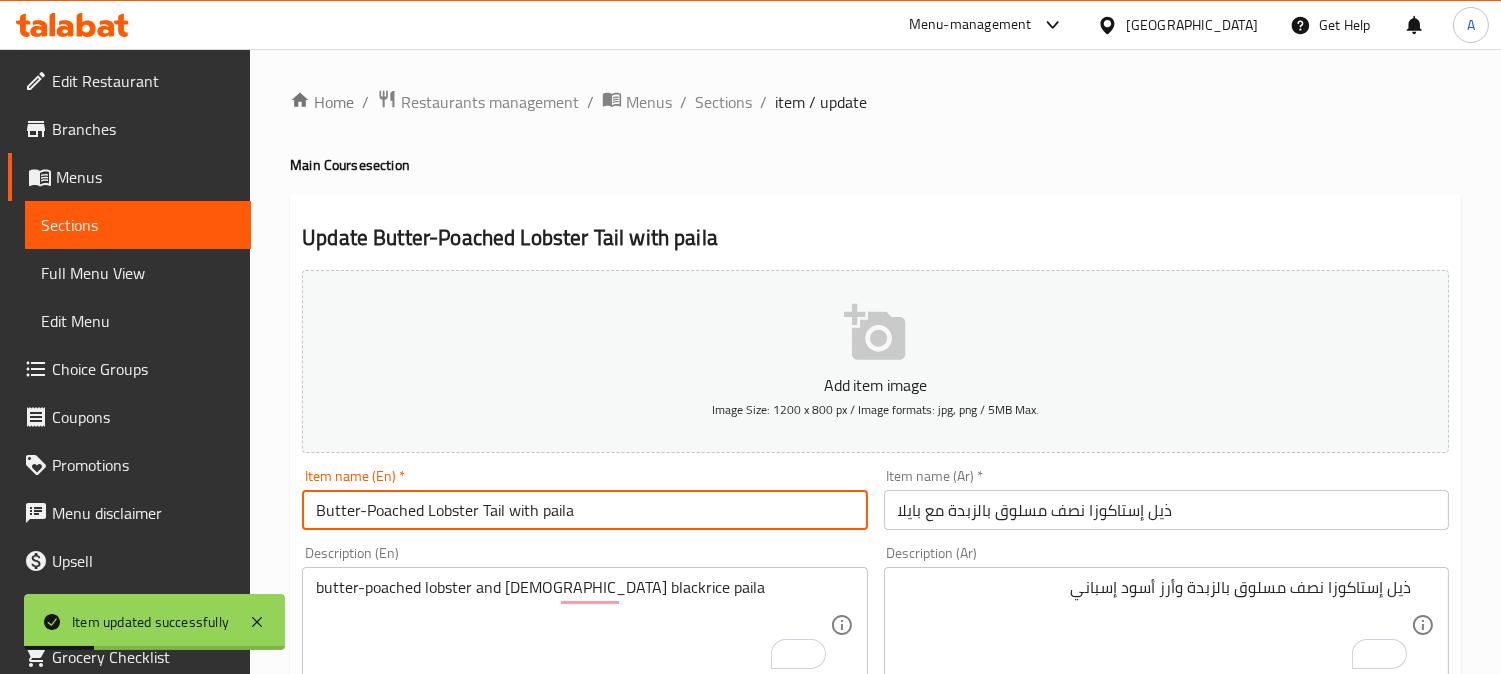 scroll, scrollTop: 222, scrollLeft: 0, axis: vertical 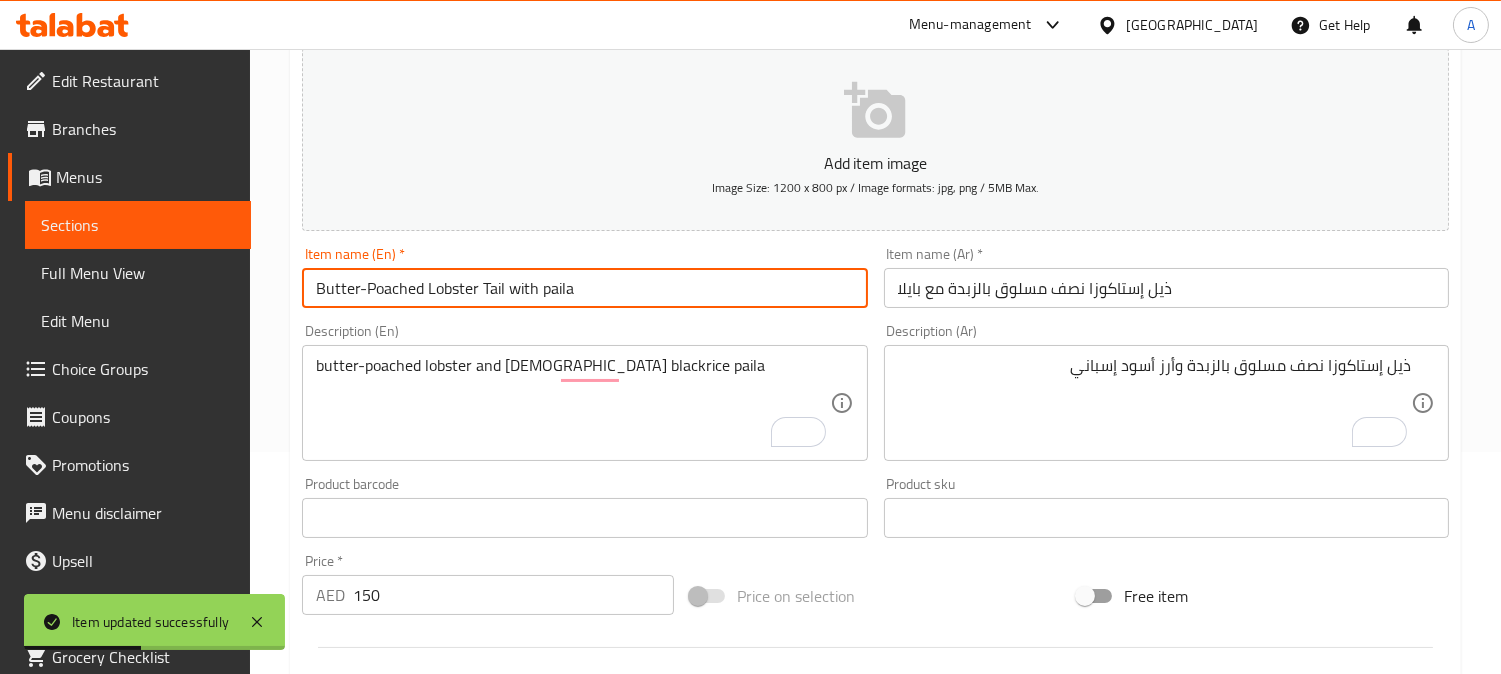 click on "ذيل إستاكوزا نصف مسلوق بالزبدة مع بايلا" at bounding box center (1166, 288) 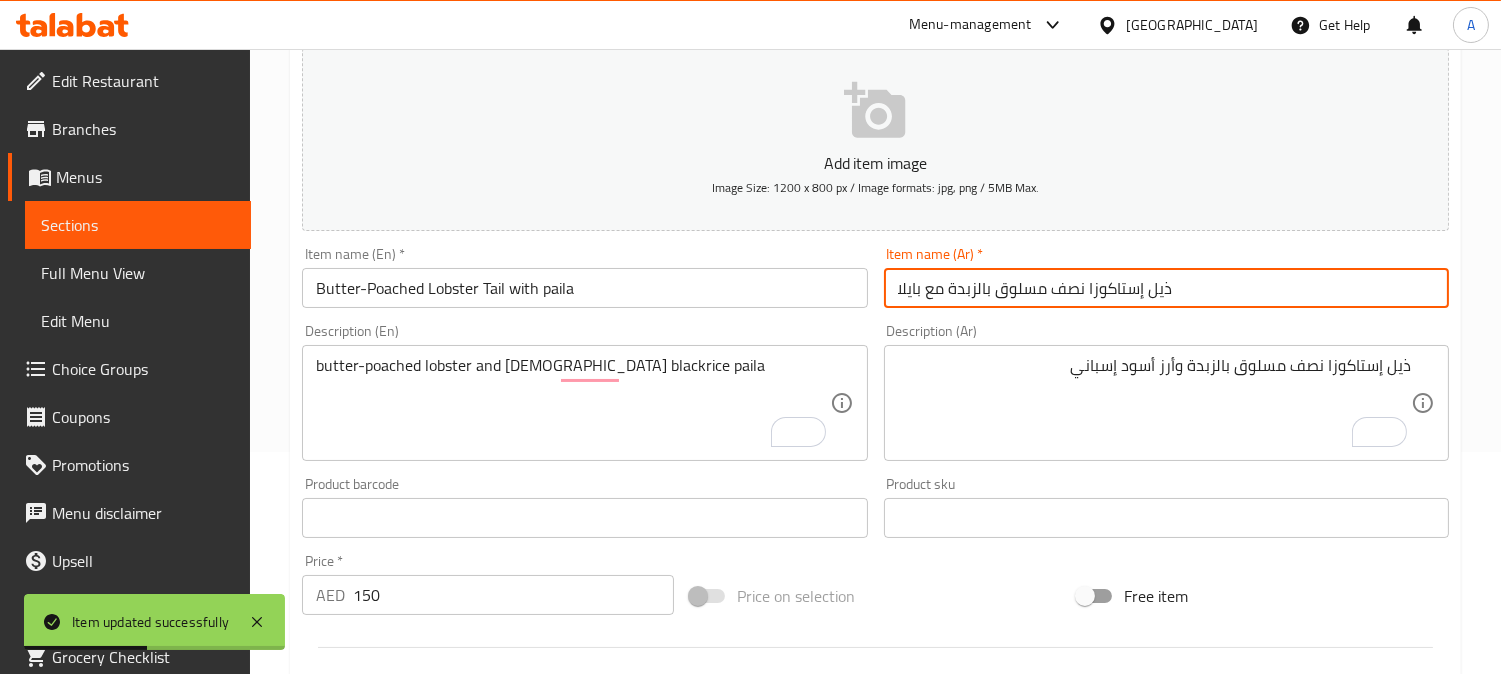 click on "ذيل إستاكوزا نصف مسلوق بالزبدة مع بايلا" at bounding box center [1166, 288] 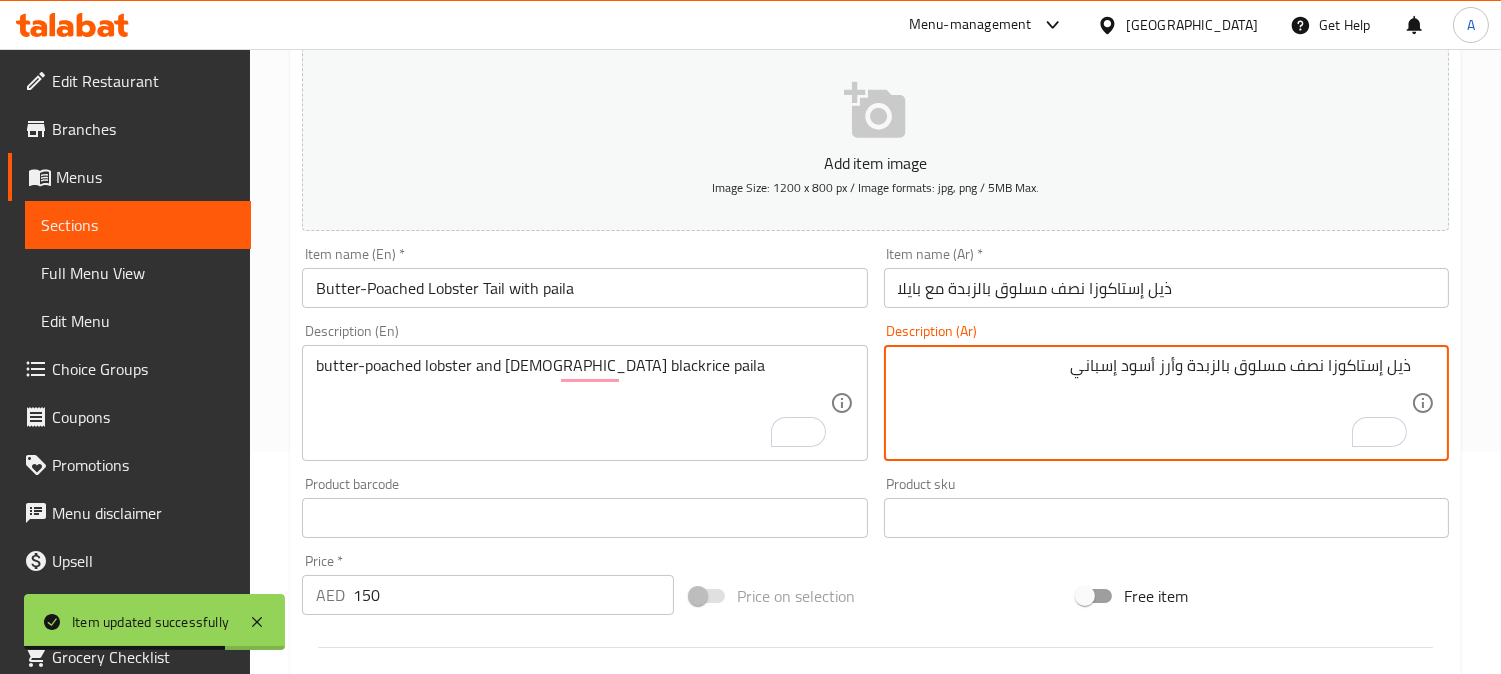 paste on "ايلا" 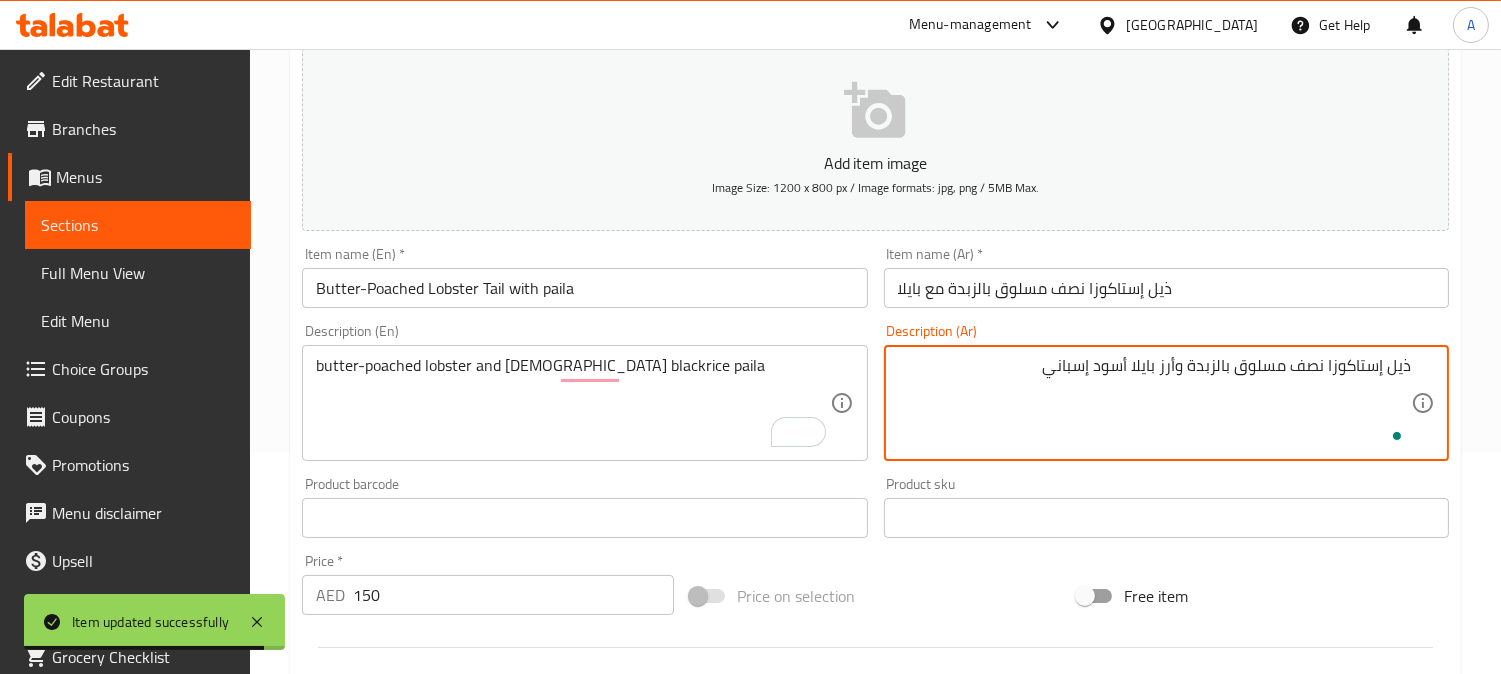 type on "ذيل إستاكوزا نصف مسلوق بالزبدة وأرز بايلا أسود إسباني" 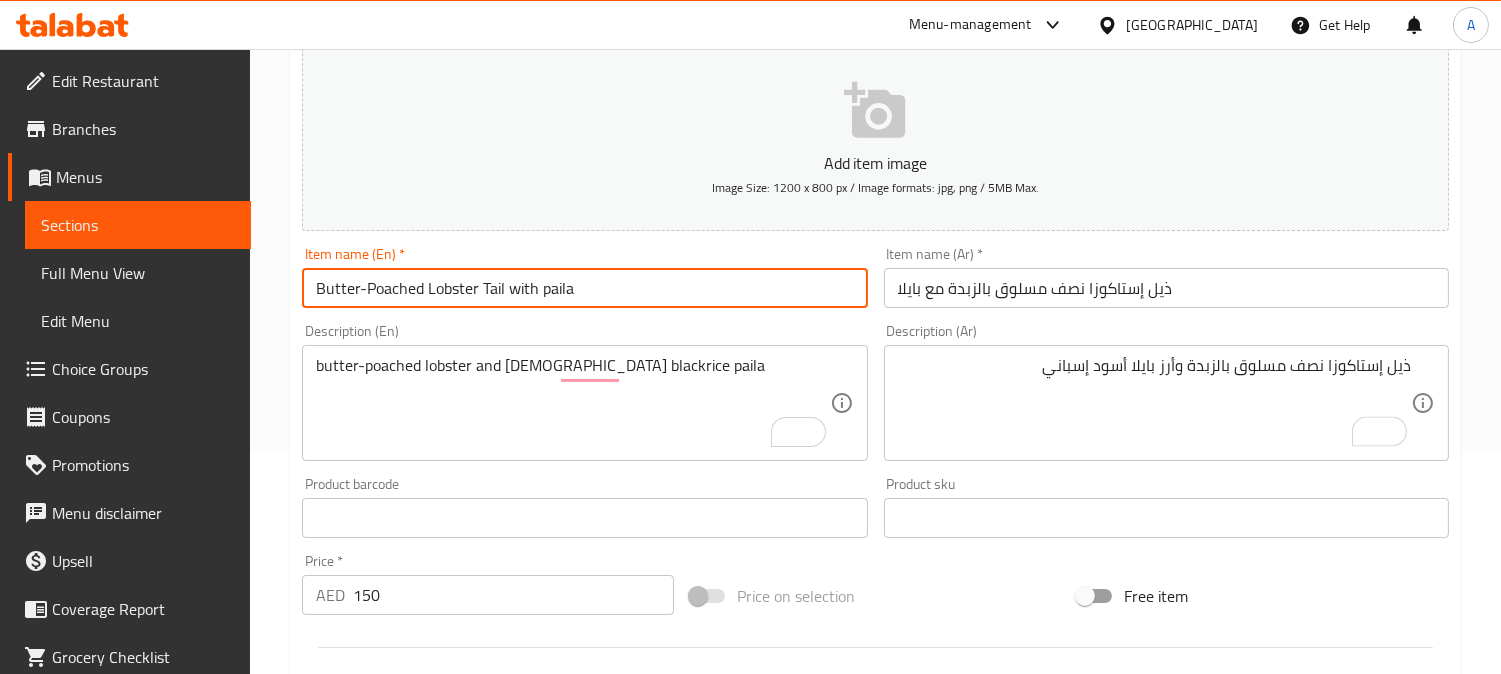 click on "Update" at bounding box center [439, 1104] 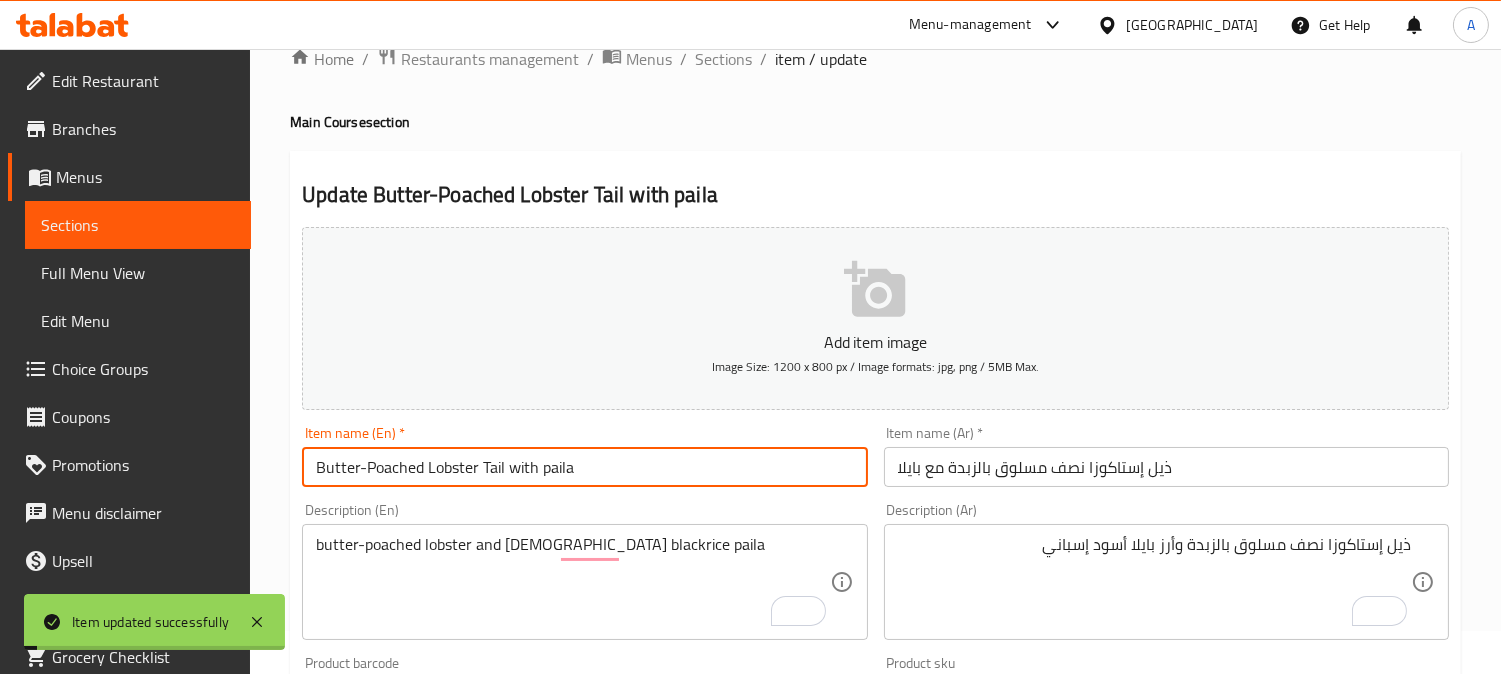 scroll, scrollTop: 0, scrollLeft: 0, axis: both 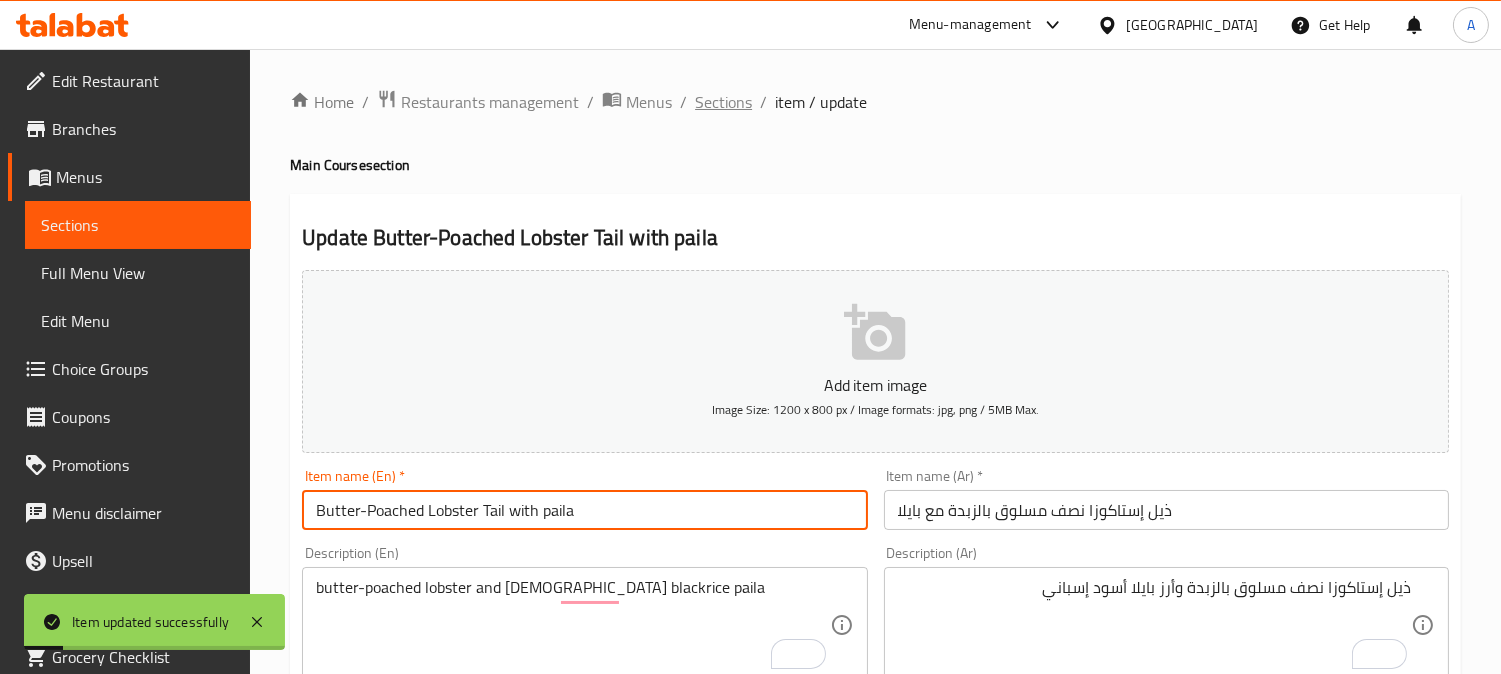 click on "Sections" at bounding box center [723, 102] 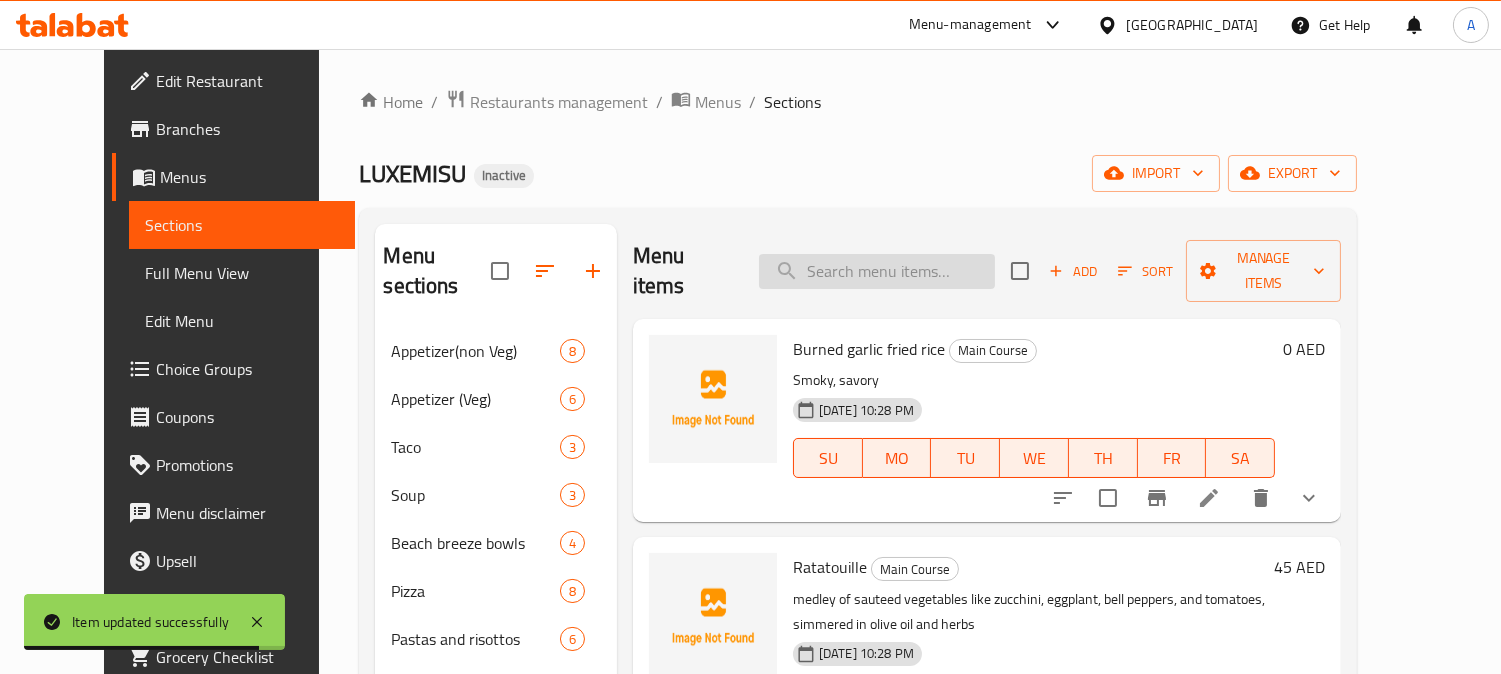 click at bounding box center [877, 271] 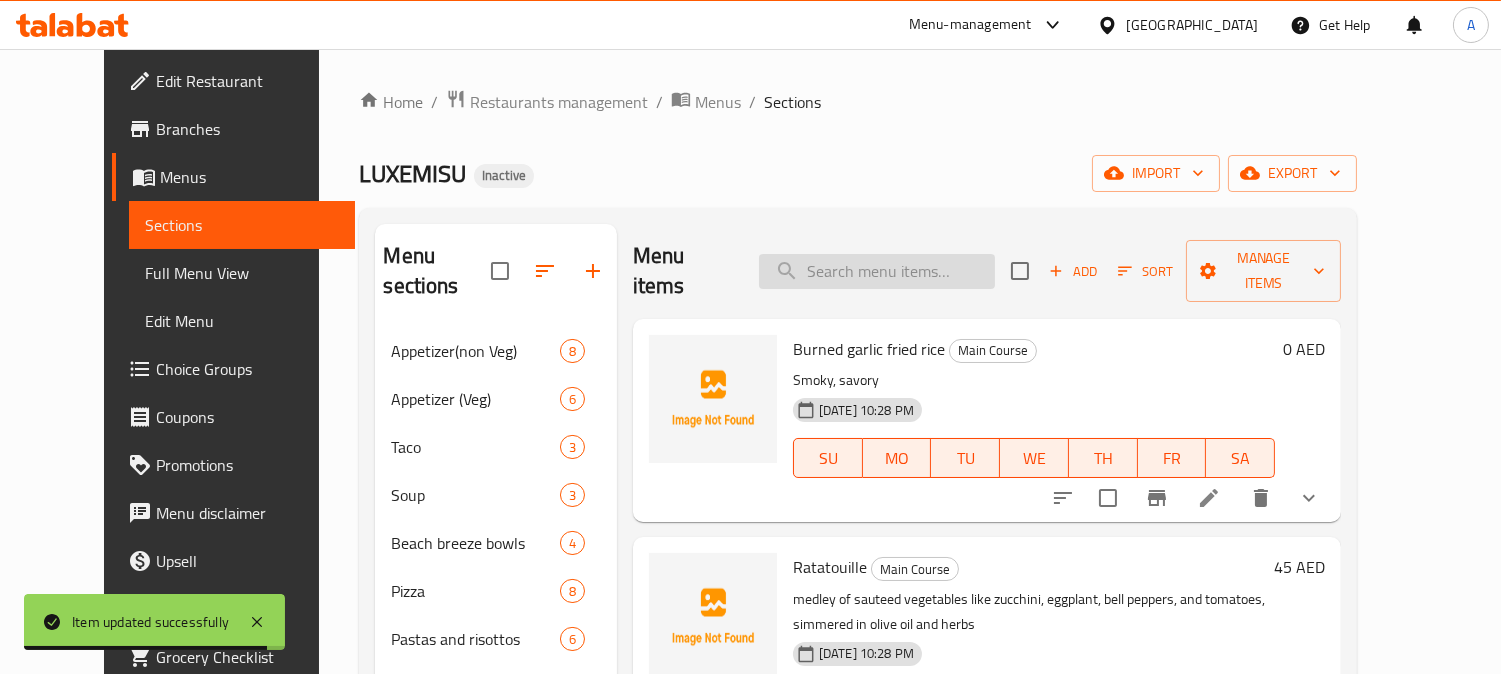 paste on "Tiramisu" 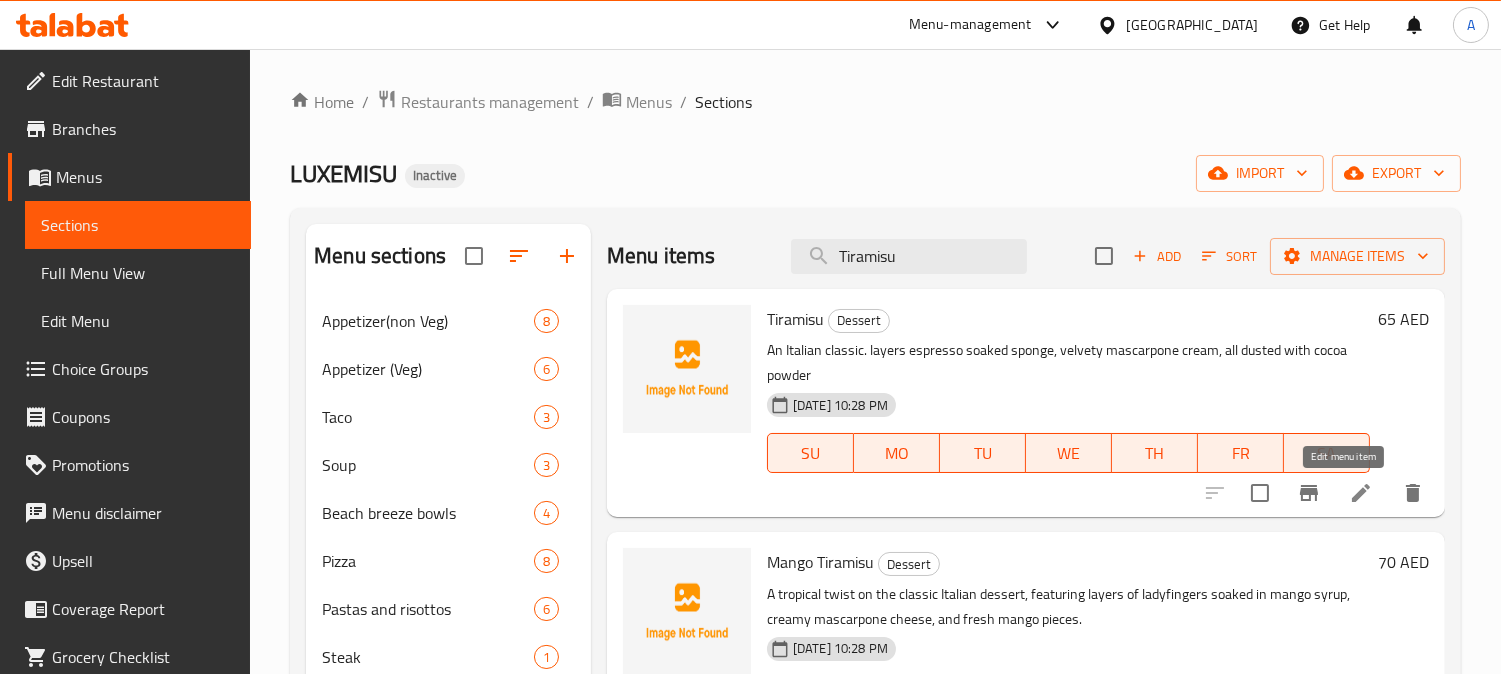 type on "Tiramisu" 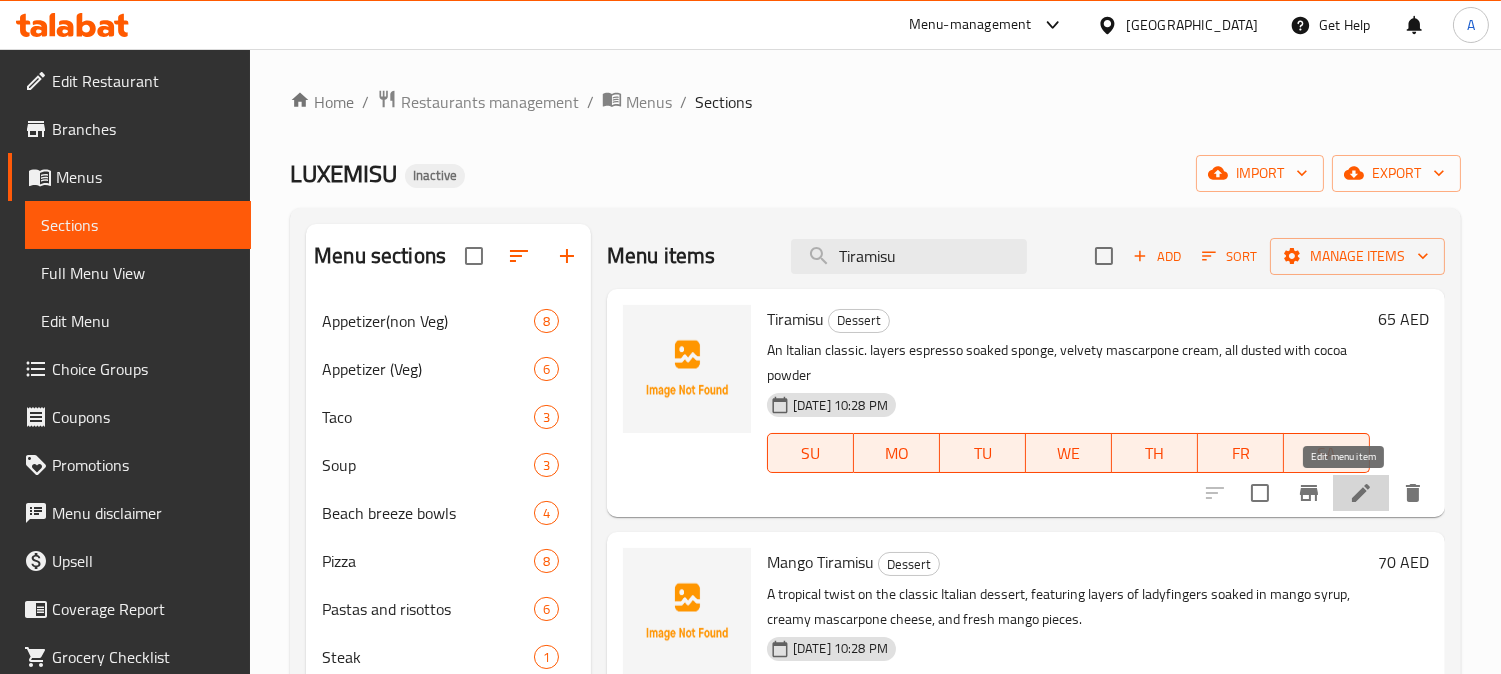 click 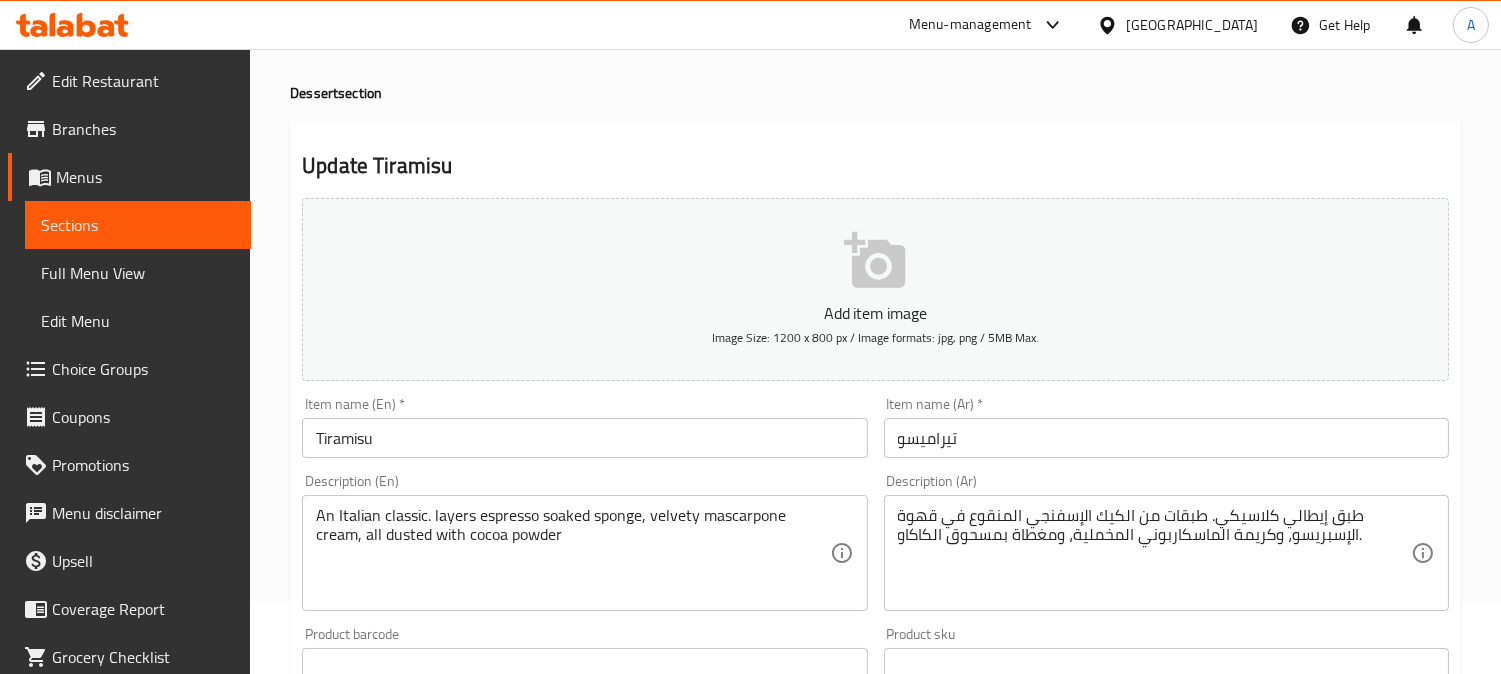 scroll, scrollTop: 111, scrollLeft: 0, axis: vertical 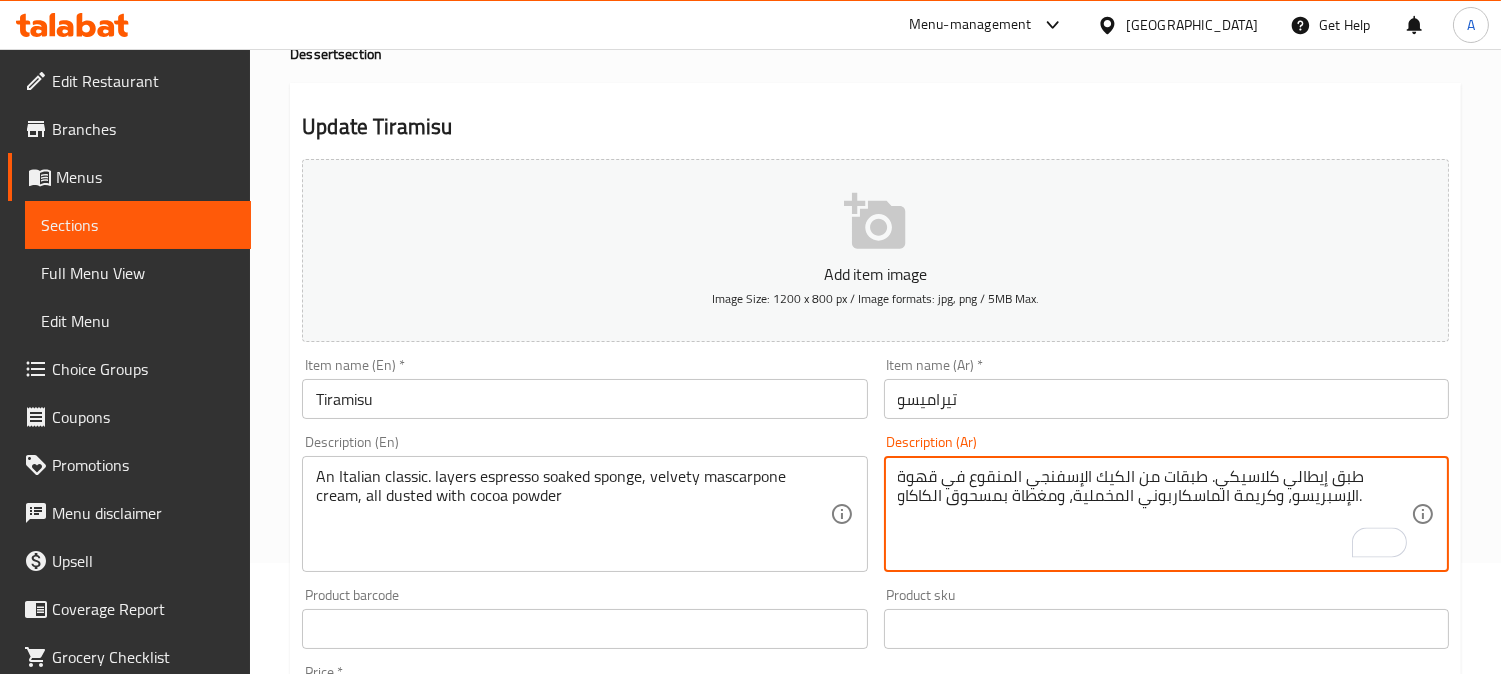 drag, startPoint x: 1082, startPoint y: 478, endPoint x: 1156, endPoint y: 477, distance: 74.00676 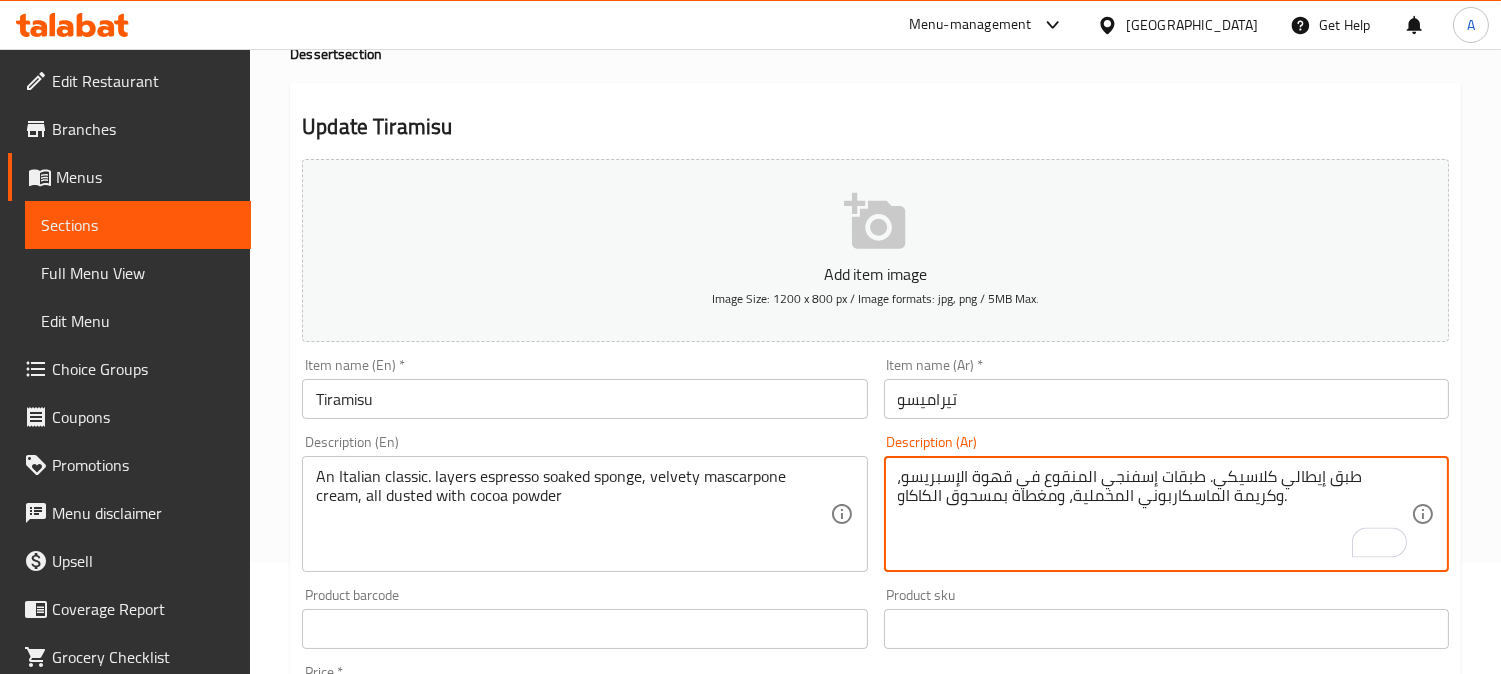 click on "طبق إيطالي كلاسيكي. طبقات إسفنجي المنقوع في قهوة الإسبريسو، وكريمة الماسكاربوني المخملية، ومغطاة بمسحوق الكاكاو." at bounding box center [1154, 514] 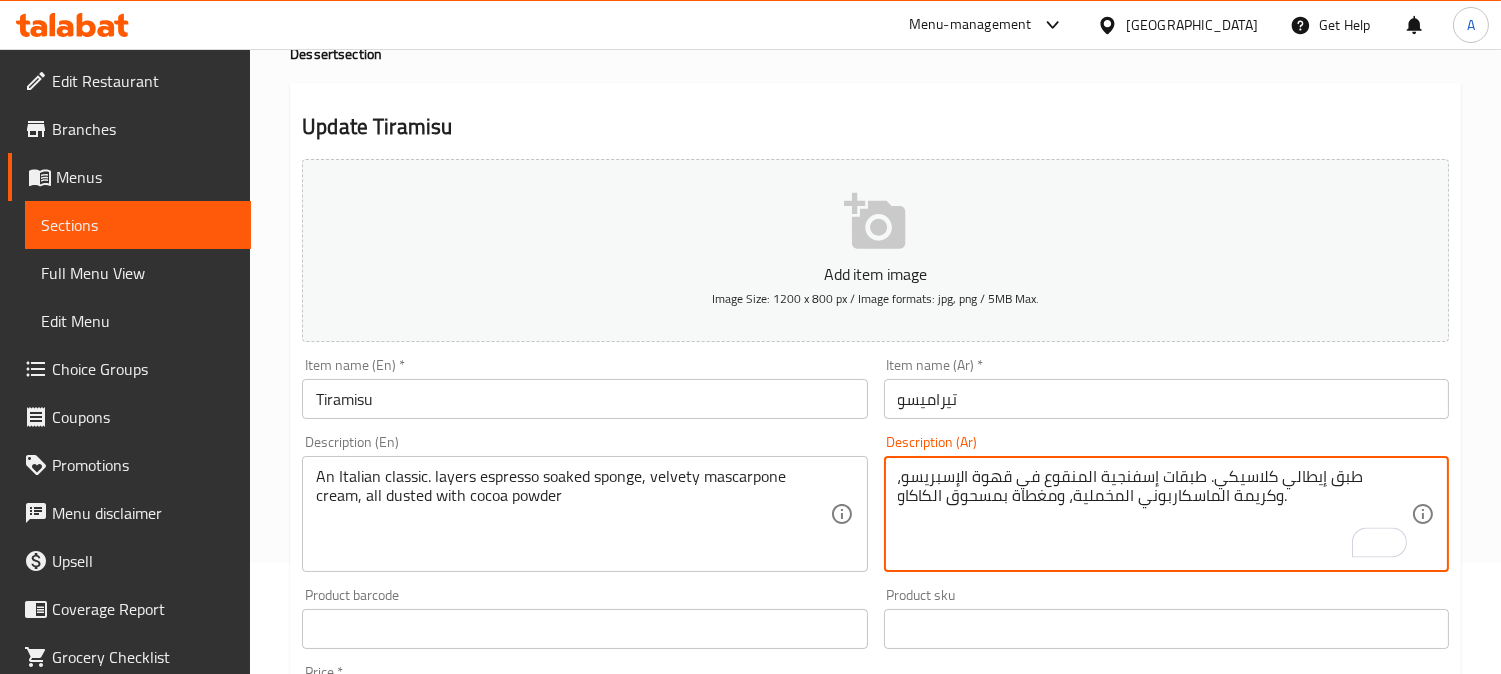 click on "طبق إيطالي كلاسيكي. طبقات إسفنجية المنقوع في قهوة الإسبريسو، وكريمة الماسكاربوني المخملية، ومغطاة بمسحوق الكاكاو." at bounding box center (1154, 514) 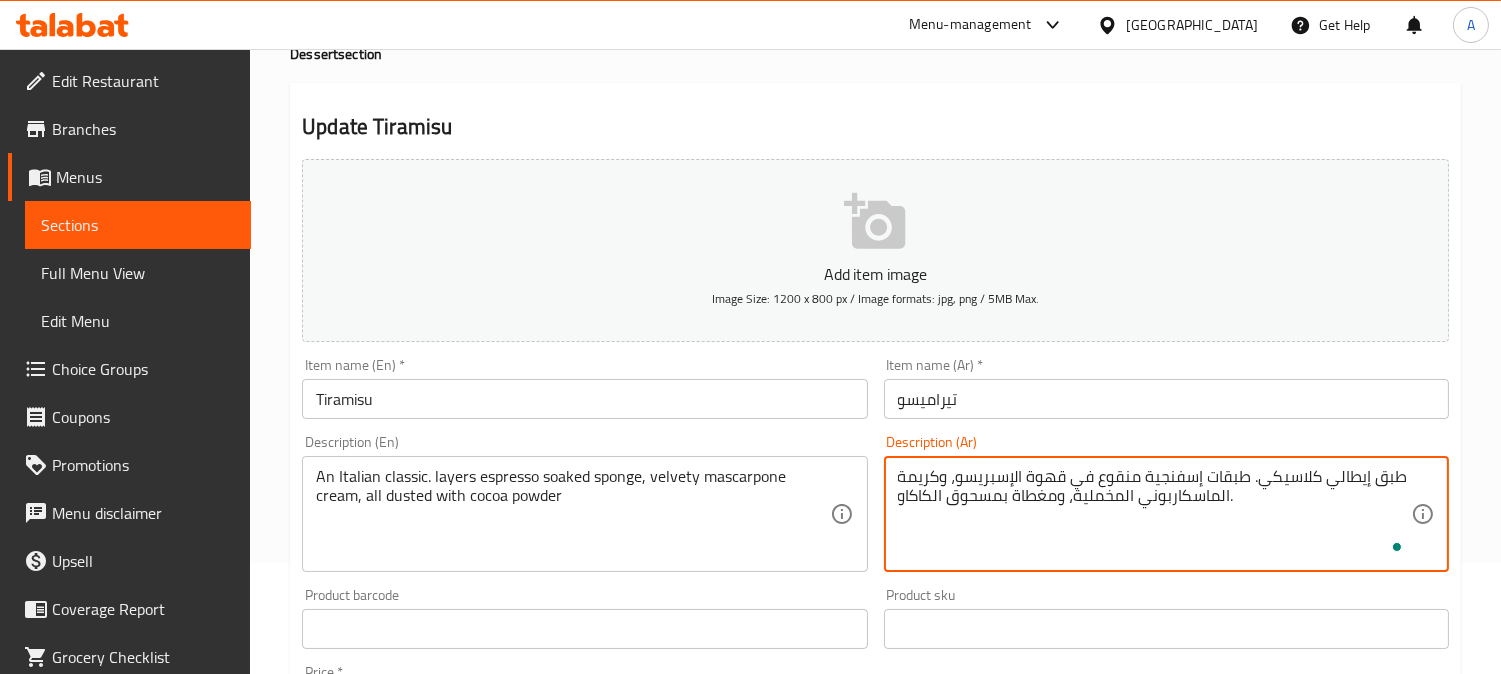 click on "طبق إيطالي كلاسيكي. طبقات إسفنجية منقوع في قهوة الإسبريسو، وكريمة الماسكاربوني المخملية، ومغطاة بمسحوق الكاكاو." at bounding box center [1154, 514] 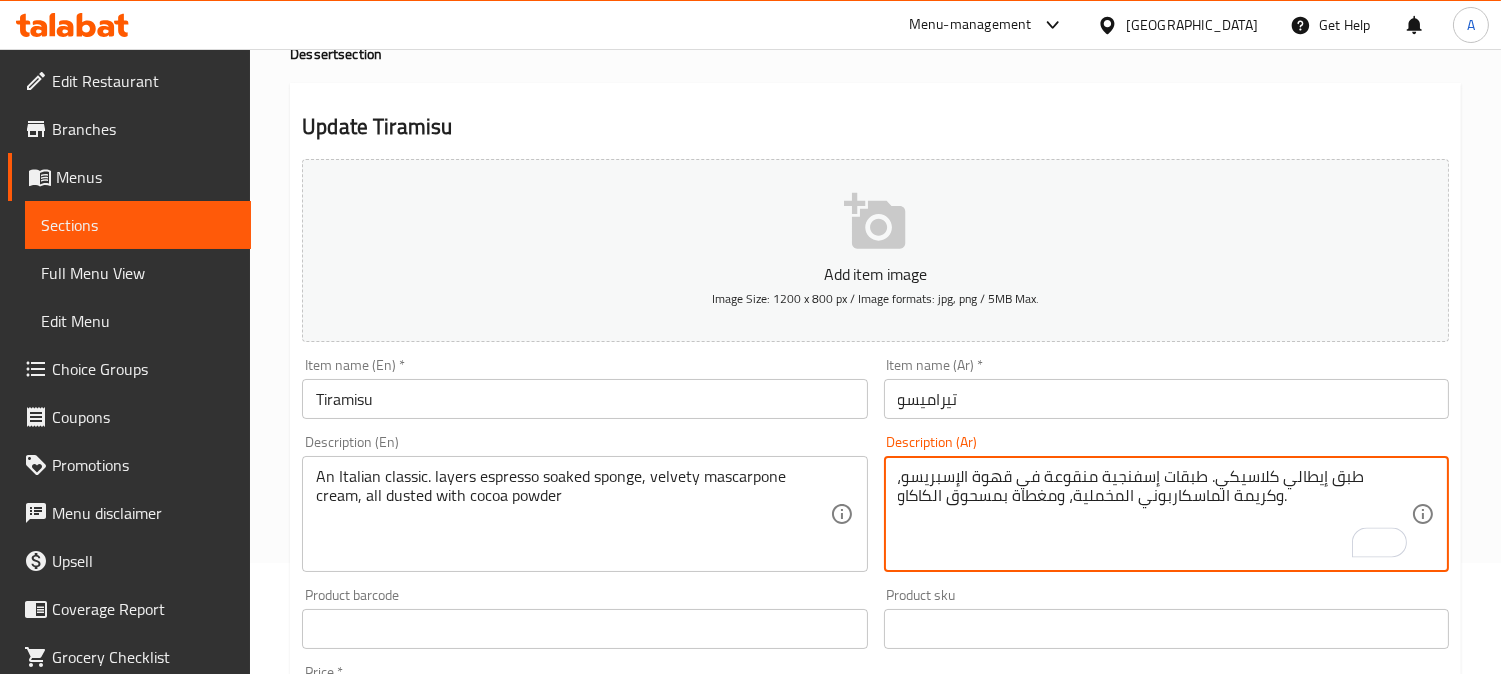 click on "طبق إيطالي كلاسيكي. طبقات إسفنجية منقوعة في قهوة الإسبريسو، وكريمة الماسكاربوني المخملية، ومغطاة بمسحوق الكاكاو." at bounding box center (1154, 514) 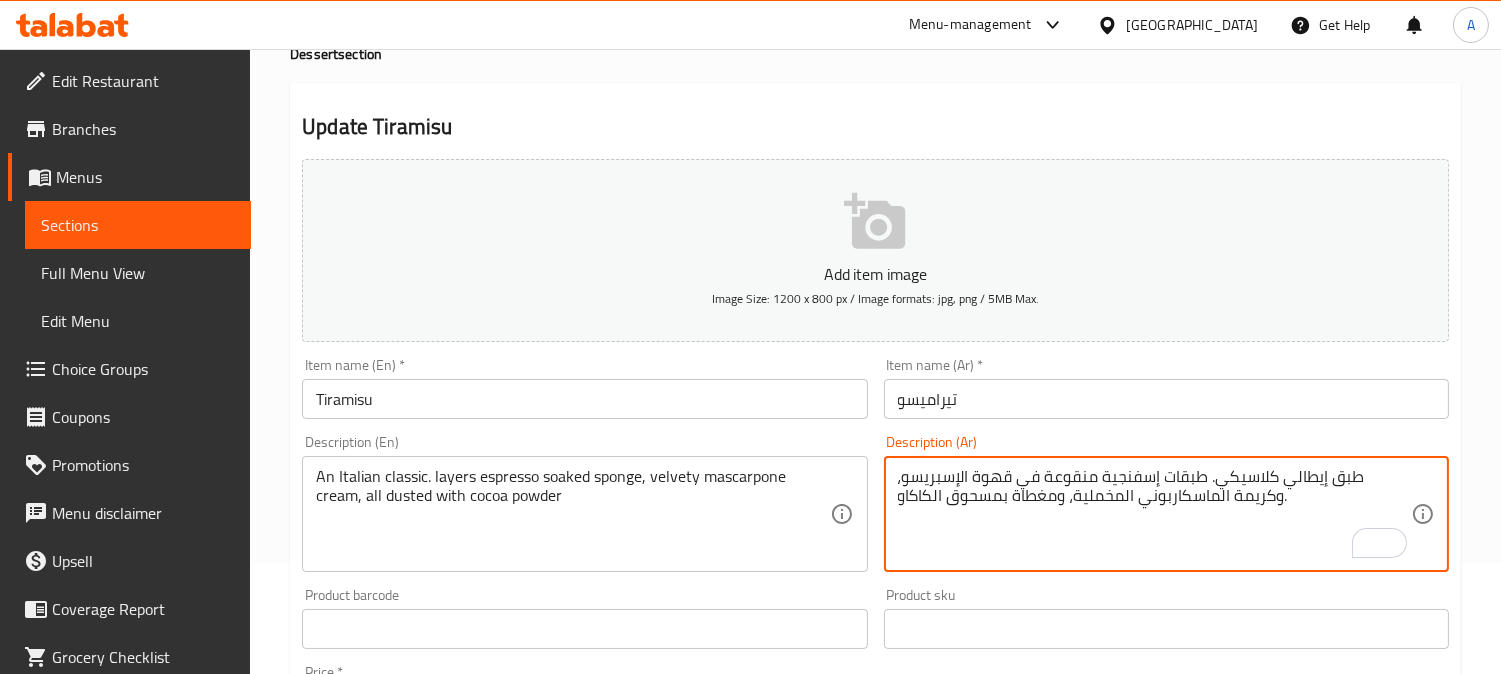 click on "طبق إيطالي كلاسيكي. طبقات إسفنجية منقوعة في قهوة الإسبريسو، وكريمة الماسكاربوني المخملية، ومغطاة بمسحوق الكاكاو." at bounding box center (1154, 514) 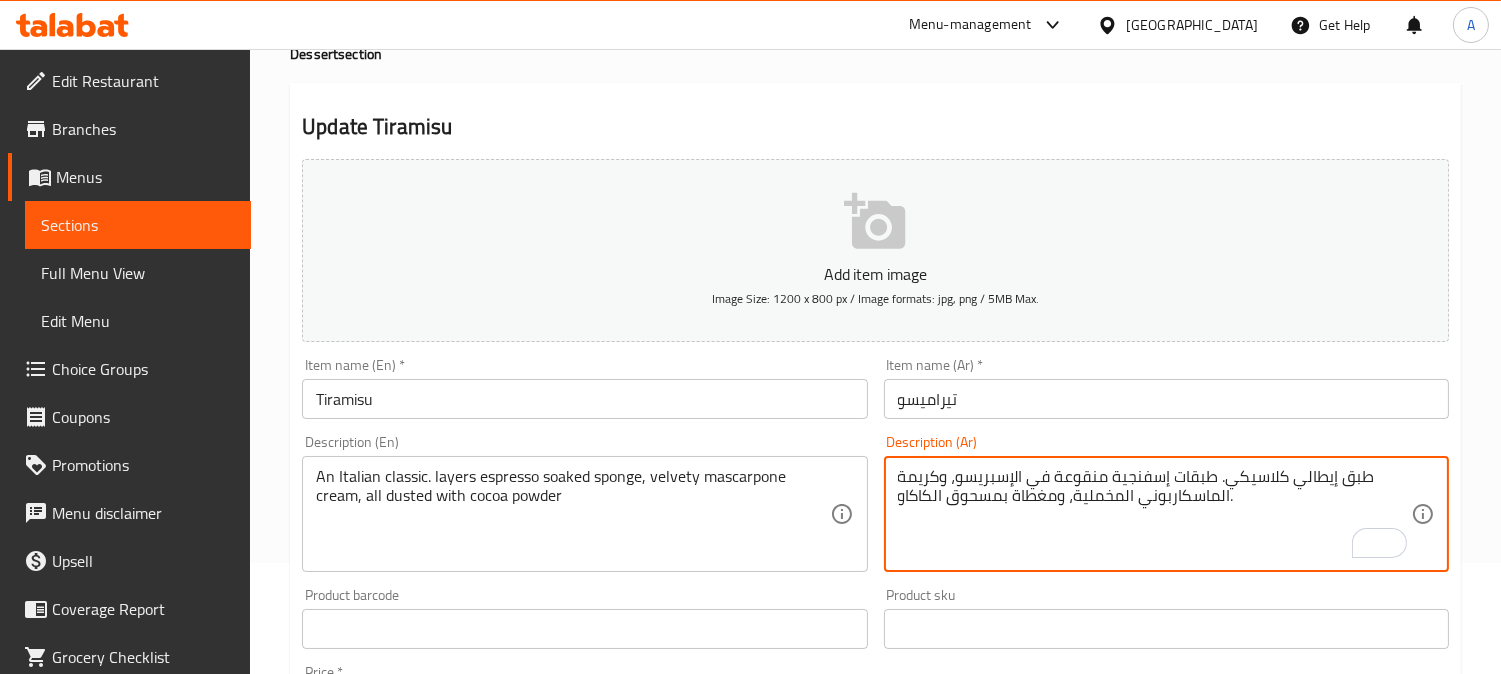 type on "طبق إيطالي كلاسيكي. طبقات إسفنجية منقوعة في الإسبريسو، وكريمة الماسكاربوني المخملية، ومغطاة بمسحوق الكاكاو." 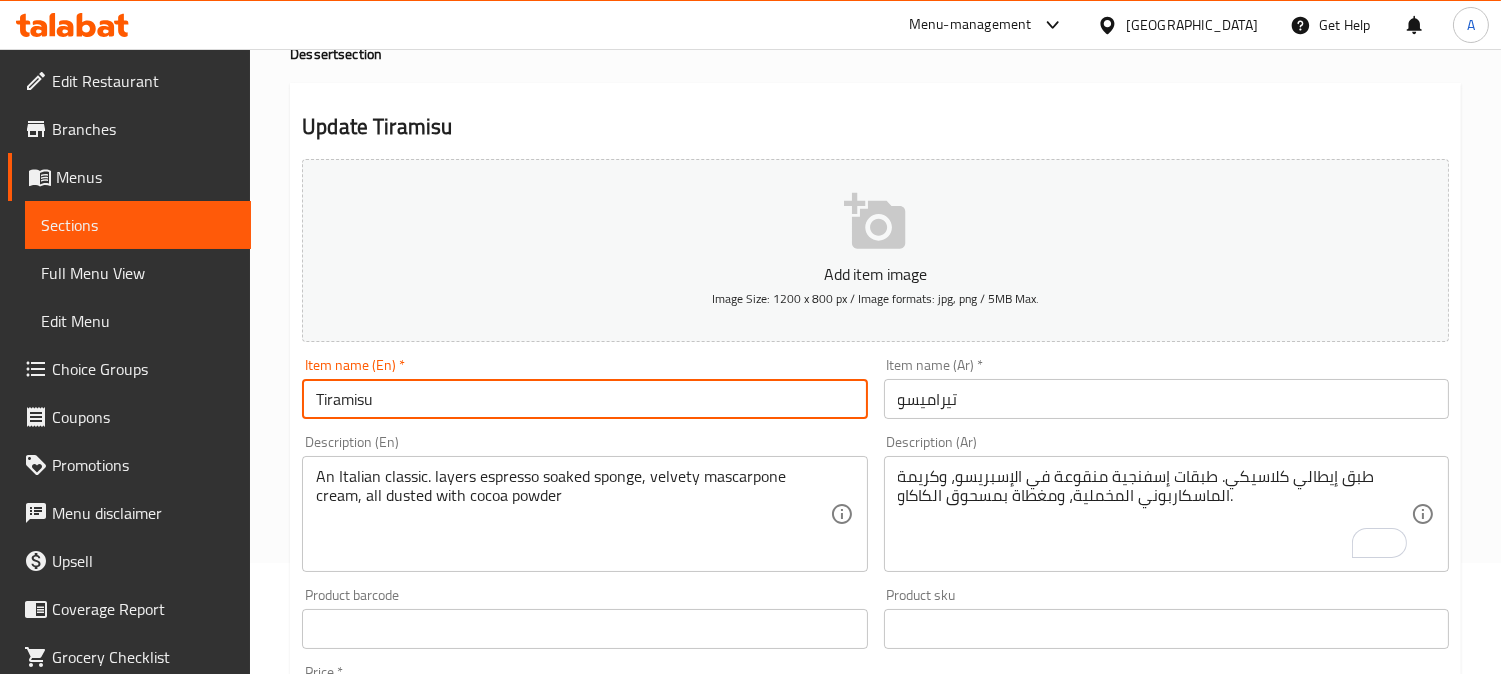 click on "Update" at bounding box center [439, 1215] 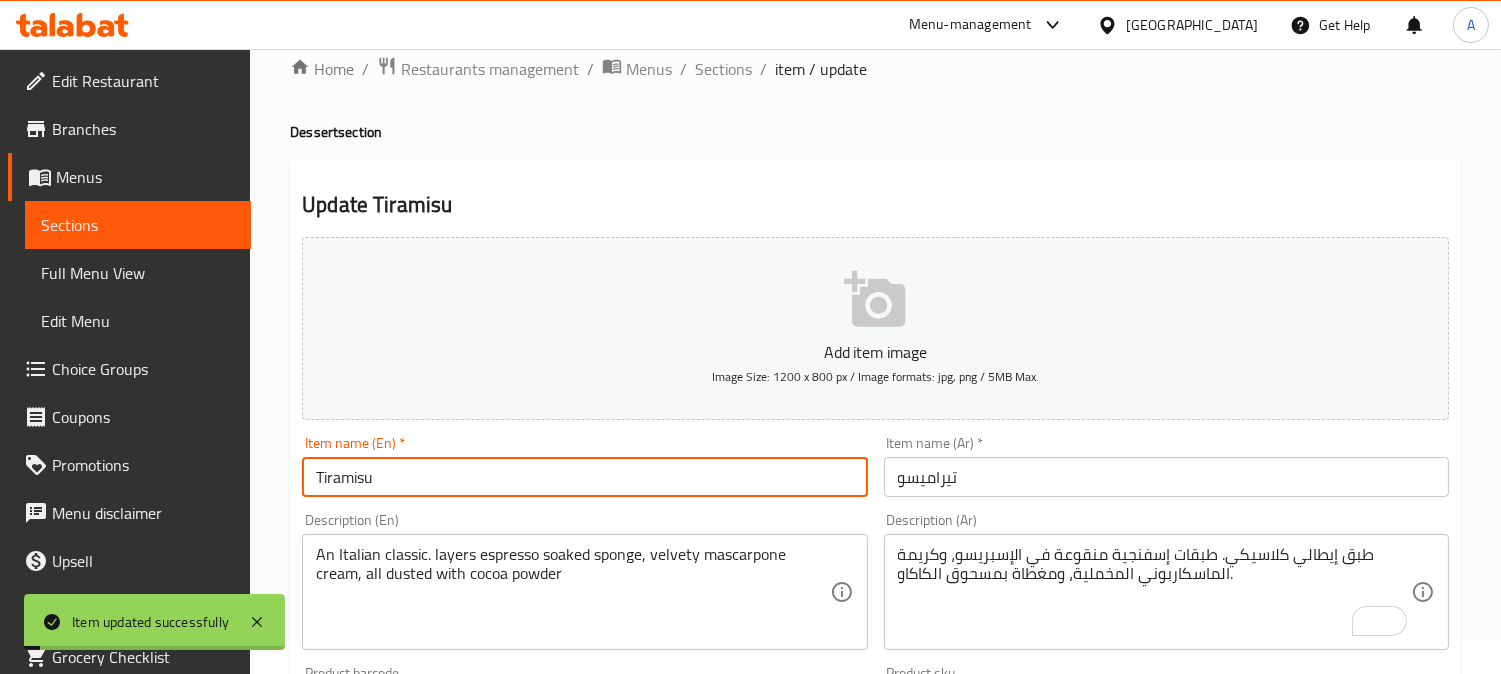 scroll, scrollTop: 0, scrollLeft: 0, axis: both 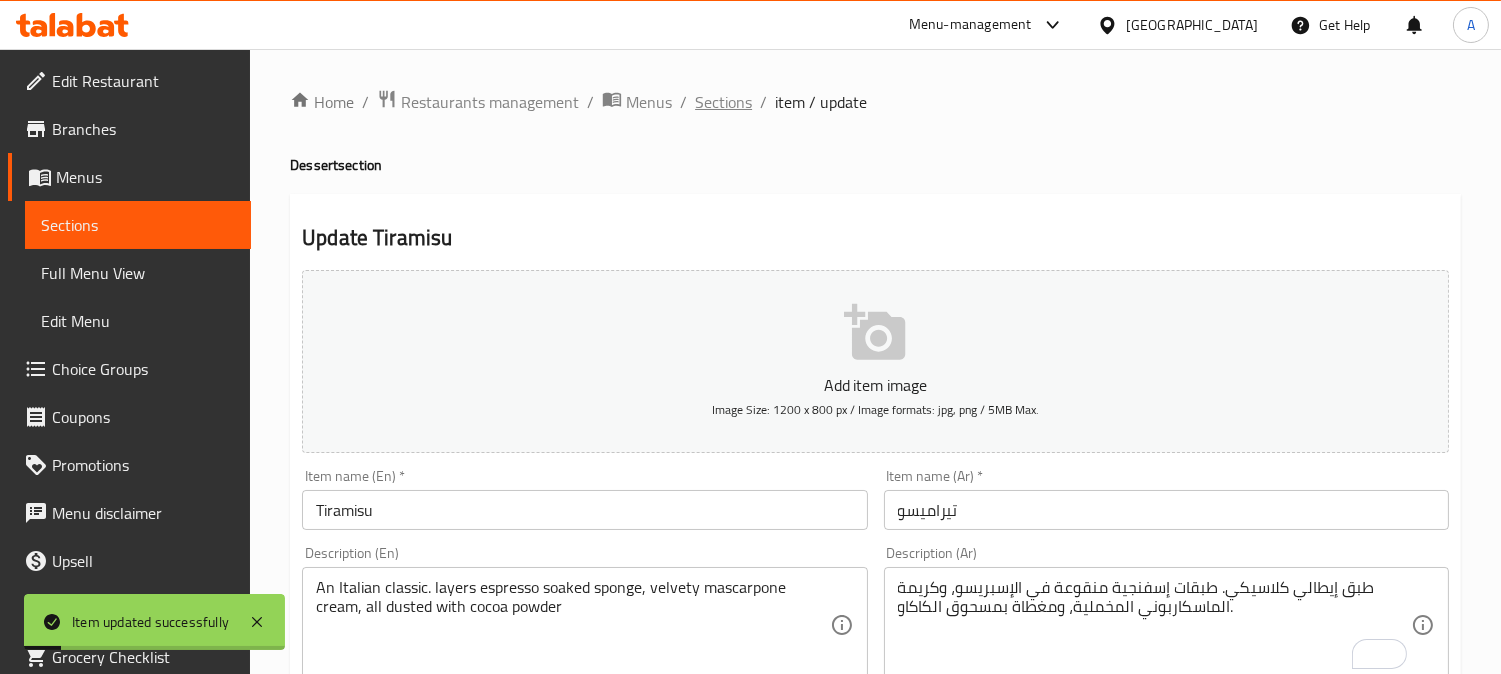 click on "Sections" at bounding box center (723, 102) 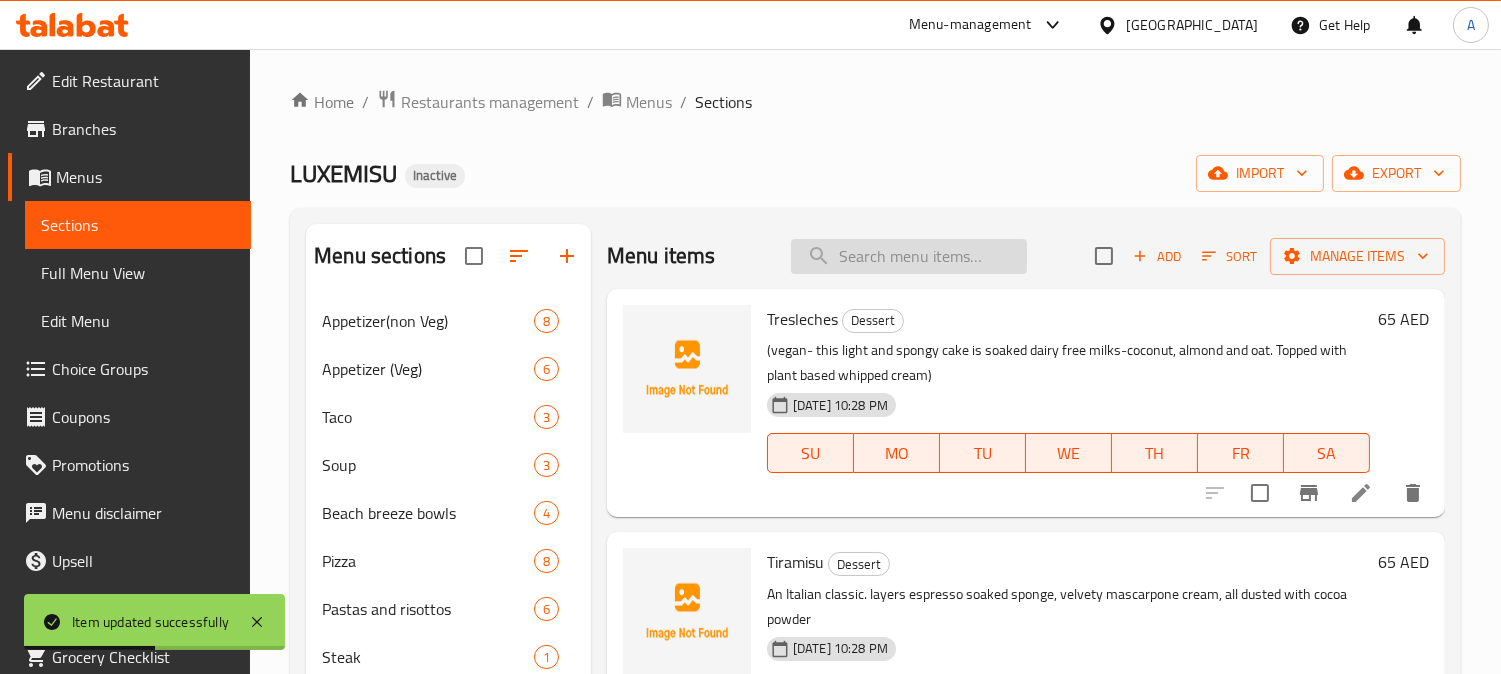 click at bounding box center (909, 256) 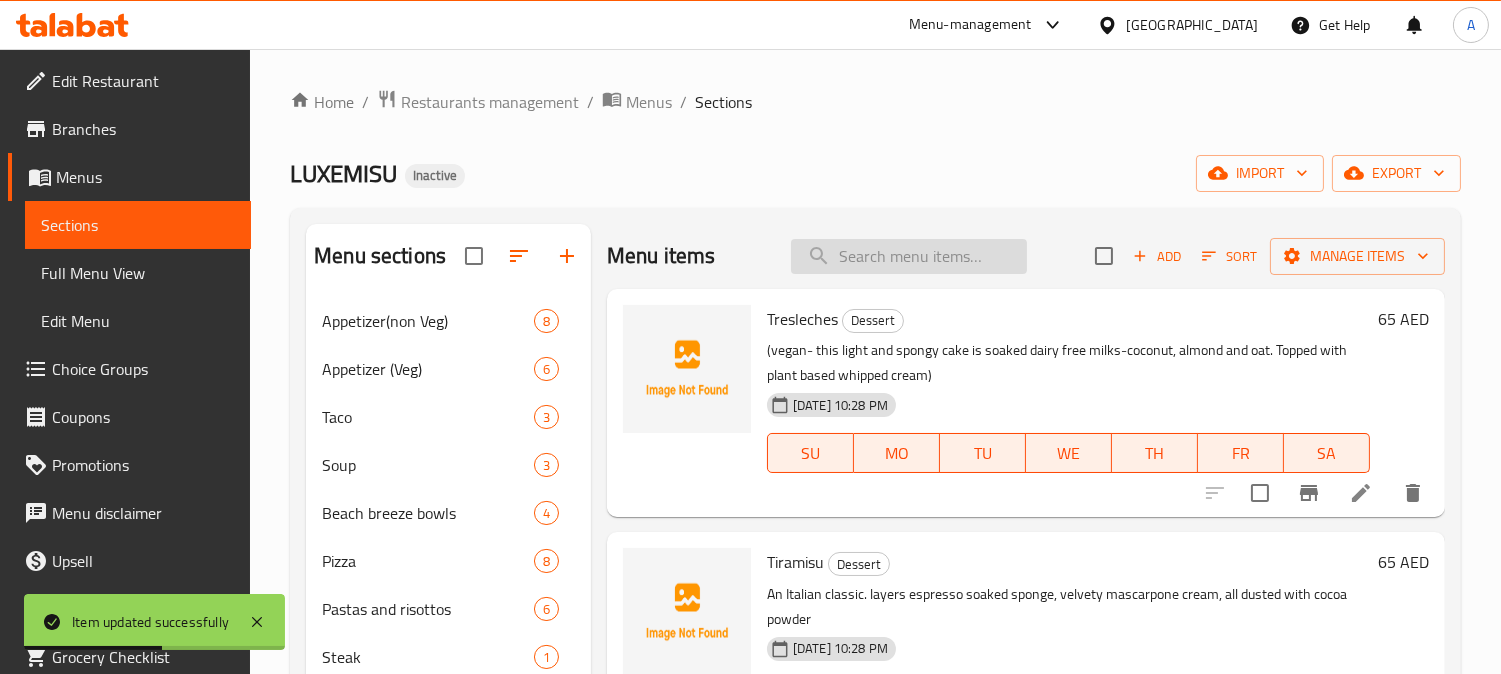 paste on "Sticky date pudding with vanilla ice cream" 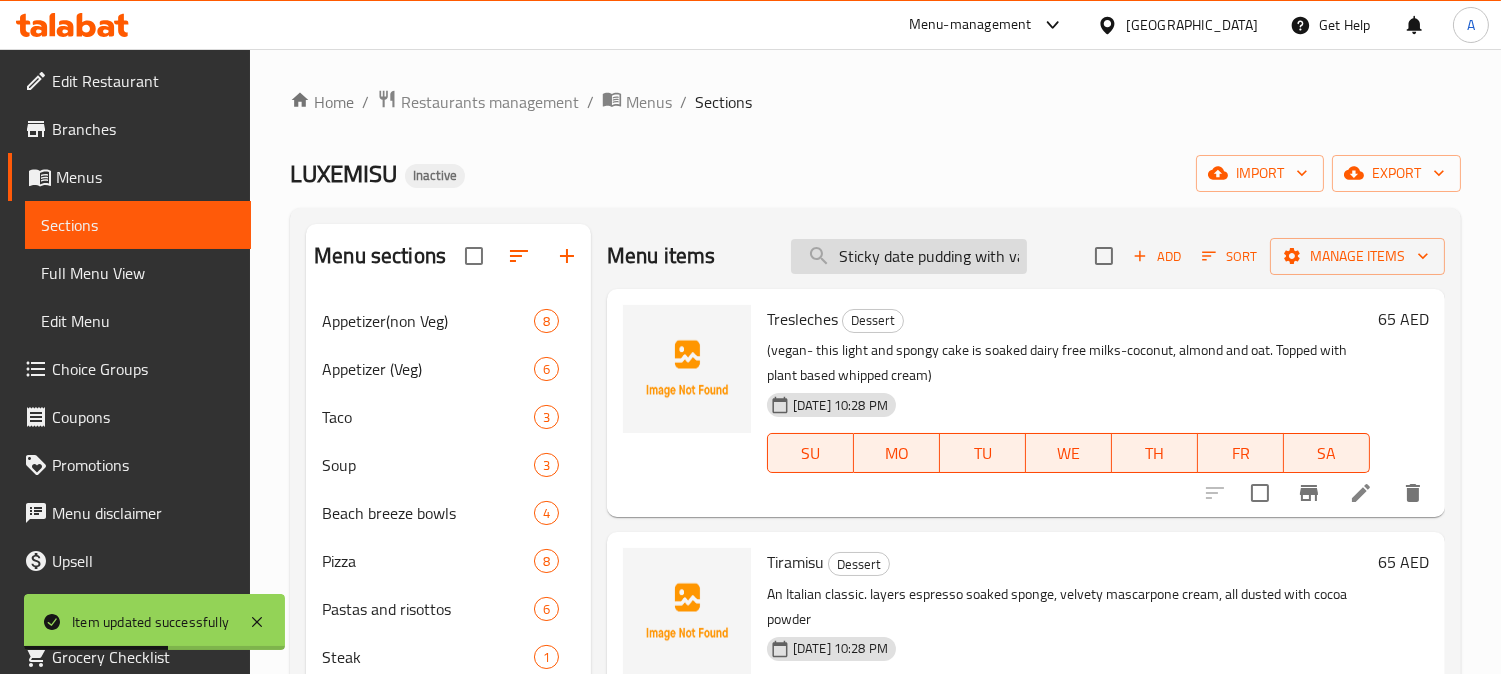 scroll, scrollTop: 0, scrollLeft: 98, axis: horizontal 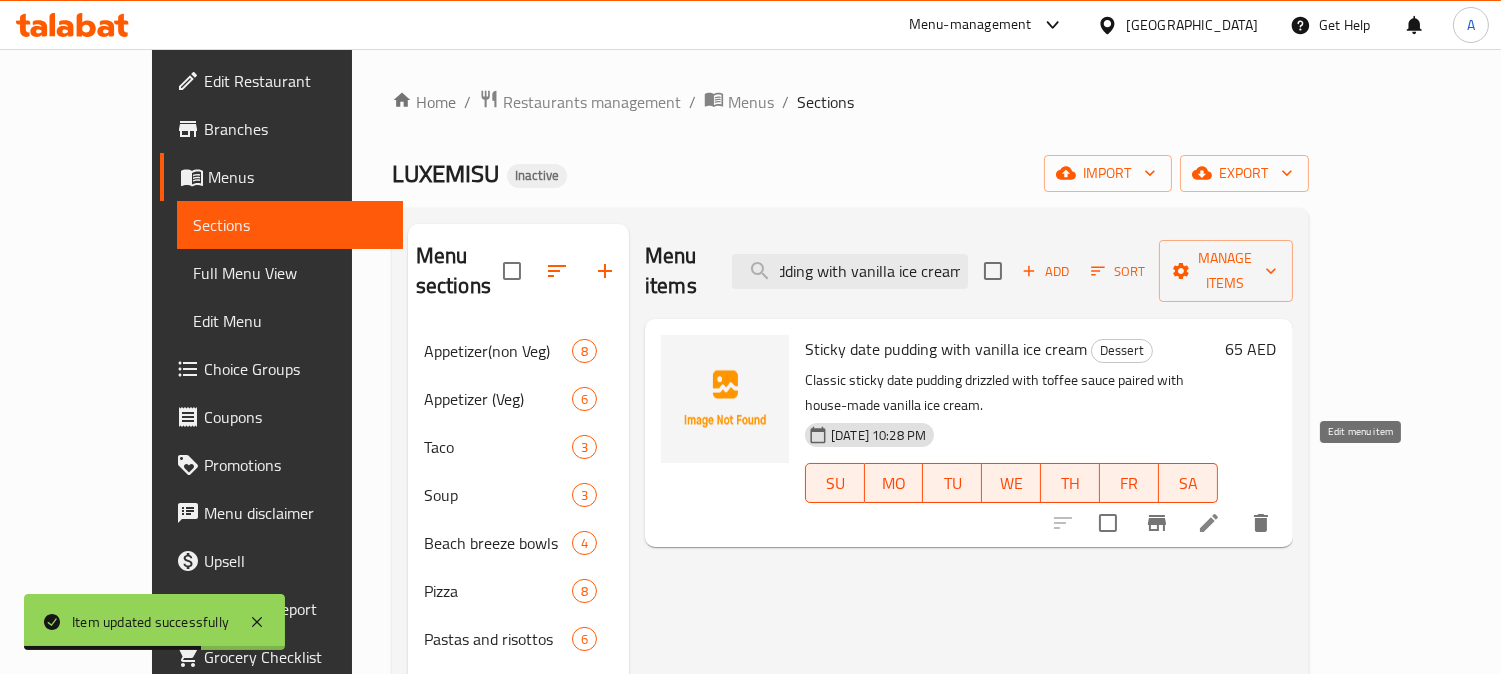 type on "Sticky date pudding with vanilla ice cream" 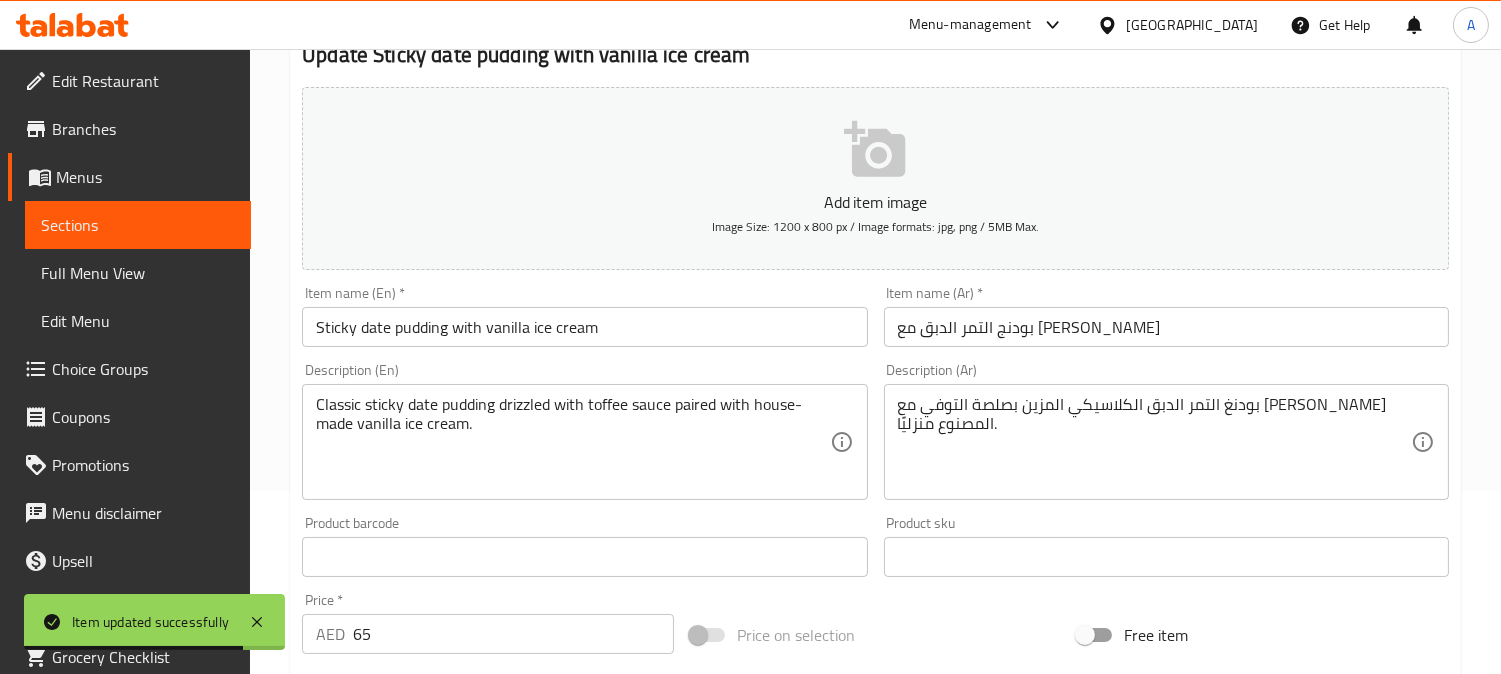 scroll, scrollTop: 222, scrollLeft: 0, axis: vertical 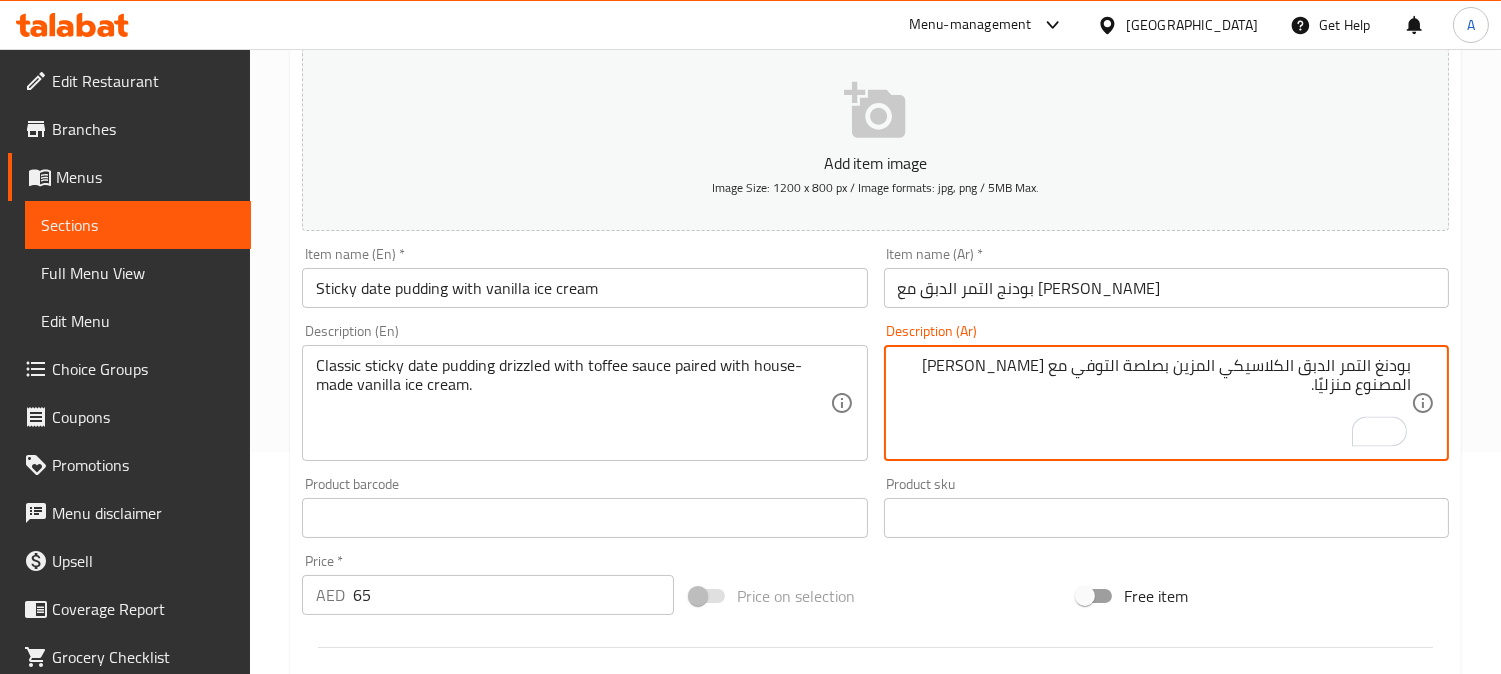 click on "بودنغ التمر الدبق الكلاسيكي المزين بصلصة التوفي مع آيس كريم الفانيليا المصنوع منزليًا." at bounding box center (1154, 403) 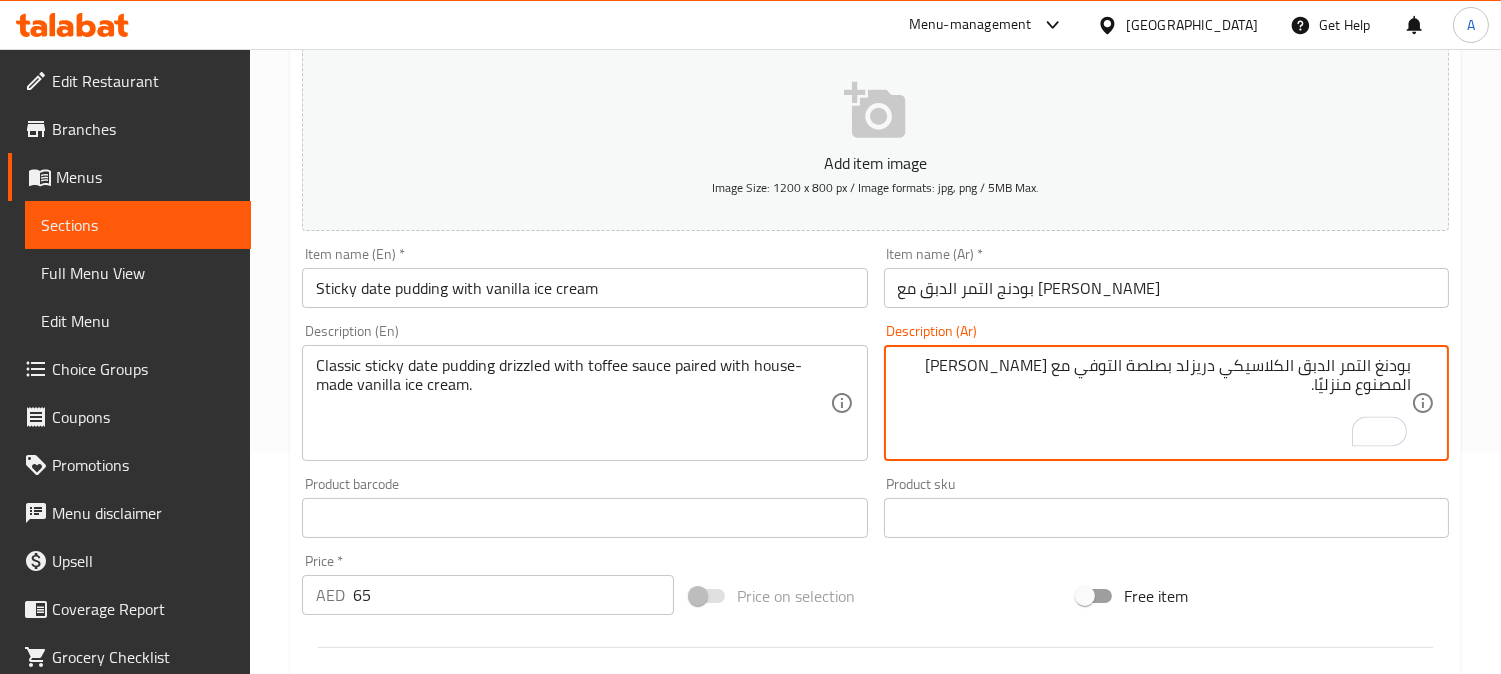 type on "بودنغ التمر الدبق الكلاسيكي دريزلد بصلصة التوفي مع [PERSON_NAME] المصنوع منزليًا." 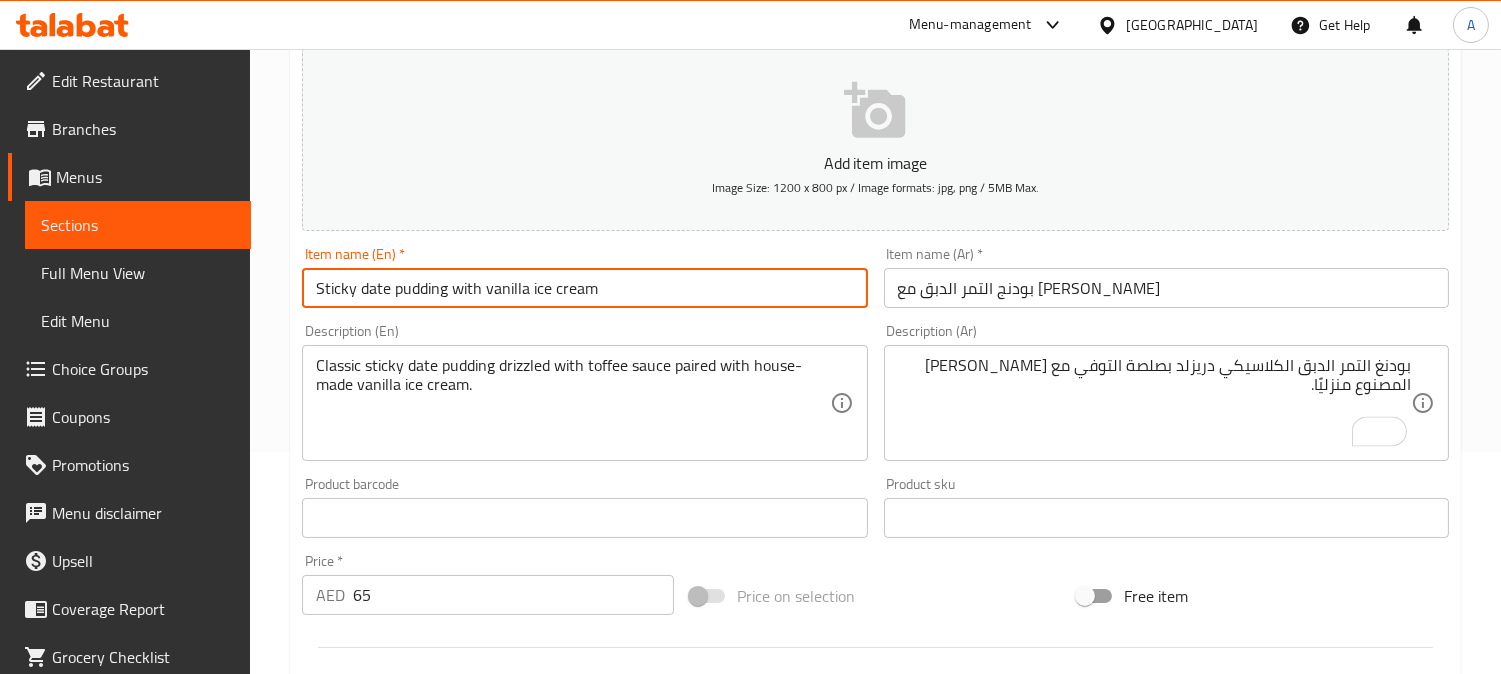 click on "Update" at bounding box center (439, 1104) 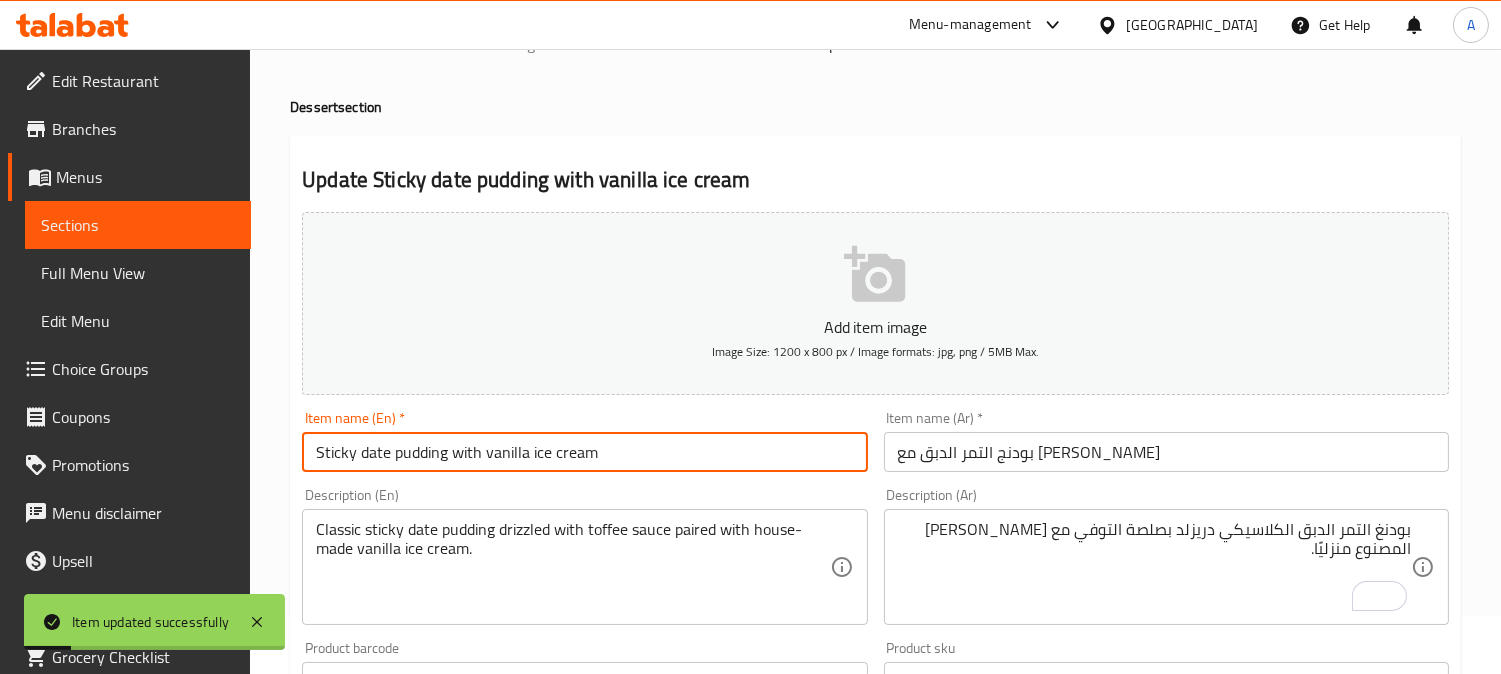 scroll, scrollTop: 0, scrollLeft: 0, axis: both 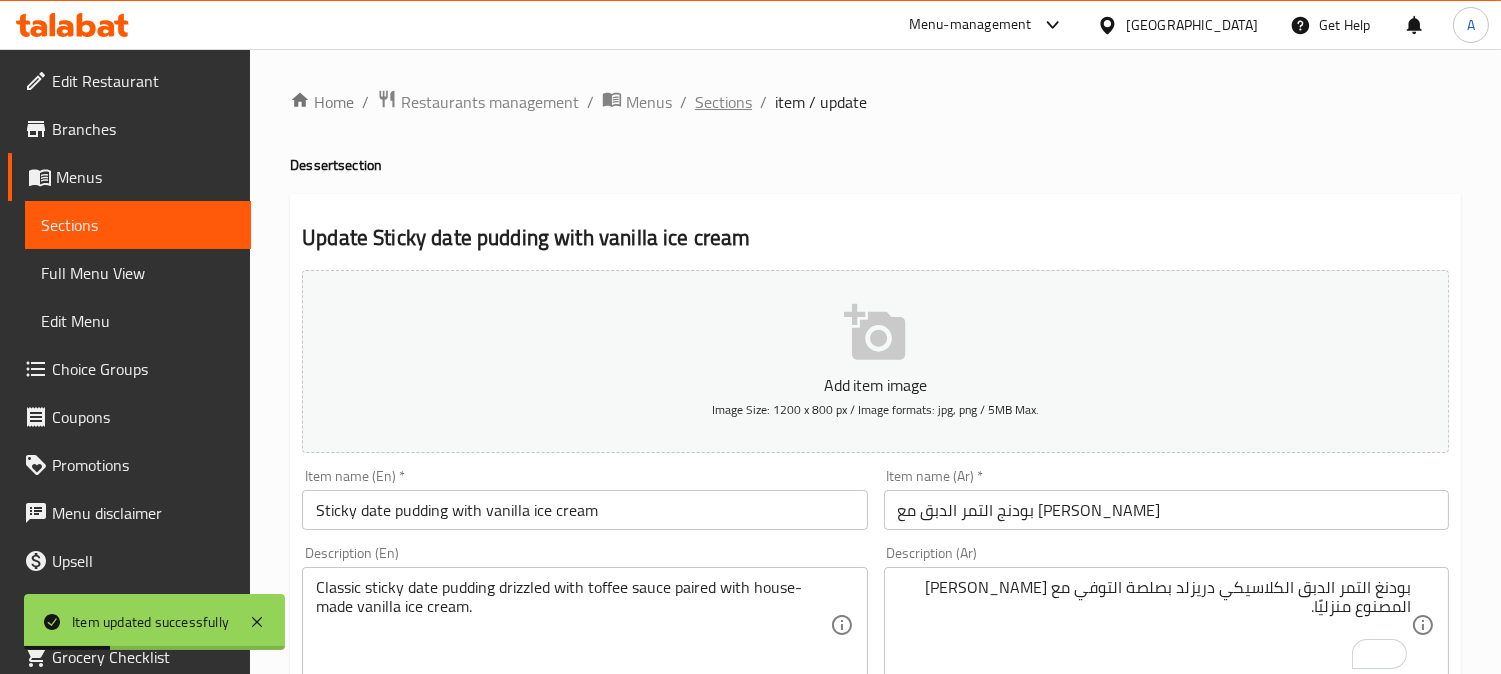 click on "Sections" at bounding box center [723, 102] 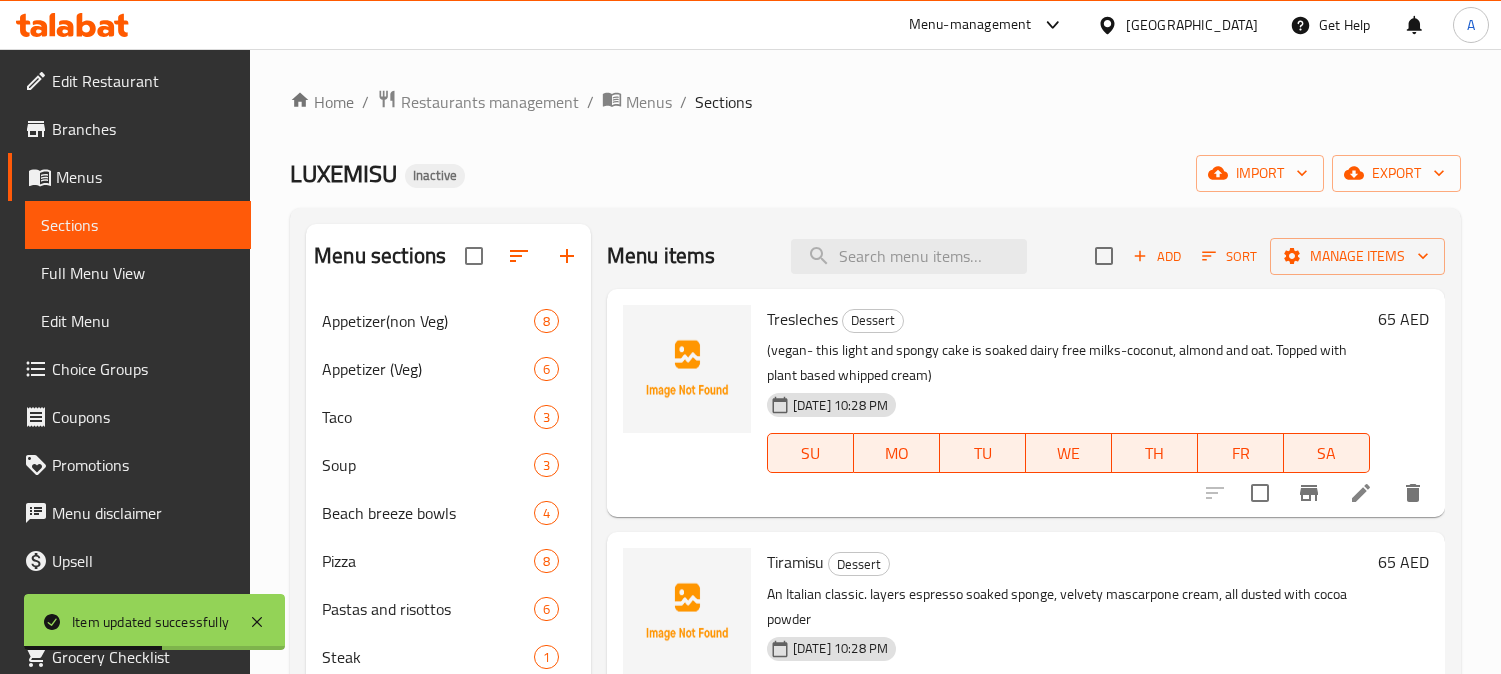 scroll, scrollTop: 0, scrollLeft: 0, axis: both 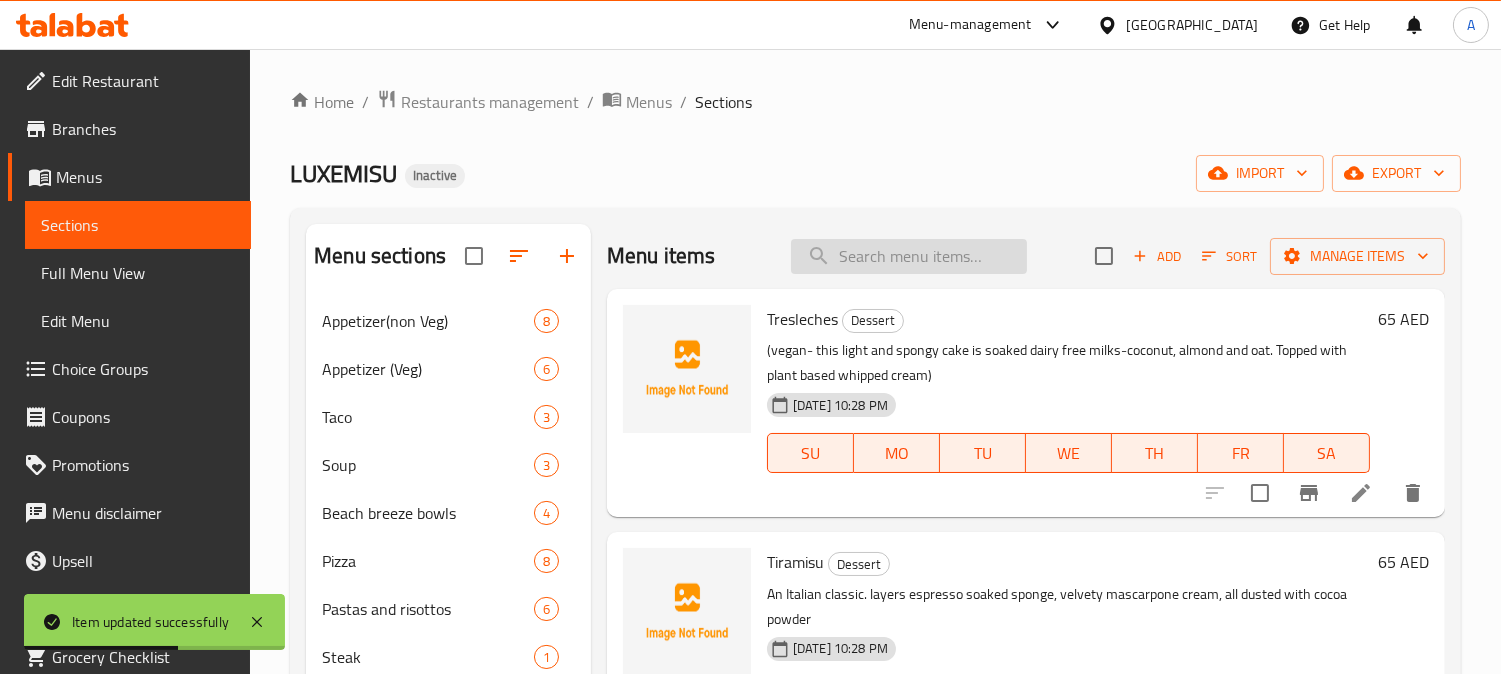 click at bounding box center (909, 256) 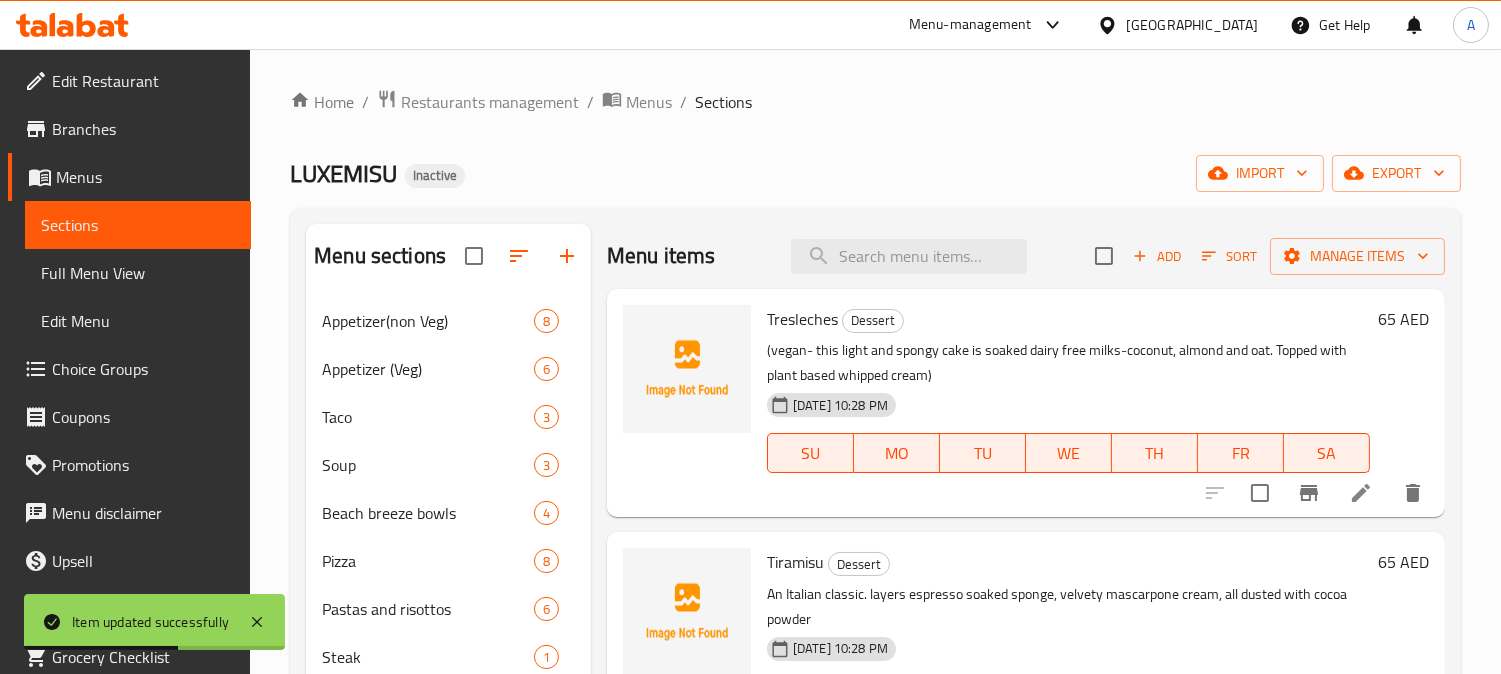 paste on "Deconstructed Fruit tart" 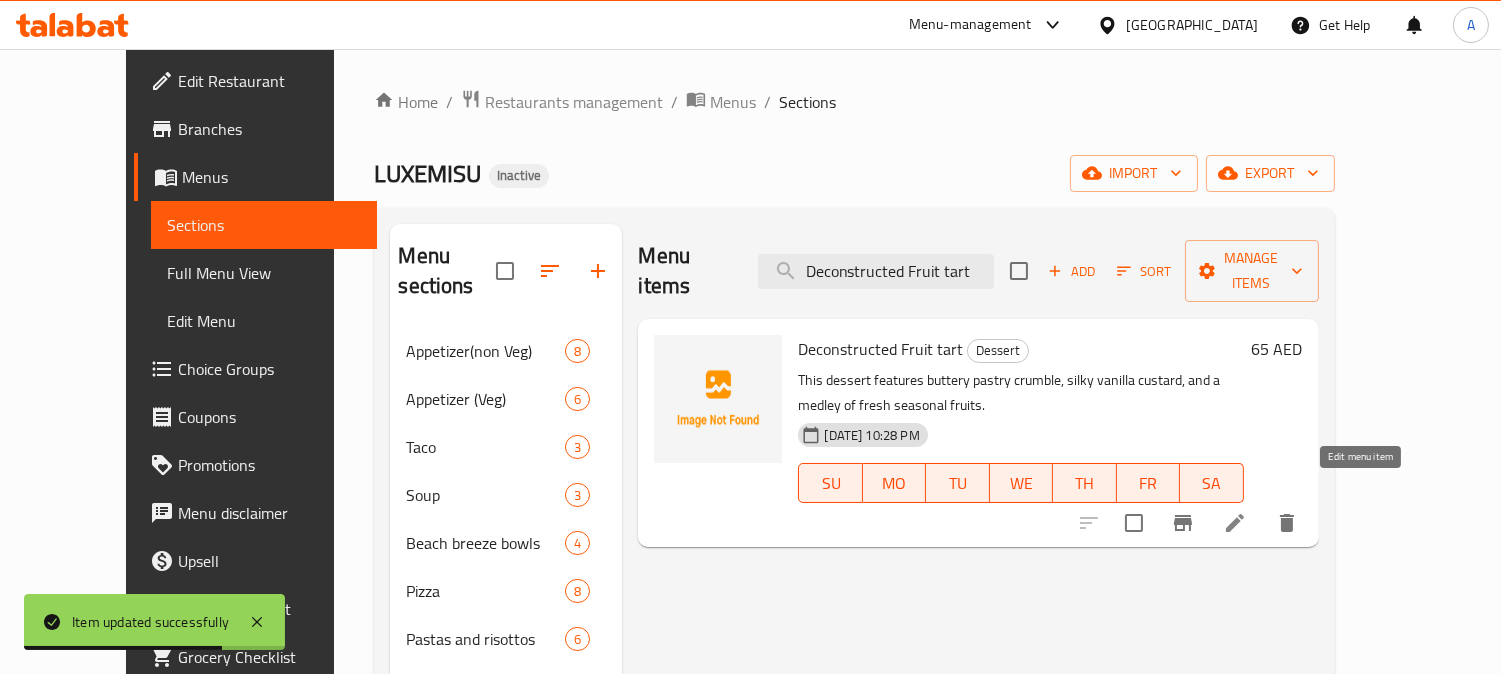 type on "Deconstructed Fruit tart" 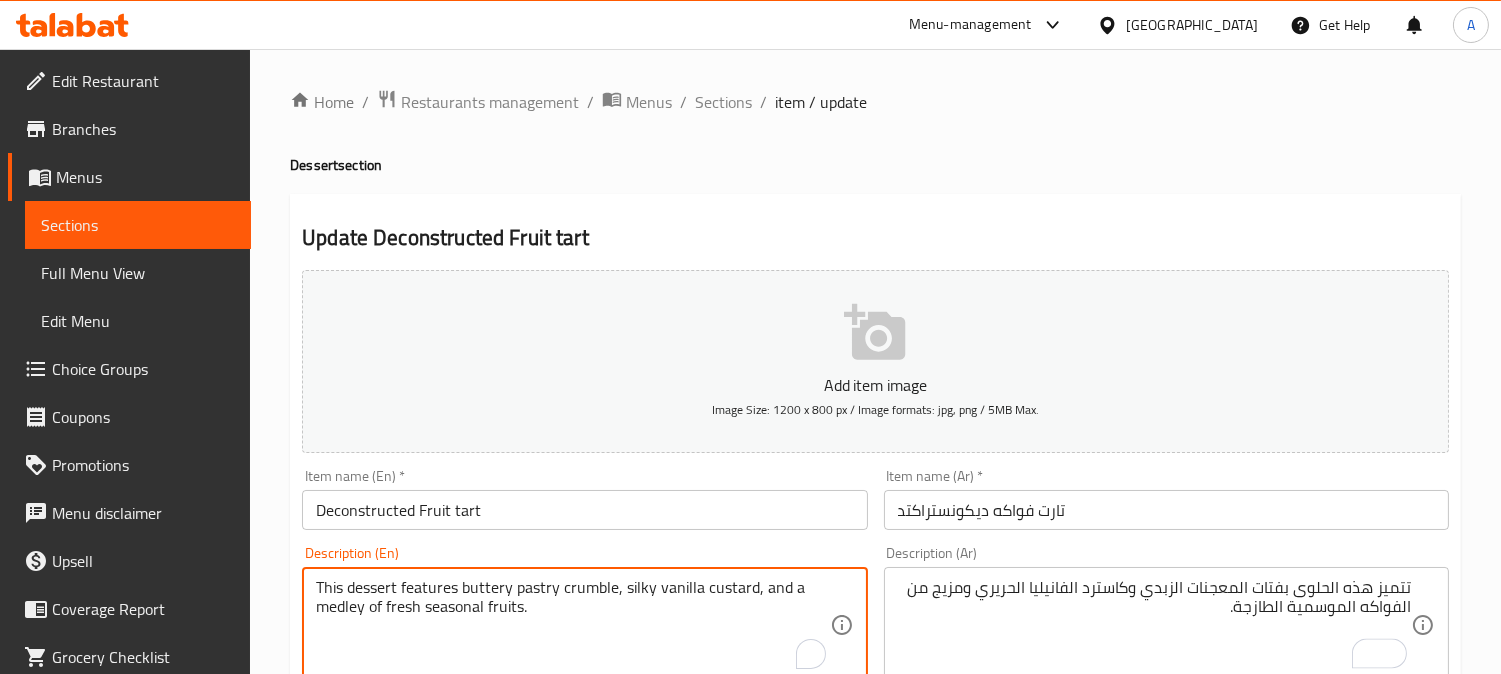 click on "This dessert features buttery pastry crumble, silky vanilla custard, and a medley of fresh seasonal fruits." at bounding box center [572, 625] 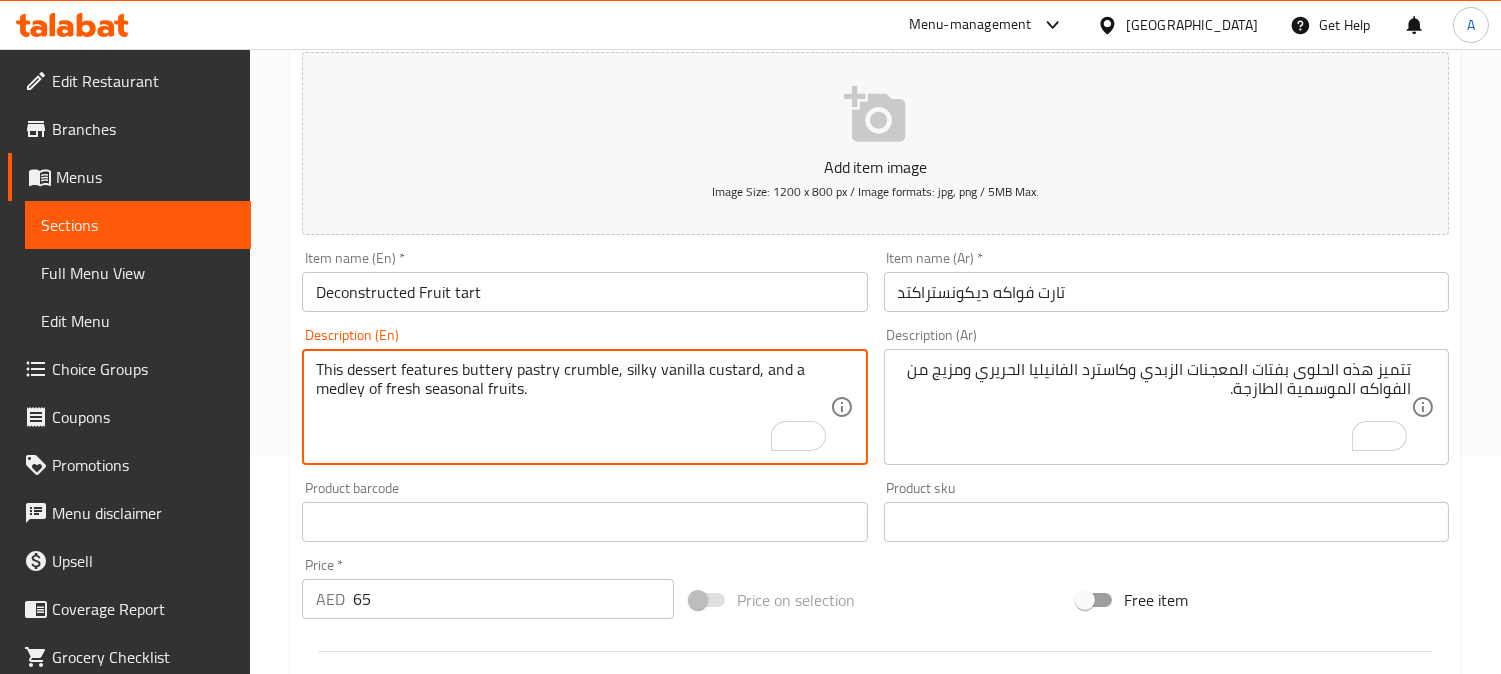 scroll, scrollTop: 222, scrollLeft: 0, axis: vertical 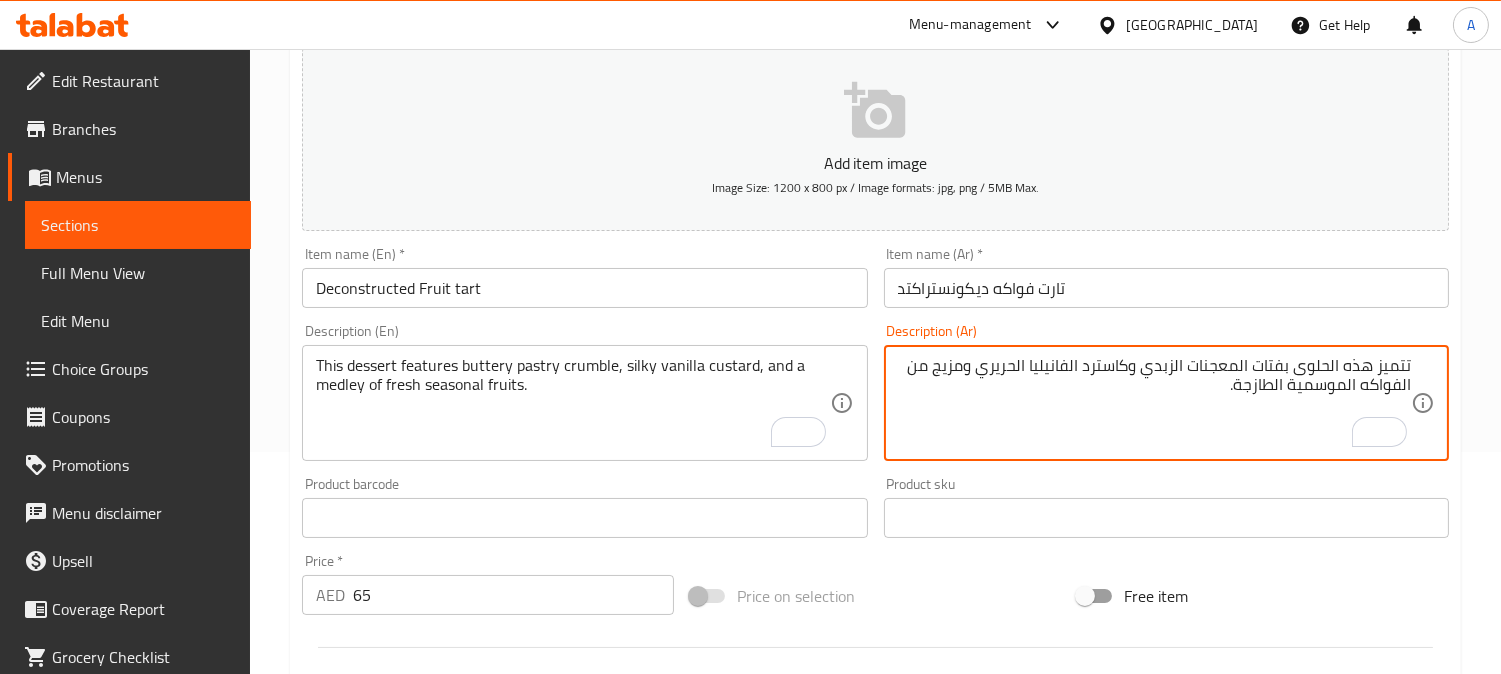 drag, startPoint x: 1253, startPoint y: 371, endPoint x: 1285, endPoint y: 368, distance: 32.140316 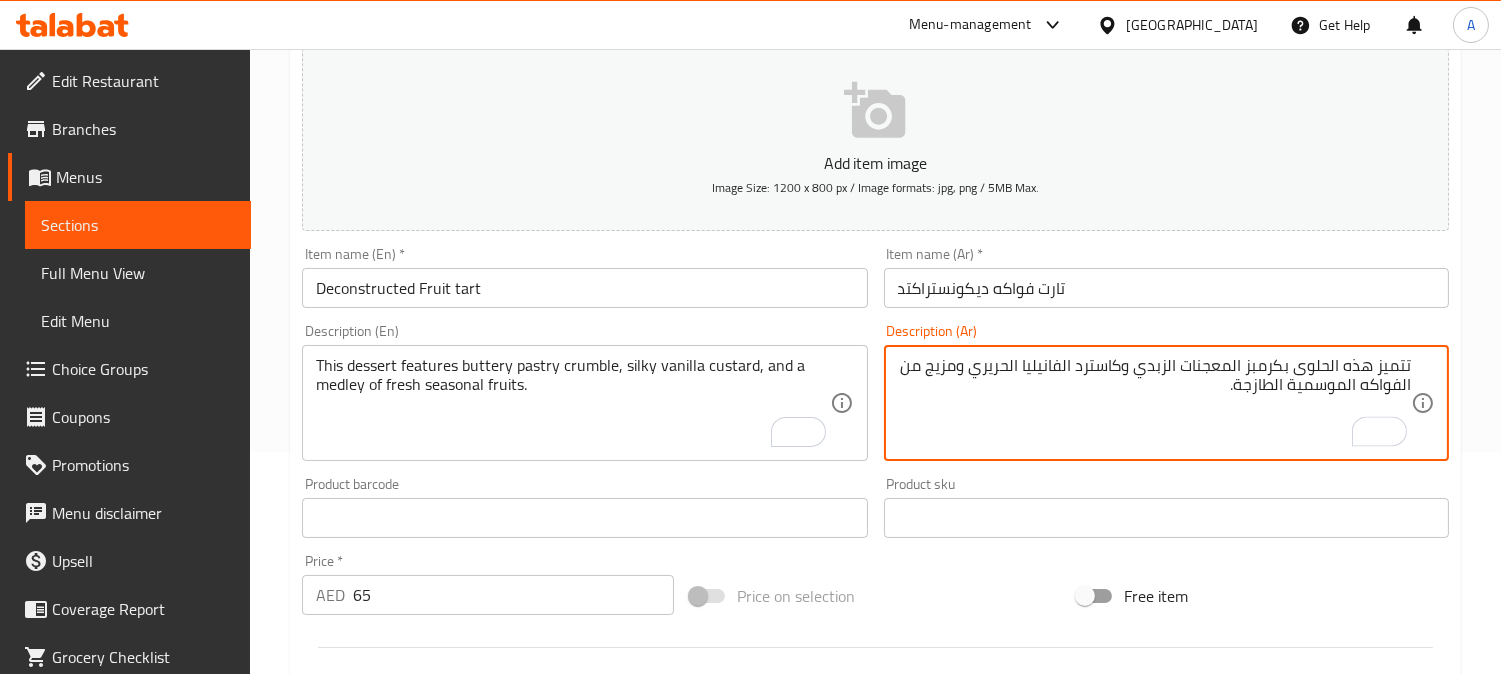 click on "تتميز هذه الحلوى بكرمبز المعجنات الزبدي وكاسترد الفانيليا الحريري ومزيج من الفواكه الموسمية الطازجة." at bounding box center (1154, 403) 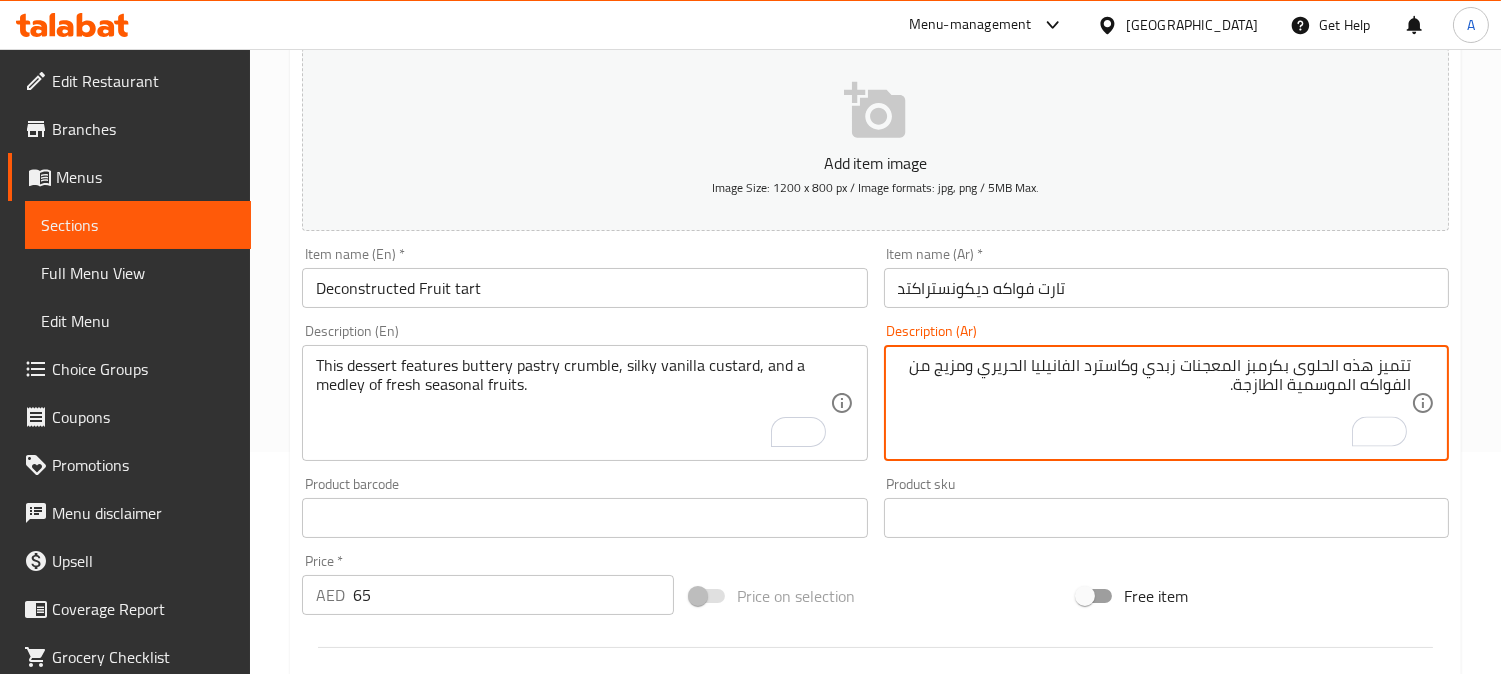 click on "تتميز هذه الحلوى بكرمبز المعجنات زبدي وكاسترد الفانيليا الحريري ومزيج من الفواكه الموسمية الطازجة." at bounding box center (1154, 403) 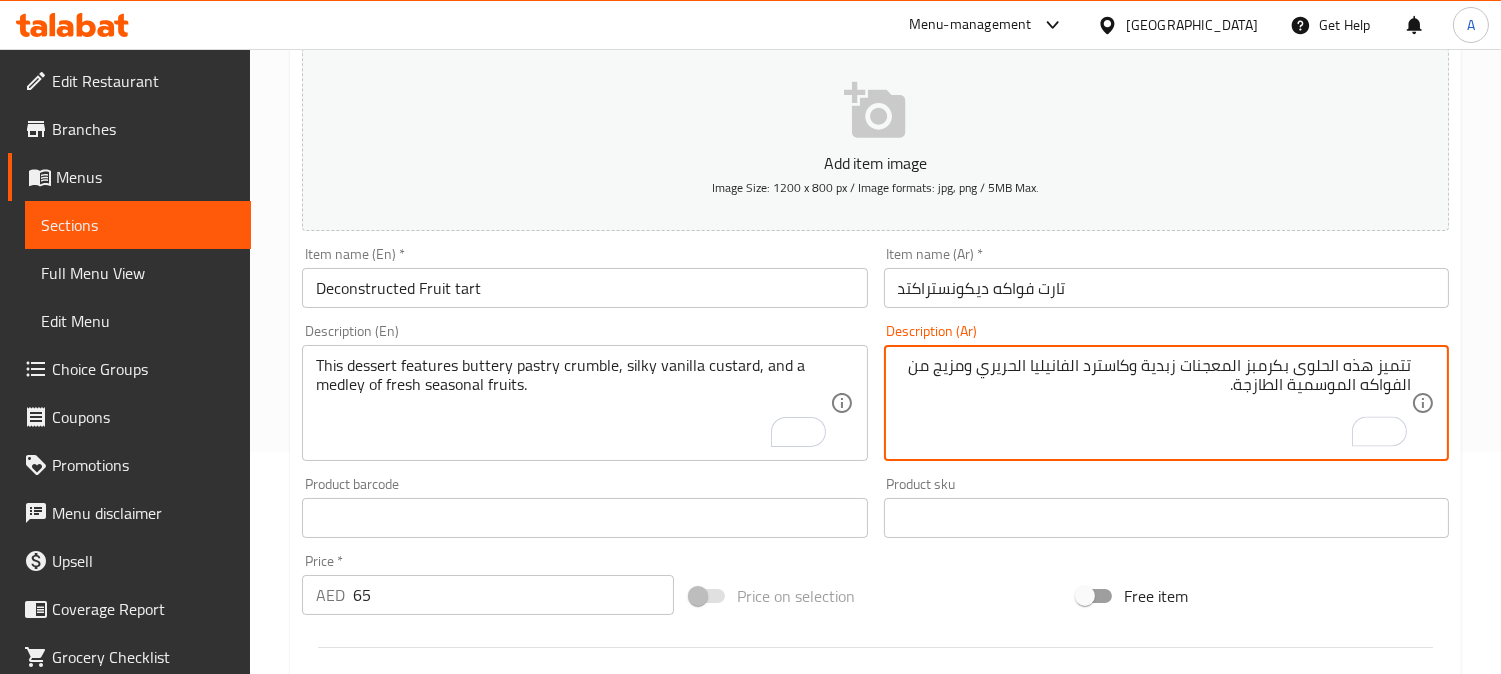 click on "تتميز هذه الحلوى بكرمبز المعجنات زبدية وكاسترد الفانيليا الحريري ومزيج من الفواكه الموسمية الطازجة." at bounding box center [1154, 403] 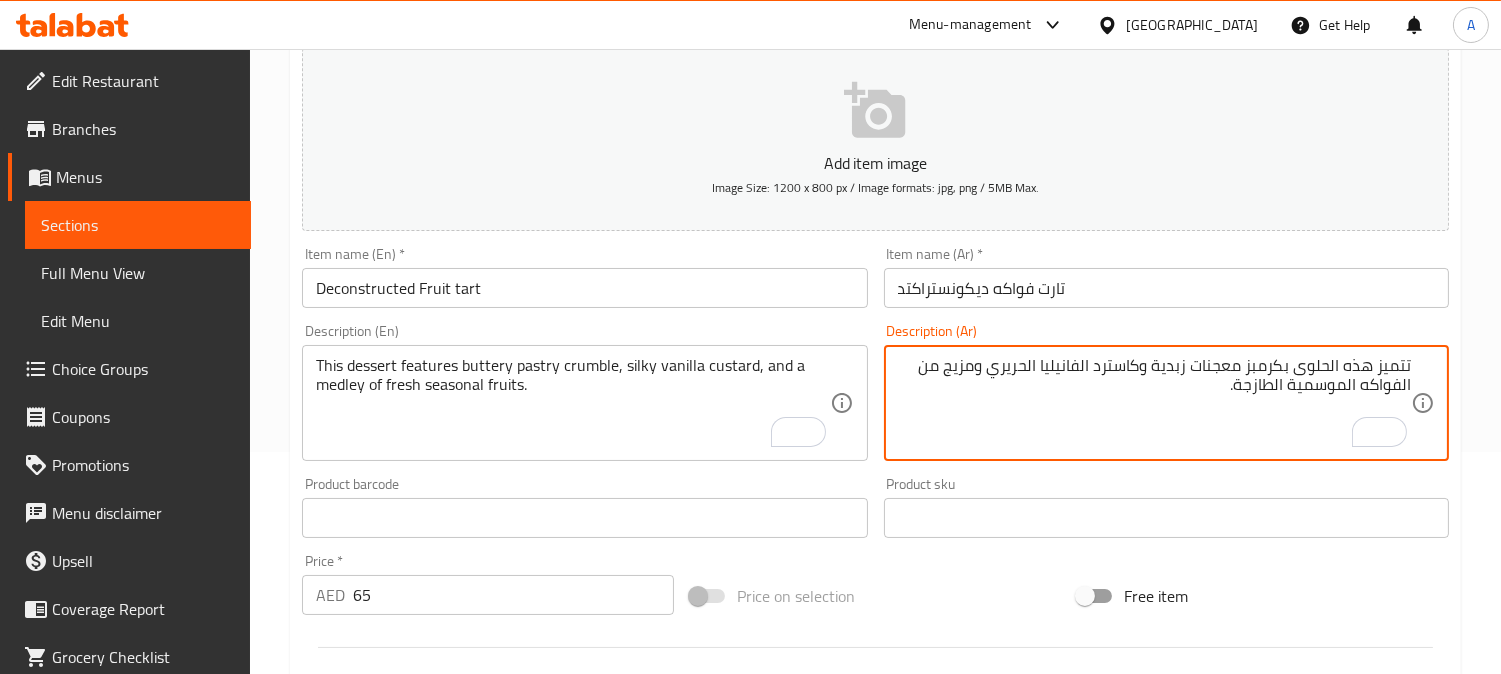 type on "تتميز هذه الحلوى بكرمبز معجنات زبدية وكاسترد الفانيليا الحريري ومزيج من الفواكه الموسمية الطازجة." 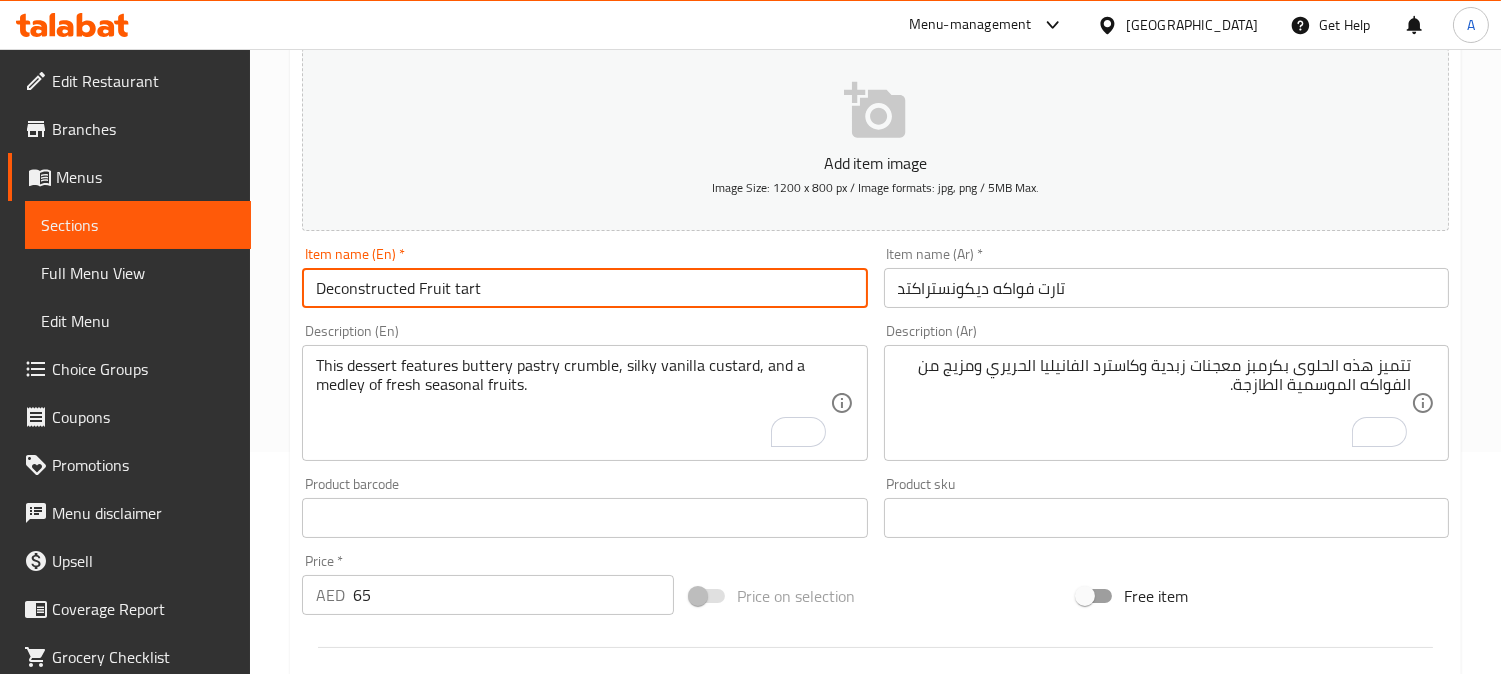 click on "Deconstructed Fruit tart" at bounding box center [584, 288] 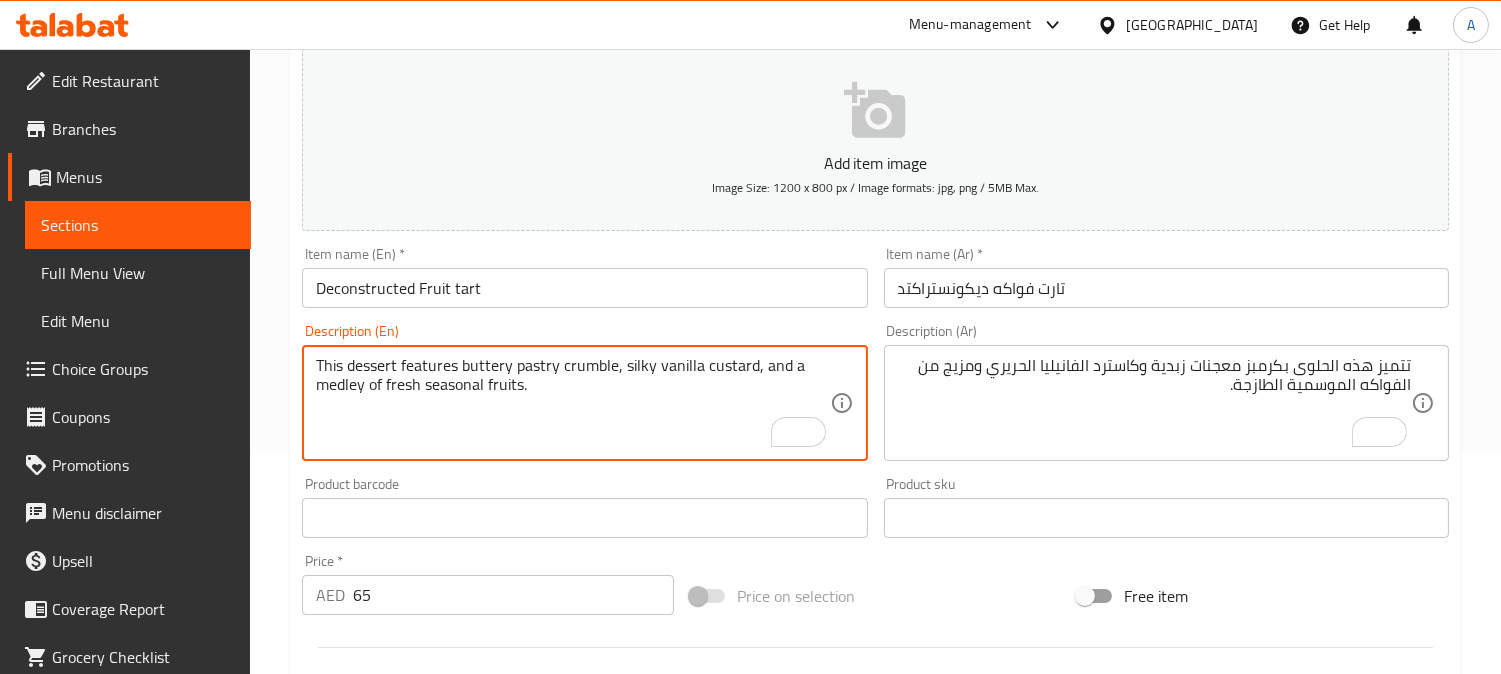 drag, startPoint x: 320, startPoint y: 390, endPoint x: 364, endPoint y: 390, distance: 44 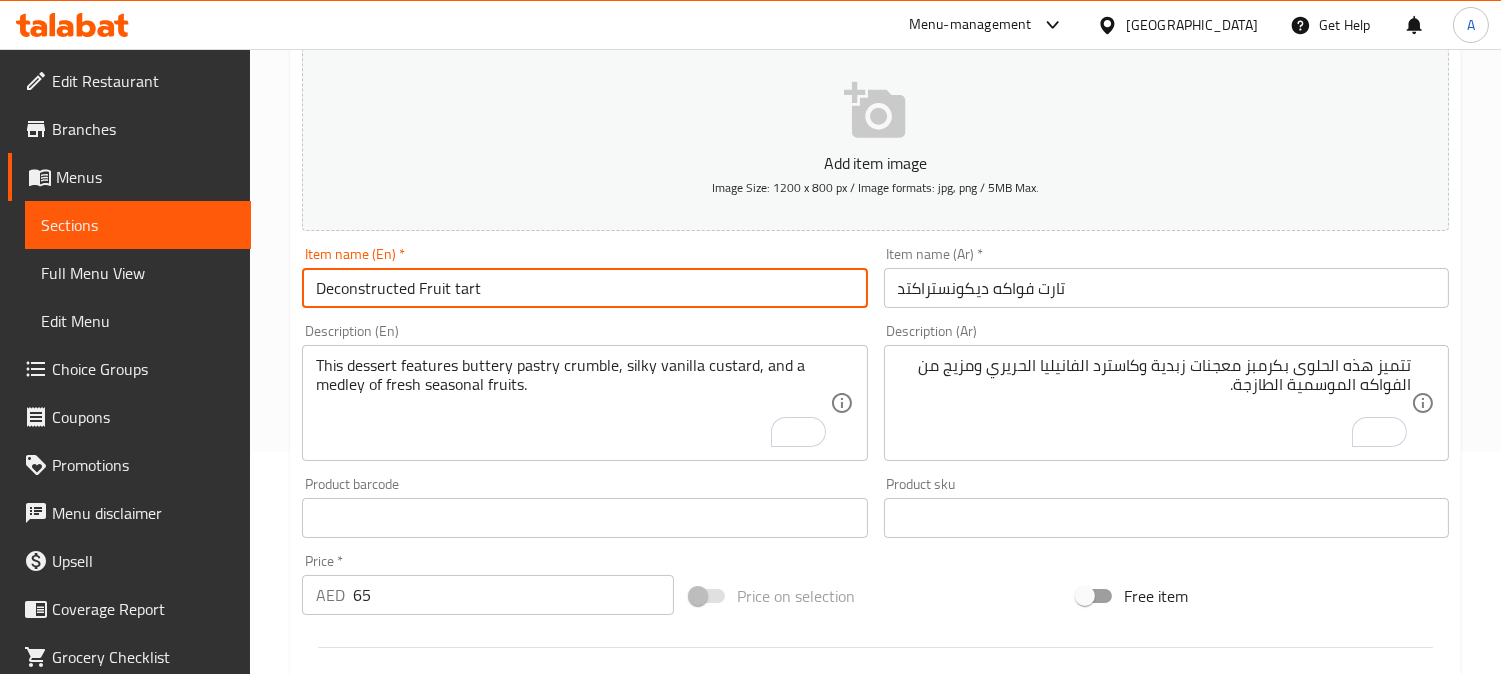 click on "Deconstructed Fruit tart" at bounding box center [584, 288] 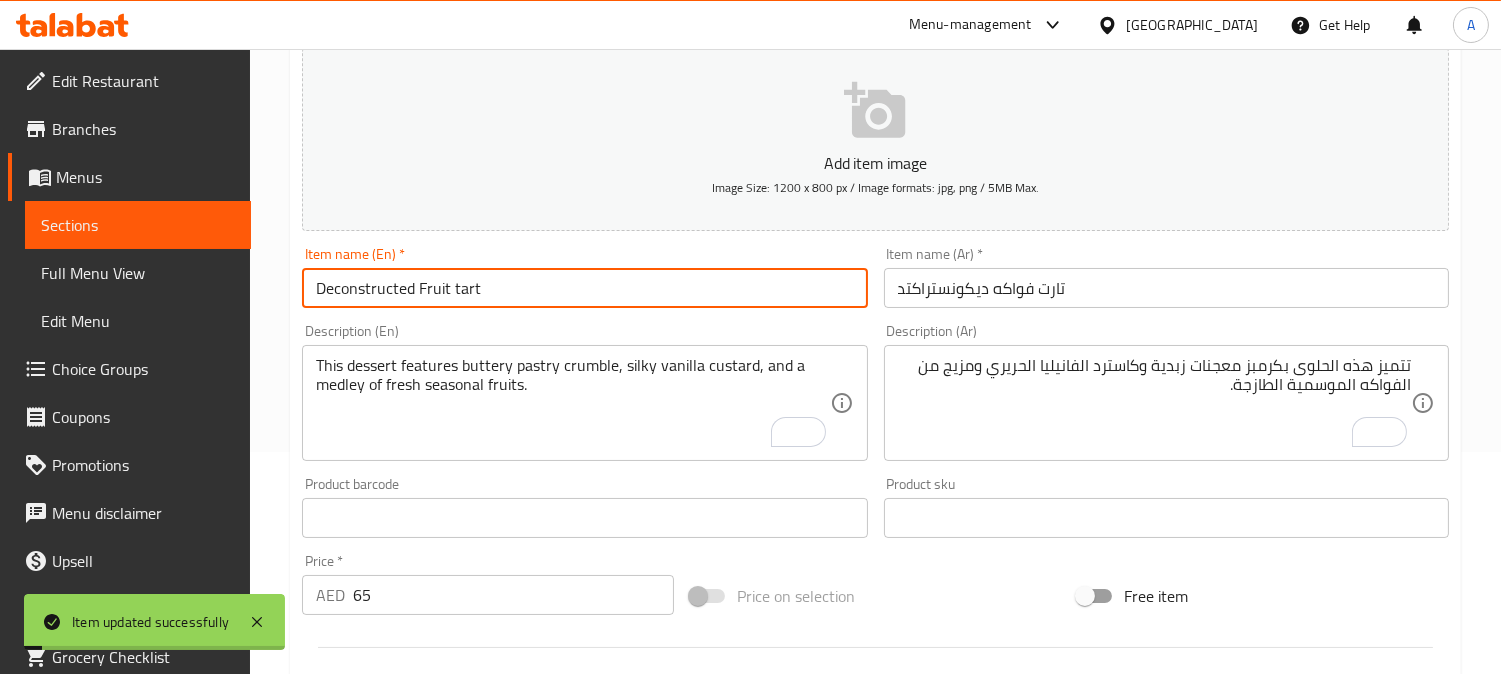 scroll, scrollTop: 0, scrollLeft: 0, axis: both 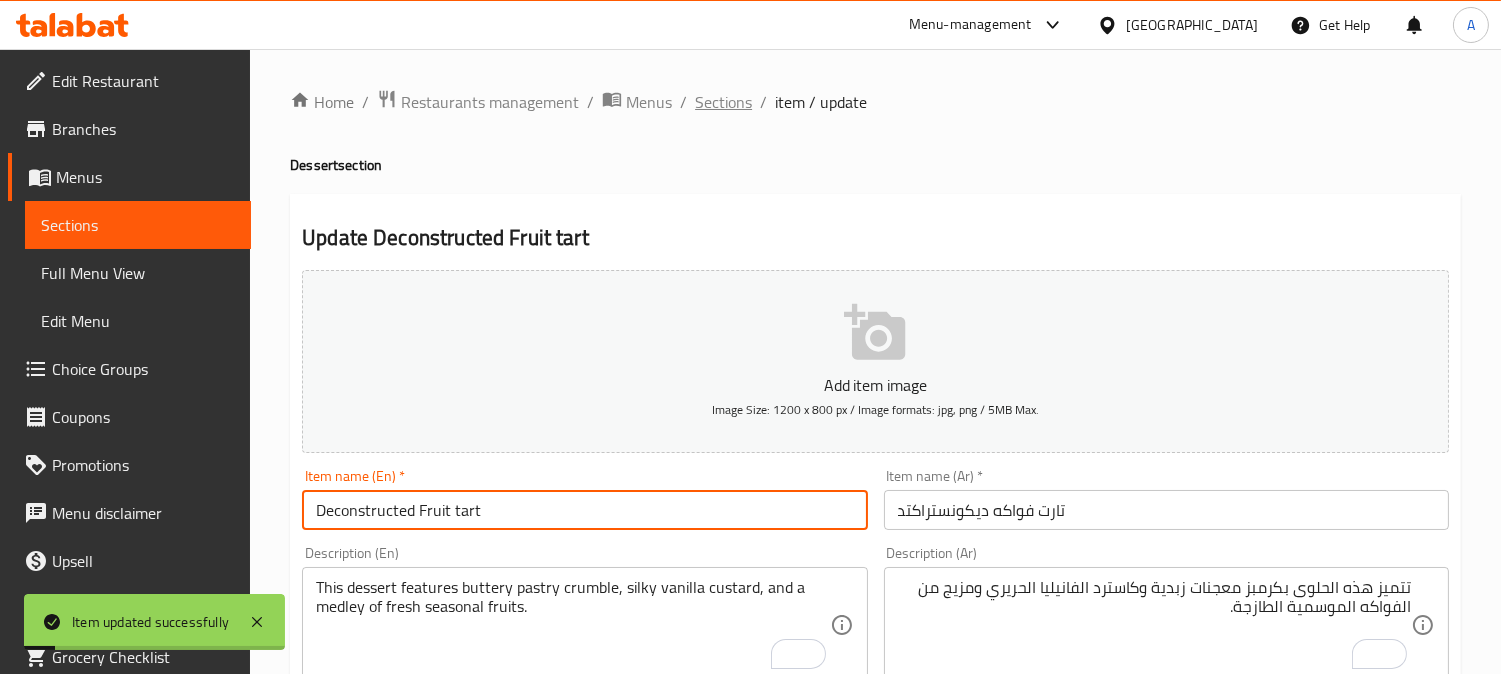 click on "Sections" at bounding box center (723, 102) 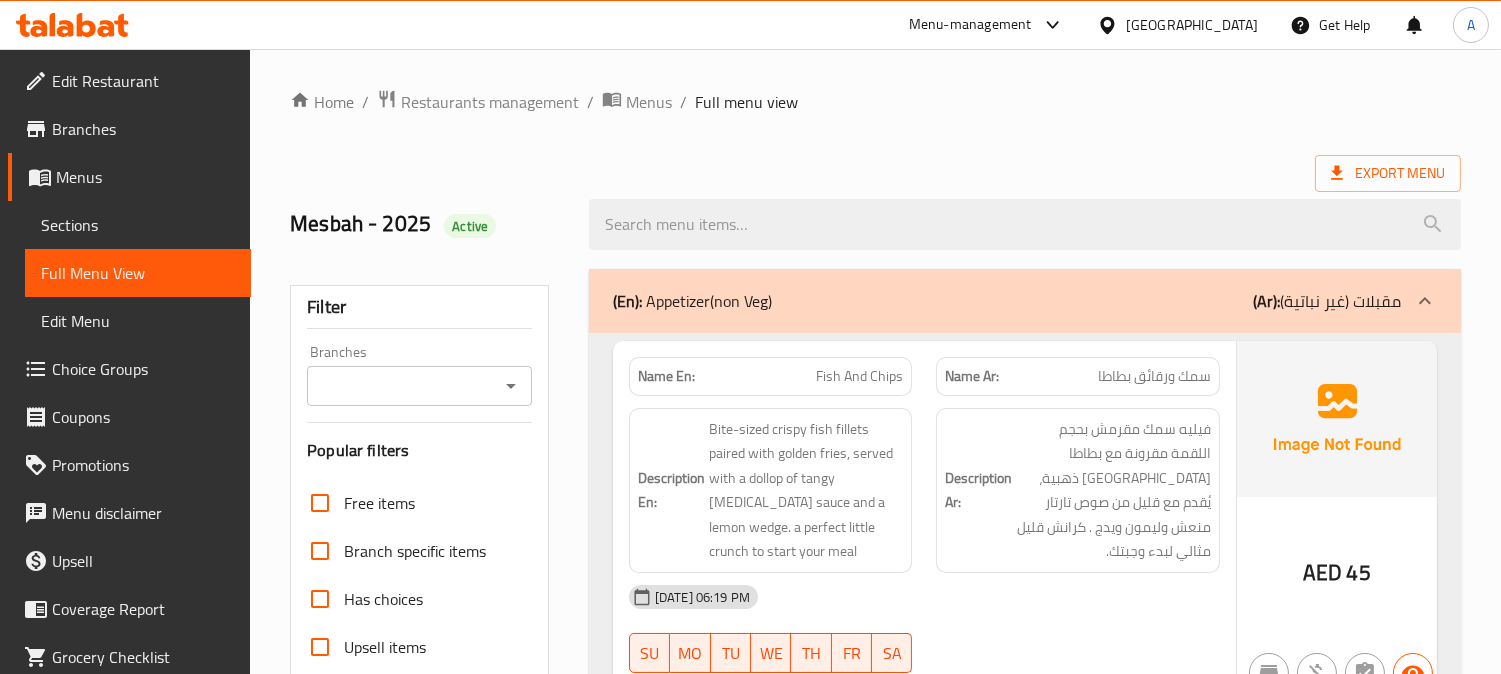 scroll, scrollTop: 555, scrollLeft: 0, axis: vertical 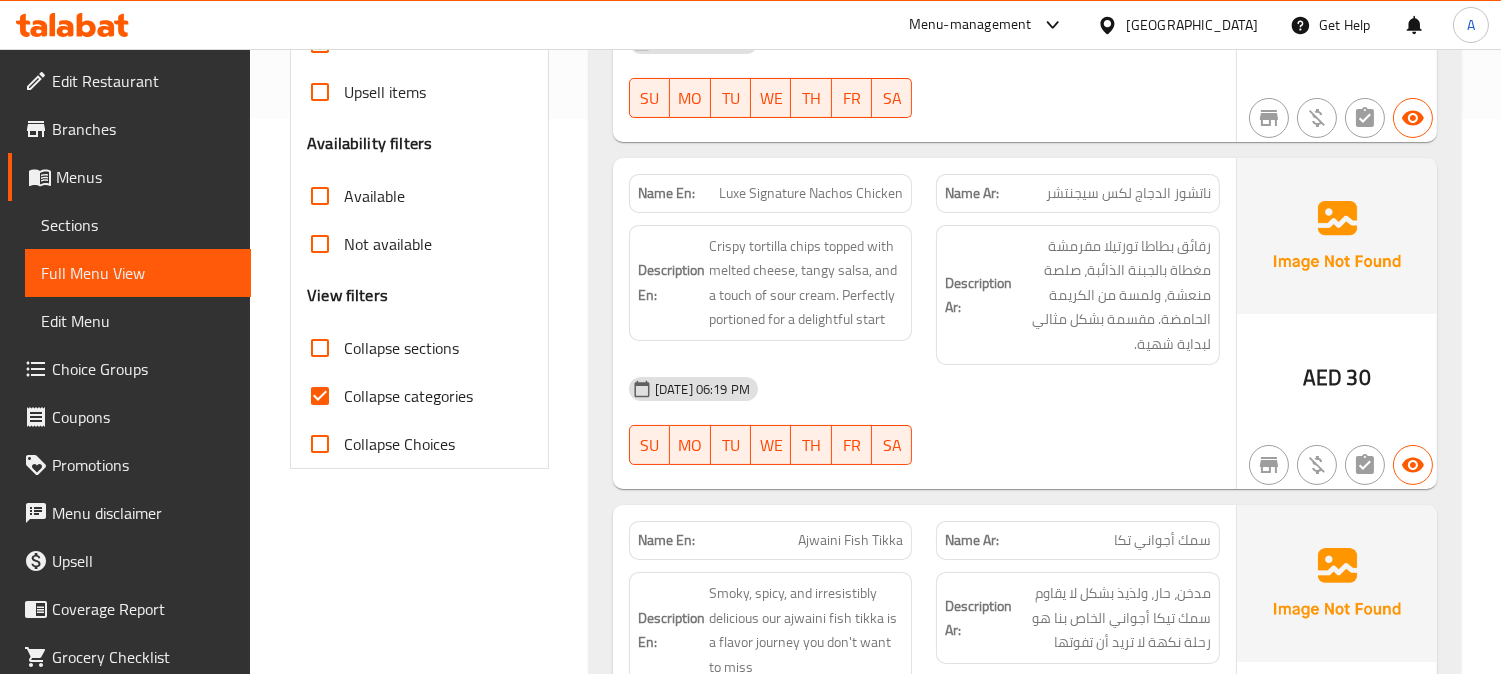 click on "Collapse sections" at bounding box center (320, 348) 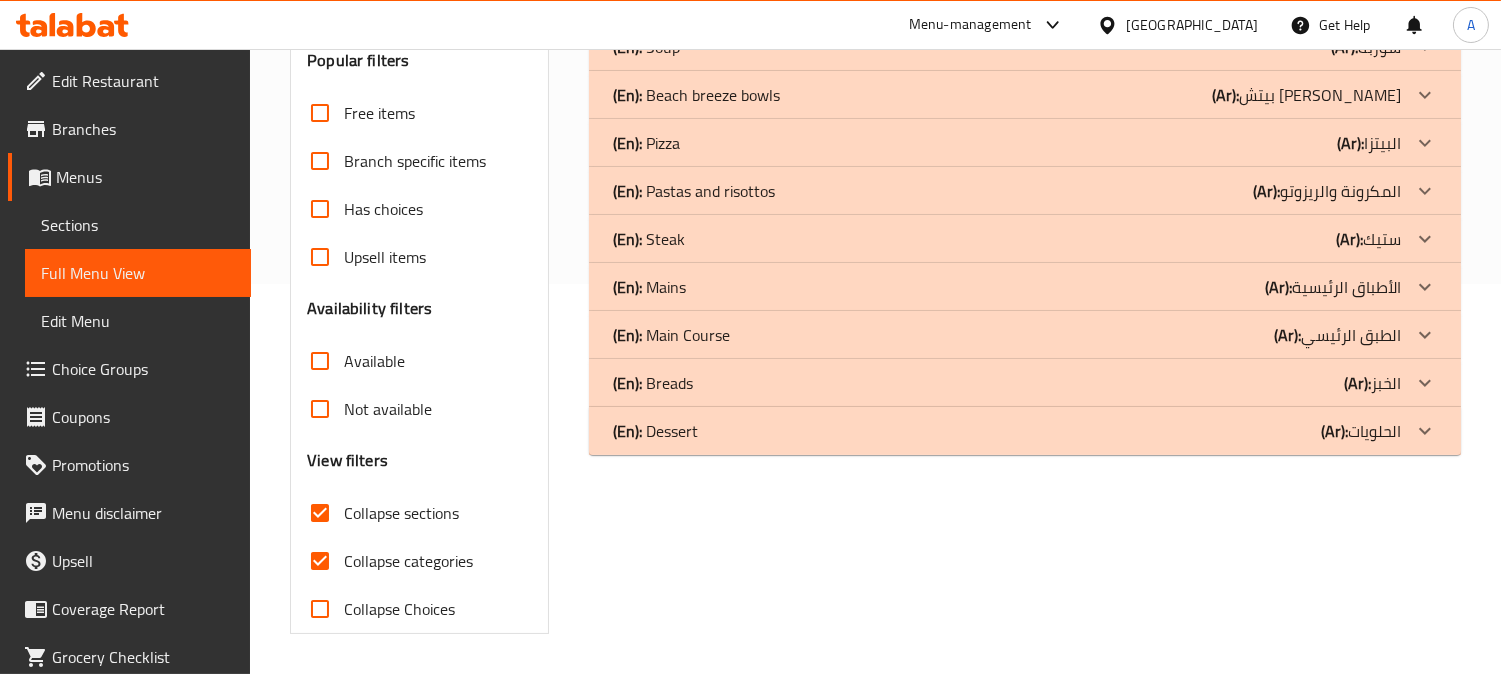 scroll, scrollTop: 390, scrollLeft: 0, axis: vertical 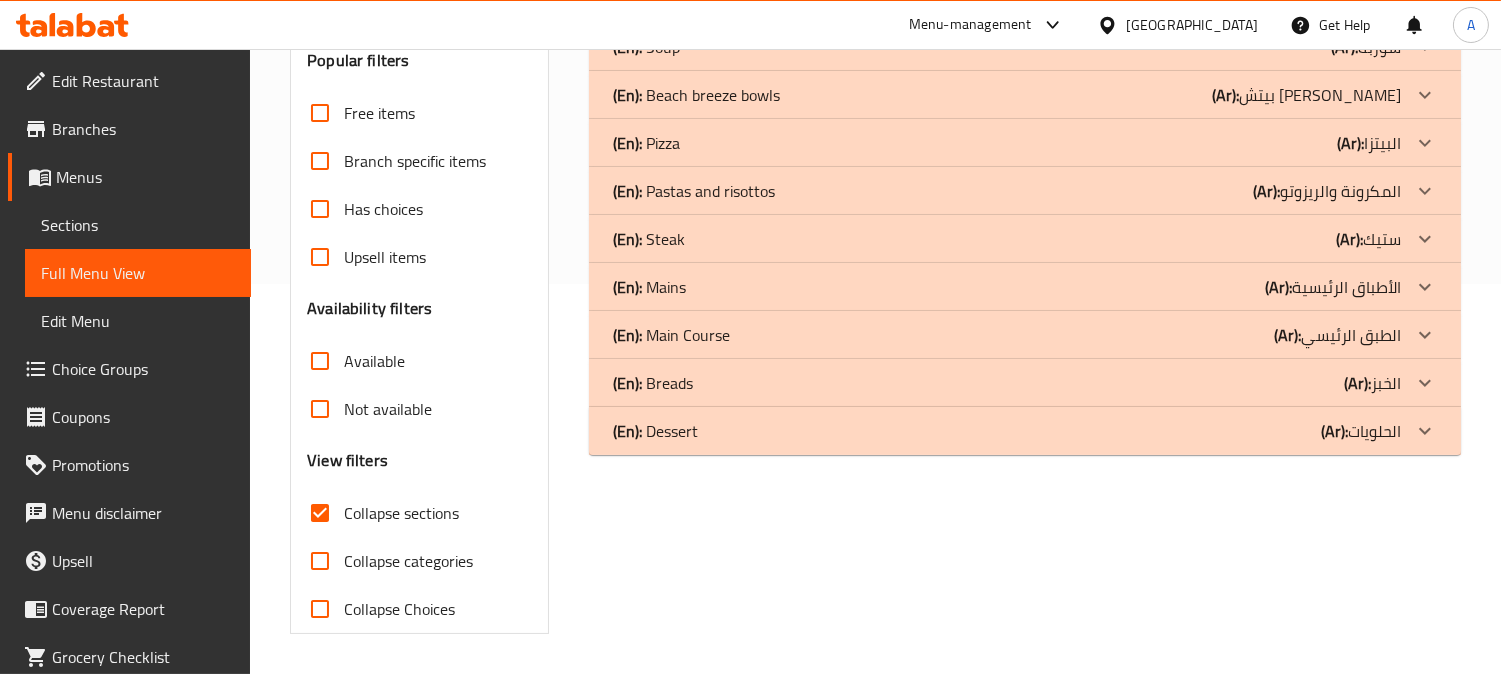 drag, startPoint x: 724, startPoint y: 435, endPoint x: 746, endPoint y: 374, distance: 64.84597 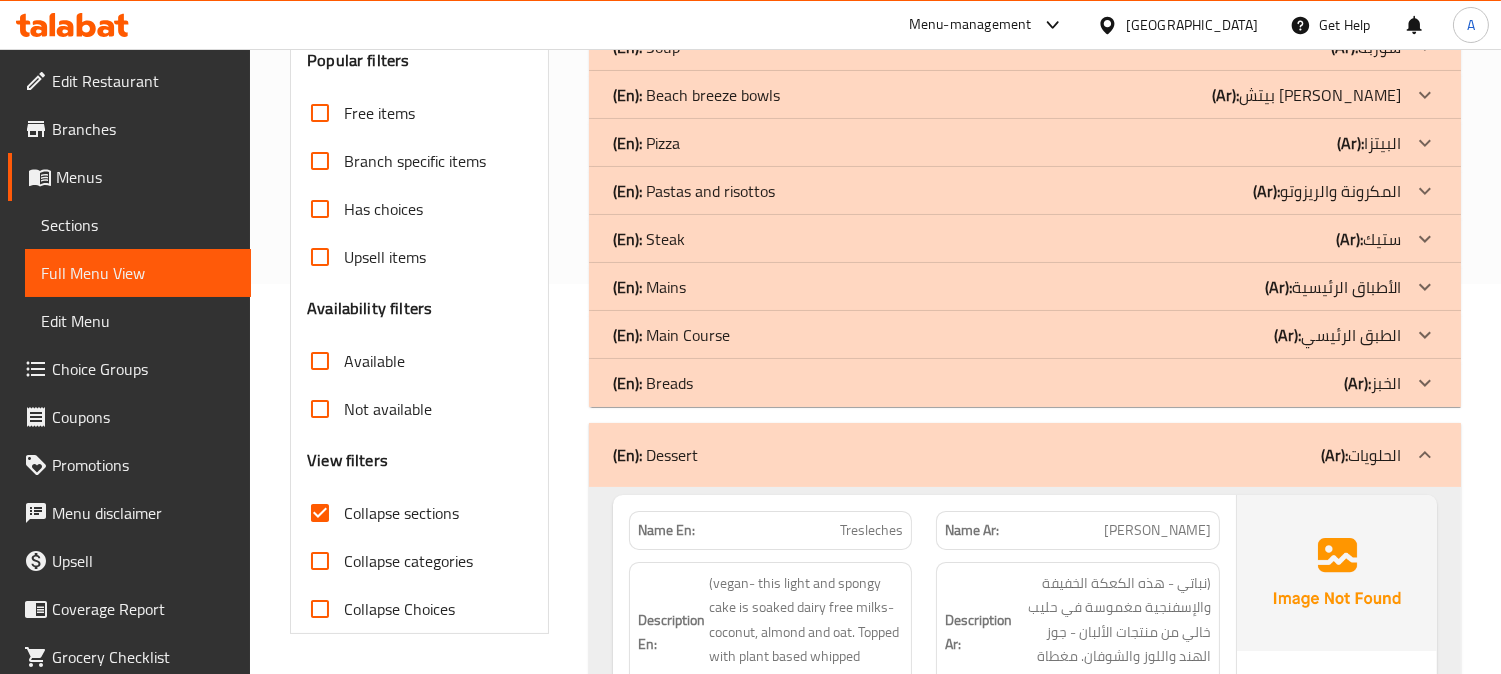 click on "(En):   Breads (Ar): الخبز" at bounding box center (1007, -97) 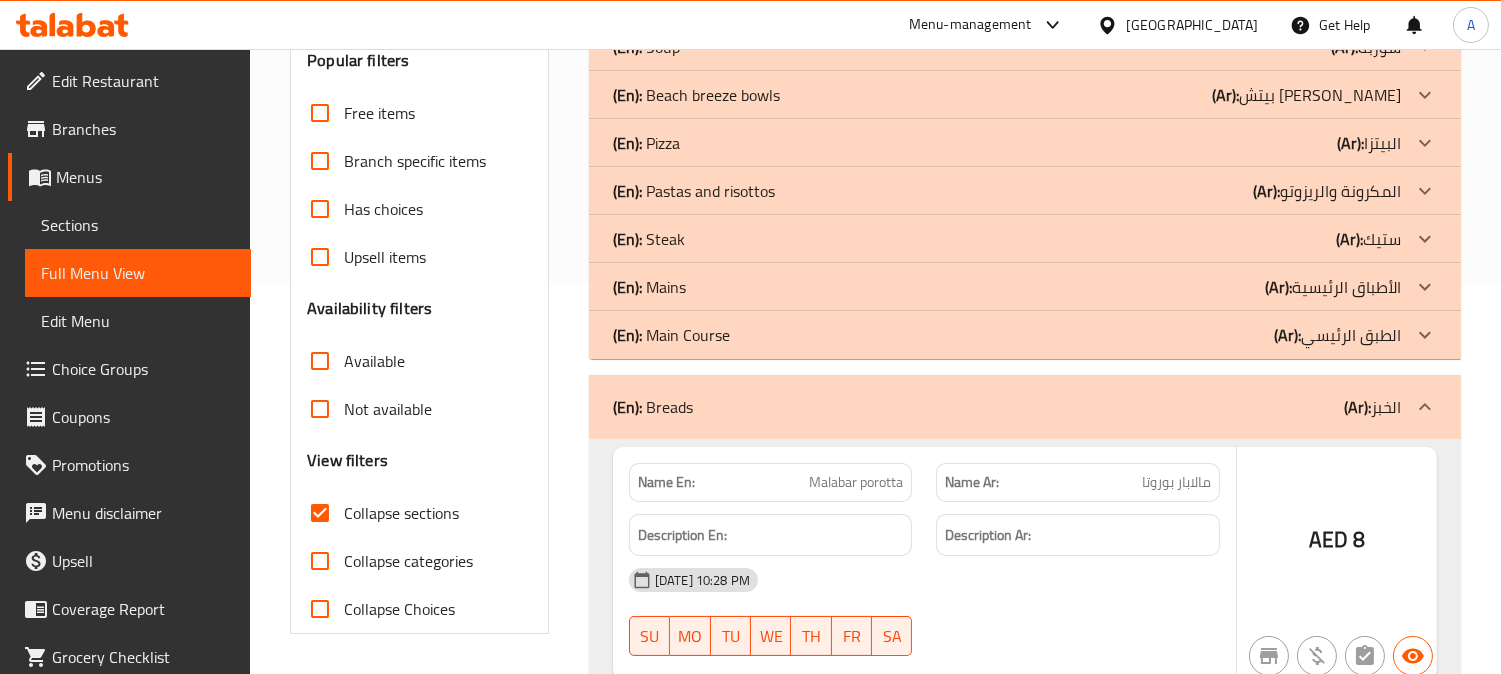 click on "(En):   Main Course" at bounding box center (692, -97) 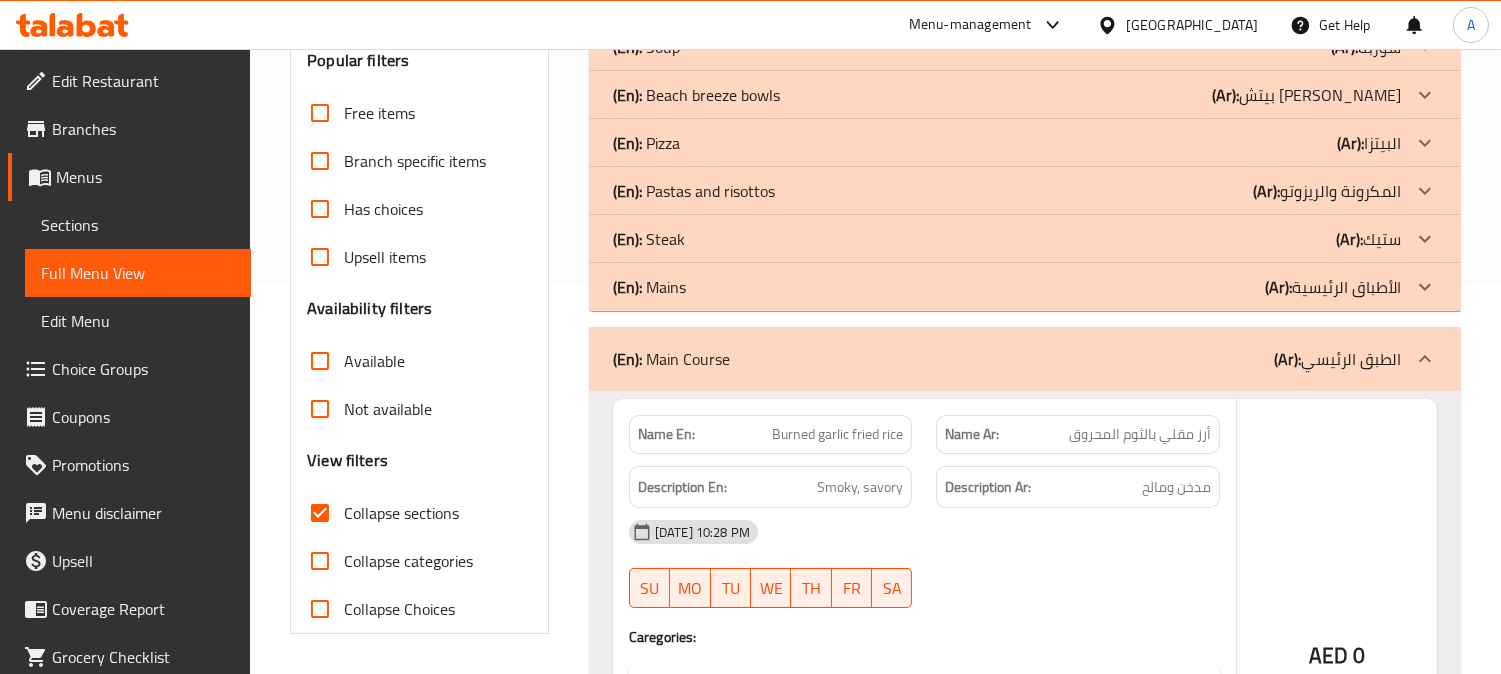 click on "(En):   Mains (Ar): الأطباق الرئيسية" at bounding box center [1007, -97] 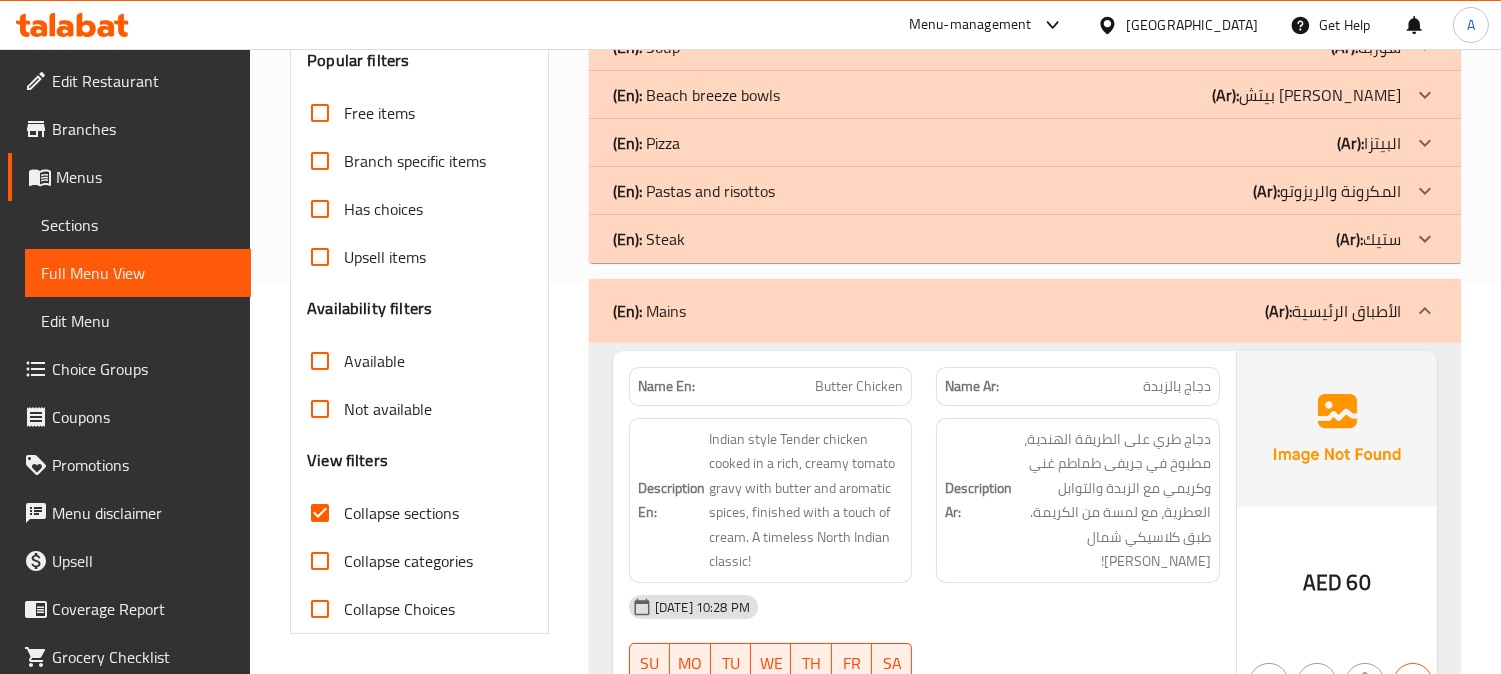 click on "(En):   Steak (Ar): ستيك" at bounding box center (1007, -97) 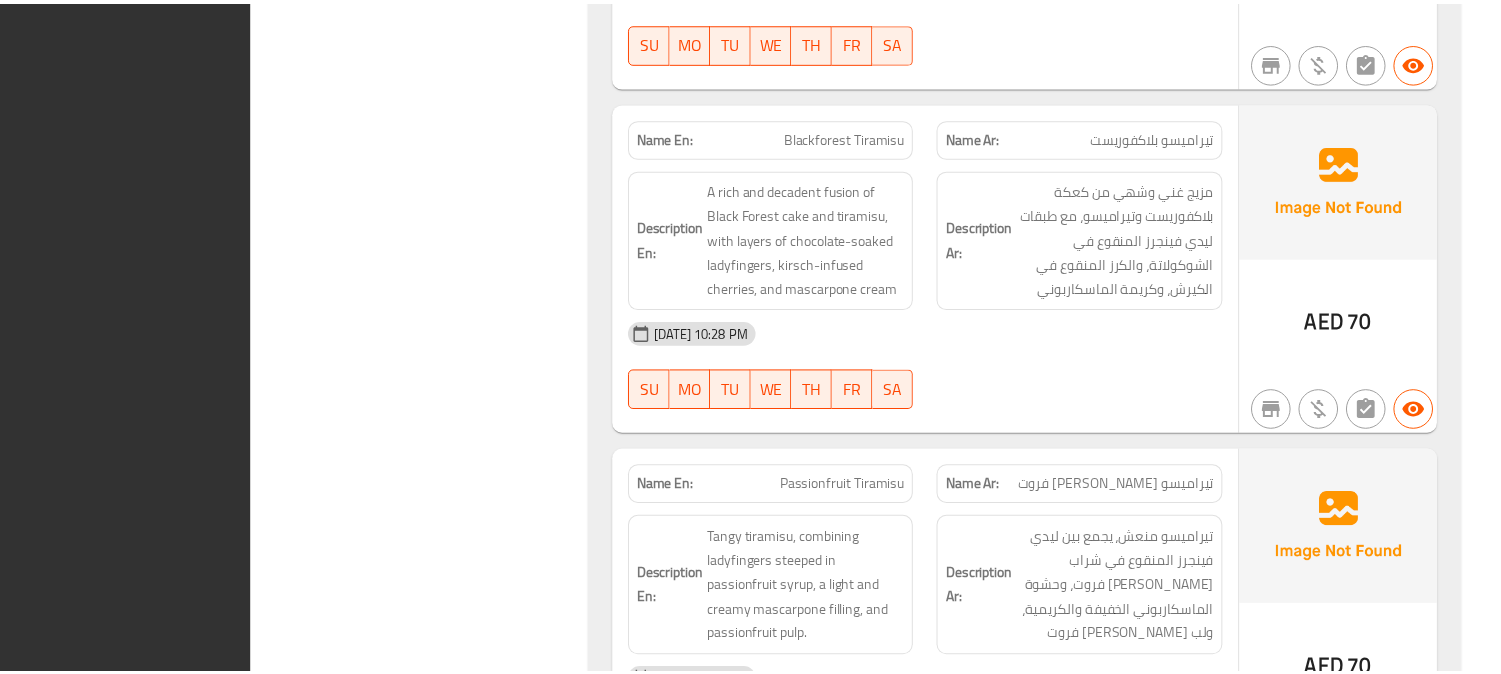 scroll, scrollTop: 7718, scrollLeft: 0, axis: vertical 